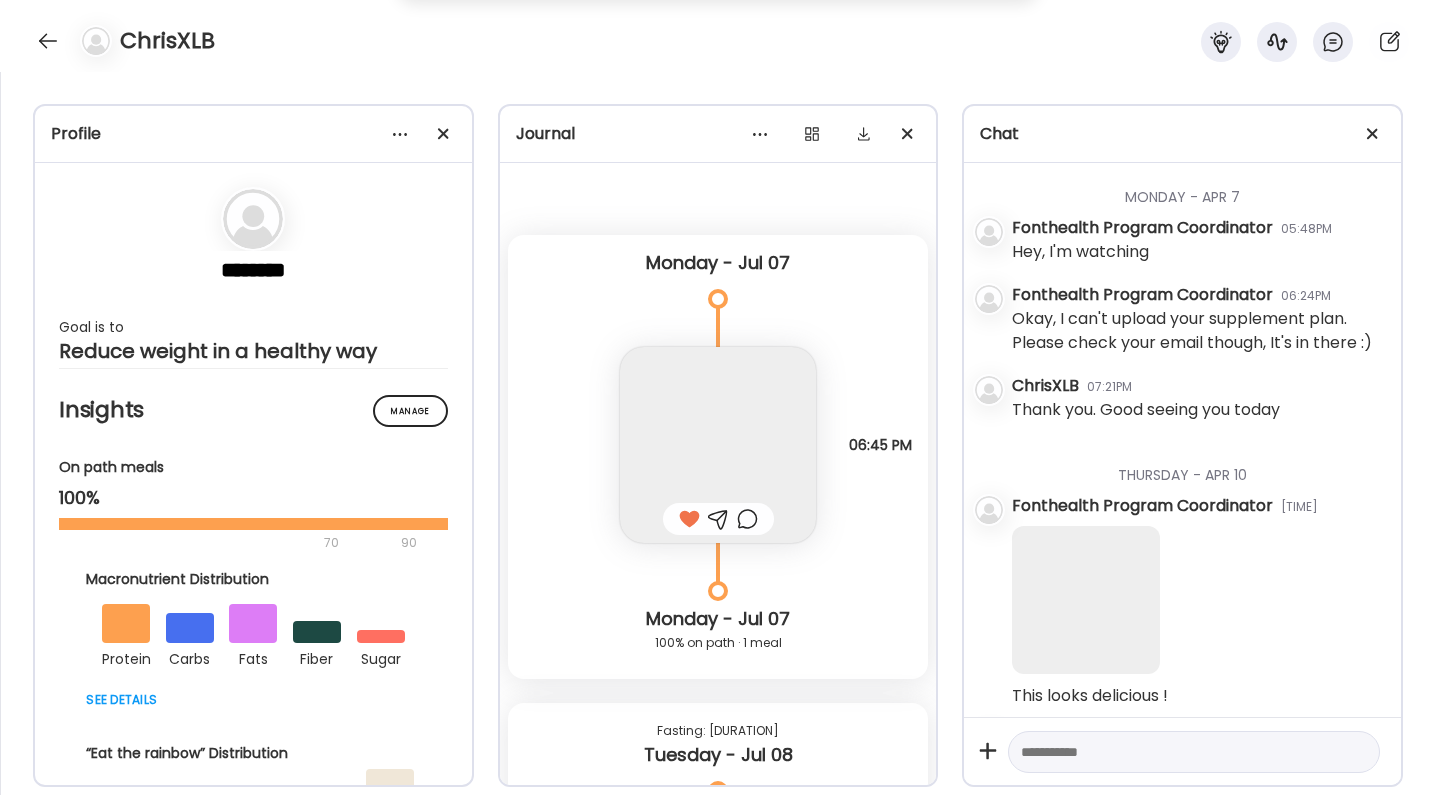 scroll, scrollTop: 0, scrollLeft: 0, axis: both 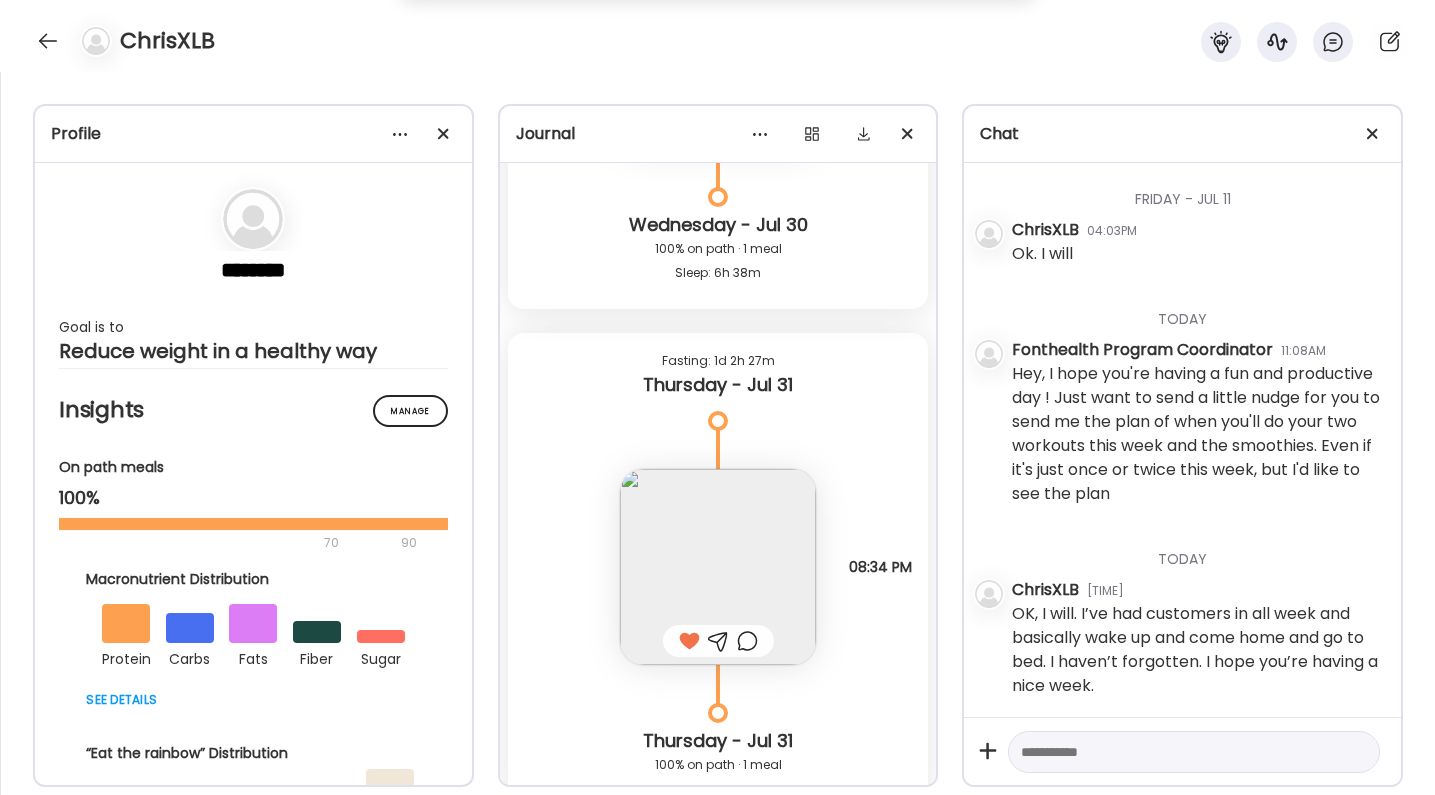 click on "Monday - Apr 7 [COMPANY] 05:48PM Hey, I'm watching  [COMPANY] 06:24PM Okay, I can't upload your supplement plan. Please check your email though, It's in there :) [USERNAME] 07:21PM Thank you. Good seeing you today  Thursday - Apr 10 [COMPANY] 08:53AM This looks delicious ! [USERNAME] 08:54AM It doesn’t show the sausage that I already ate. I took the pic too early  [USERNAME] 08:54AM Good morning  [COMPANY] 08:54AM Good morning ! What's the plan for today, what does " on path" look like? [USERNAME] 08:54AM I will be going to Hawaii next week and not returning until Wed the 23rd [USERNAME] 08:55AM Today I will fast till dinner  [COMPANY] 08:57AM Oh! that's exciting. Okay let's adjust confirm our next appointment then  [COMPANY] 08:59AM Will be back by the 23rd as in you are able to come in at 5pm that day? or do we push it pack to Friday 25? [COMPANY] 08:59AM back* [USERNAME]" at bounding box center [1182, 440] 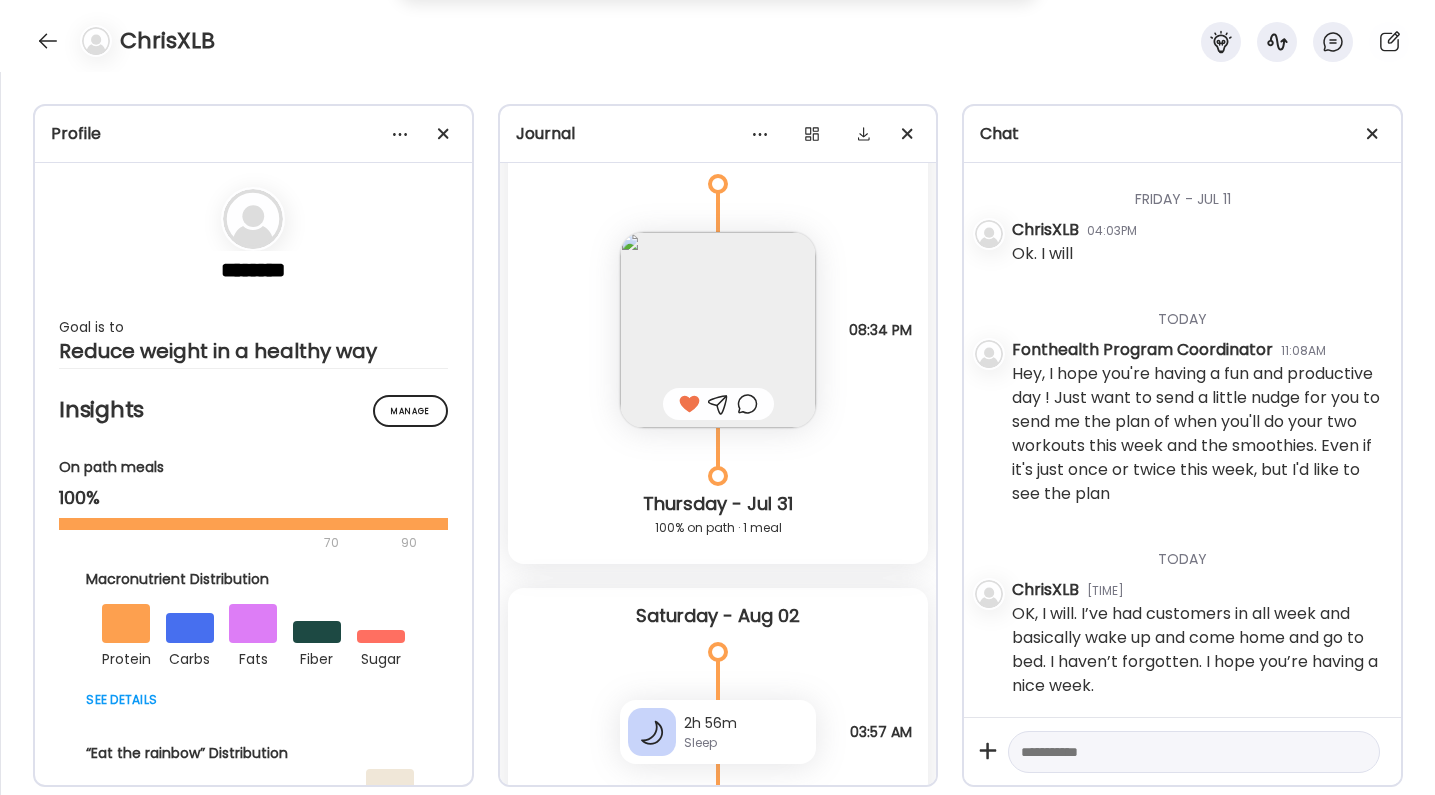 scroll, scrollTop: 17874, scrollLeft: 0, axis: vertical 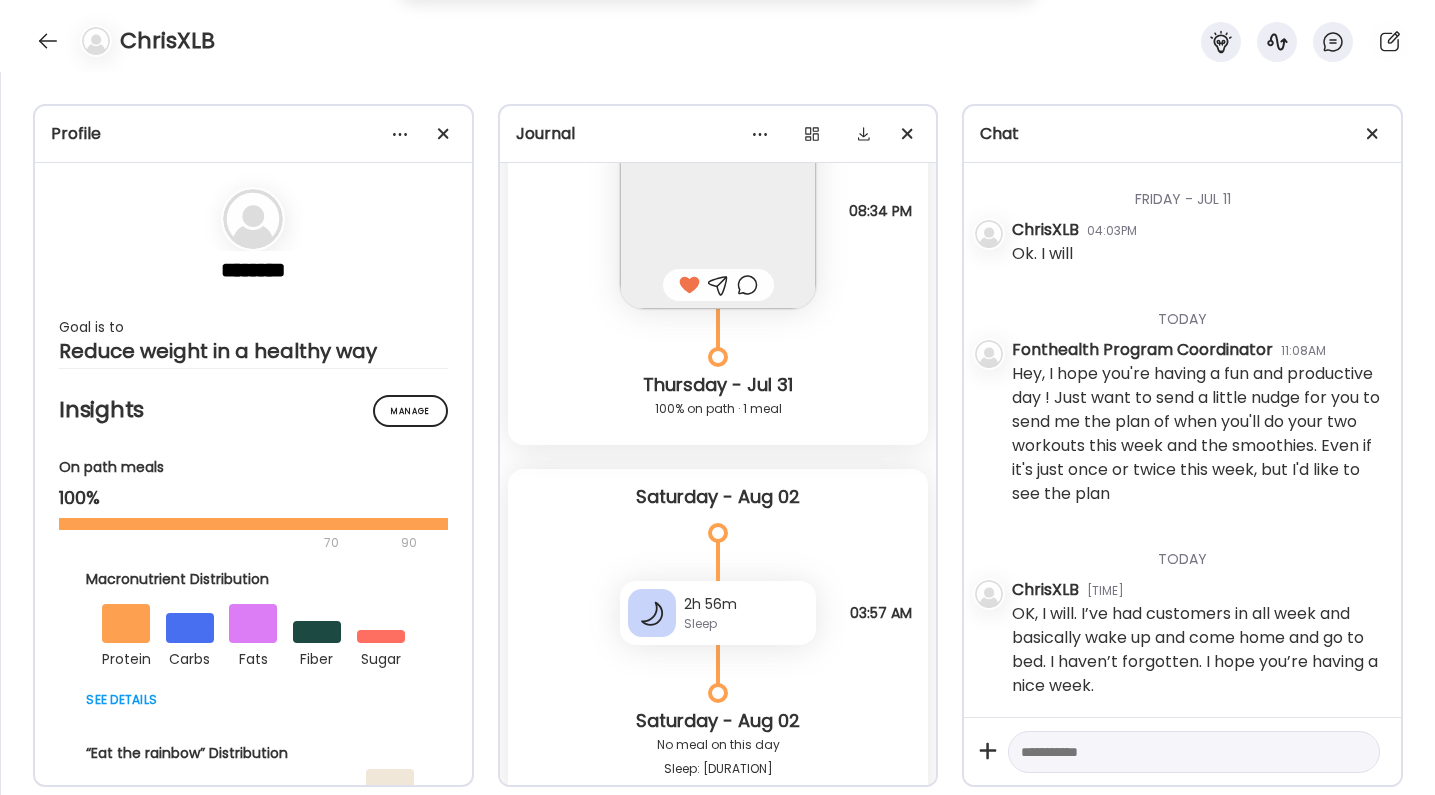 click on "ChrisXLB" at bounding box center [717, 36] 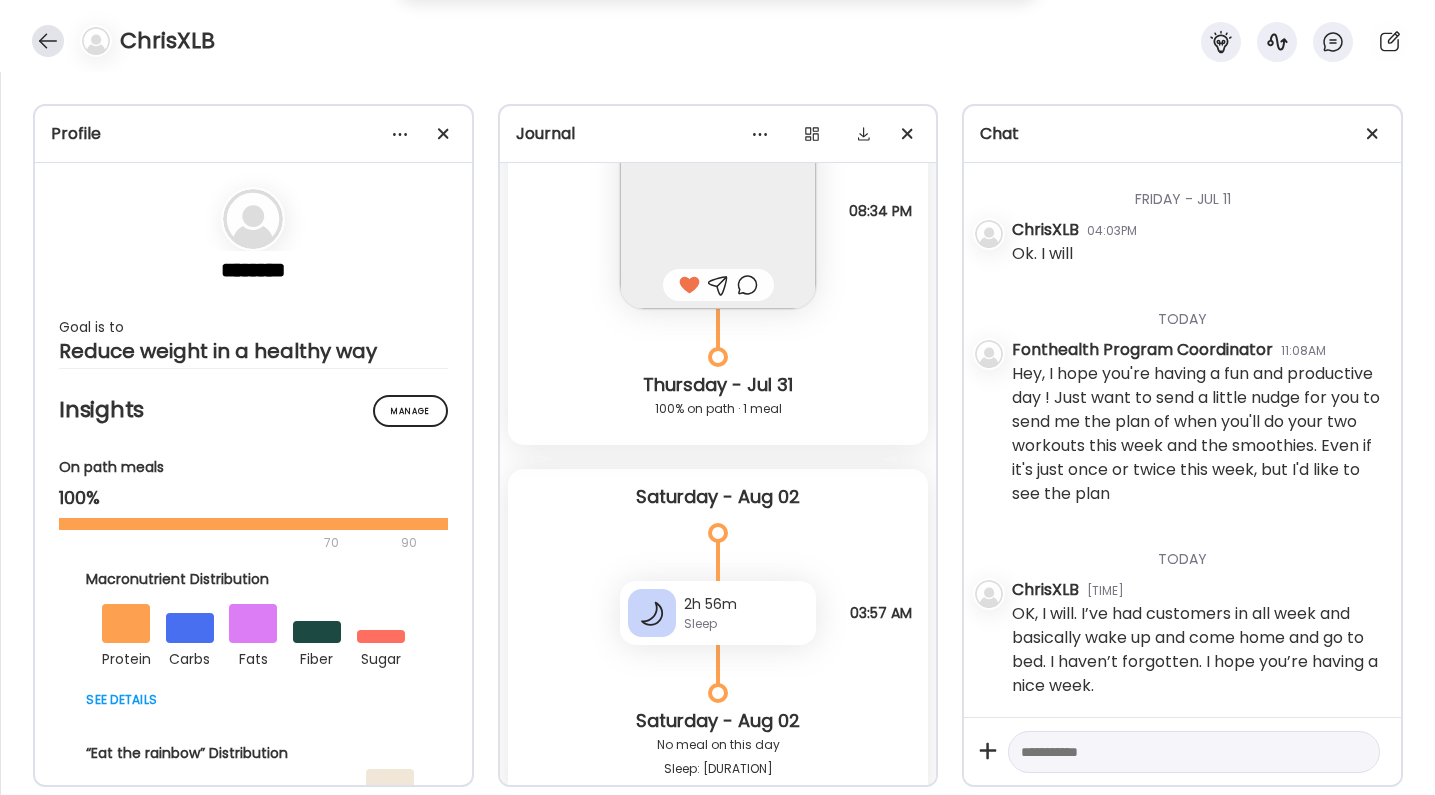 click at bounding box center (48, 41) 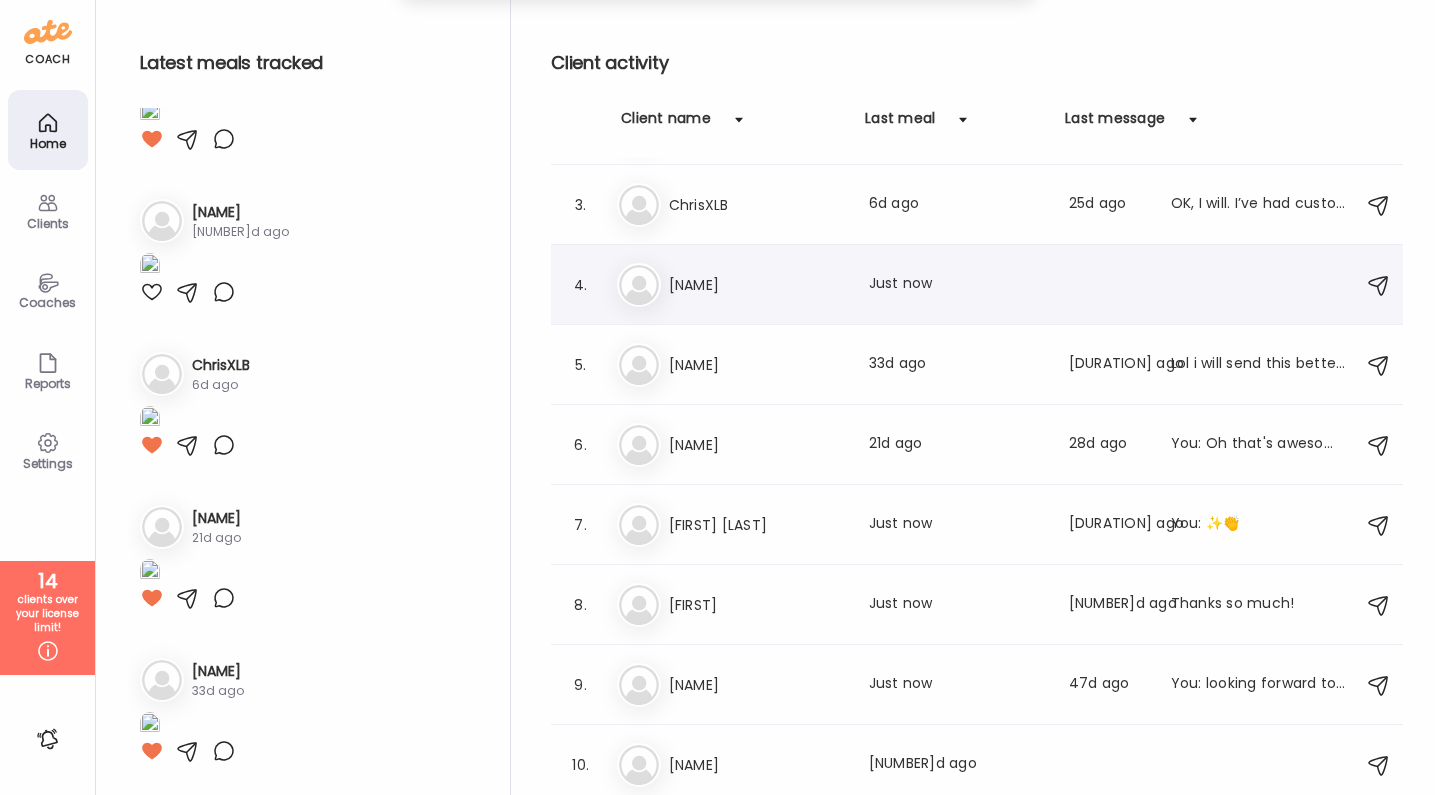 scroll, scrollTop: 153, scrollLeft: 0, axis: vertical 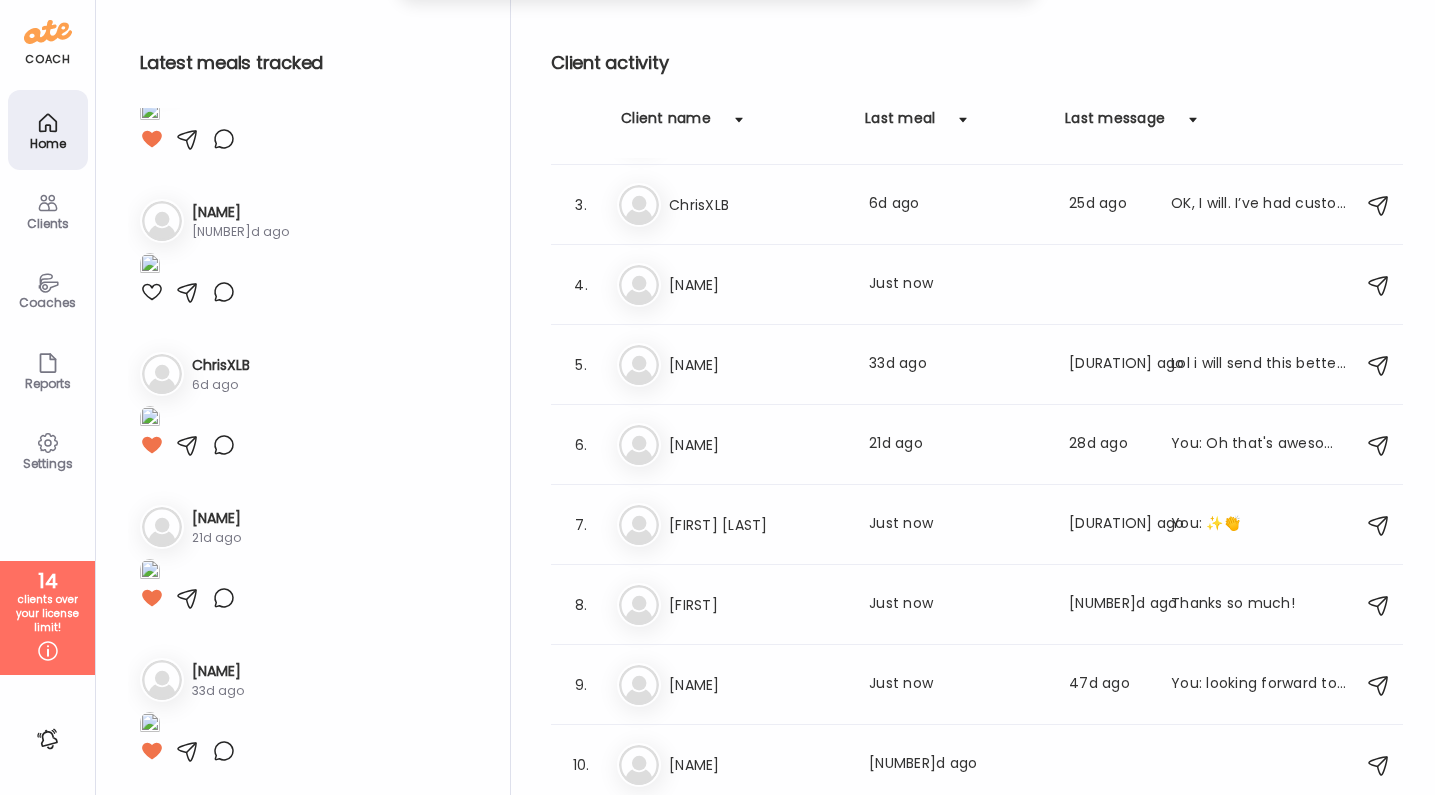 click on "Clients" at bounding box center [48, 223] 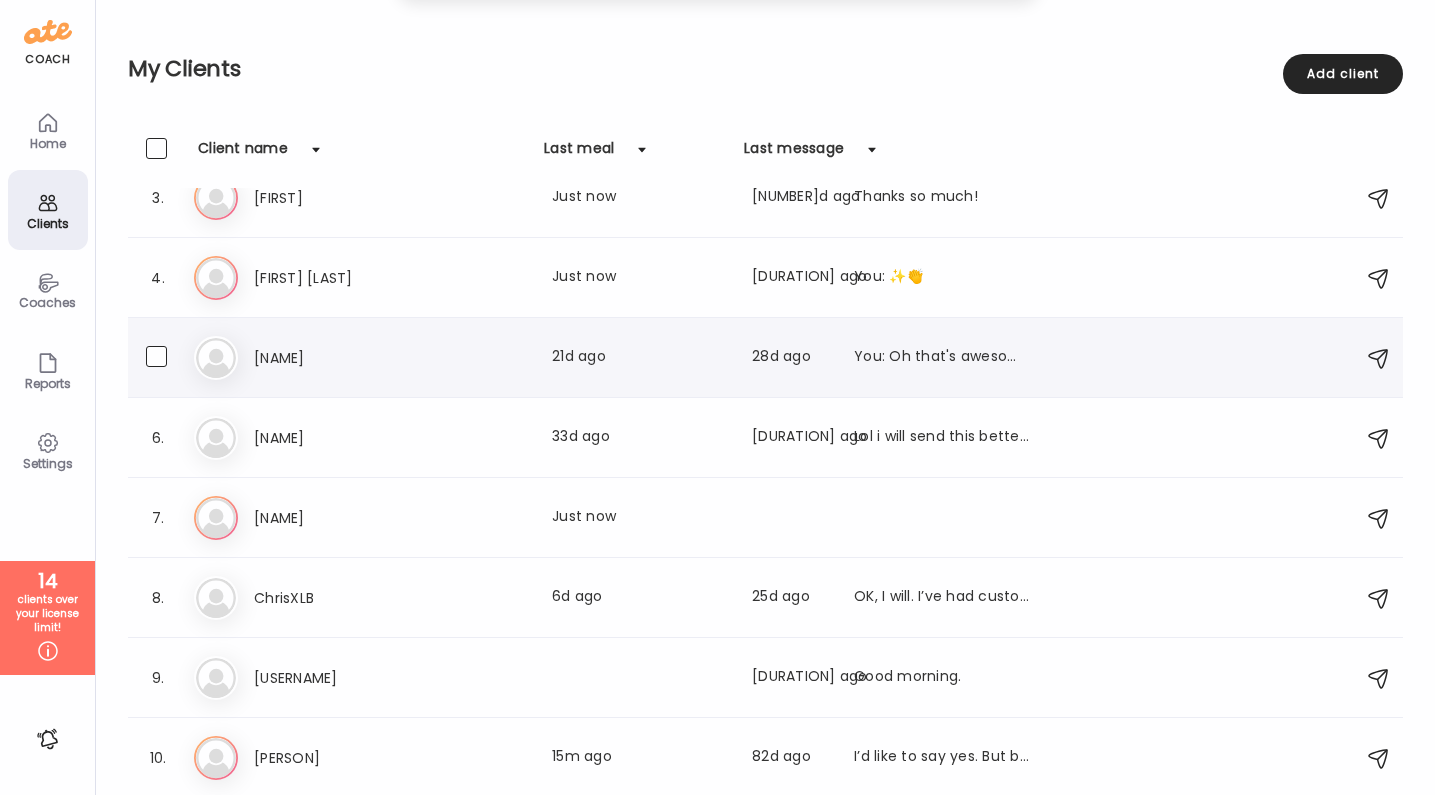 scroll, scrollTop: 190, scrollLeft: 0, axis: vertical 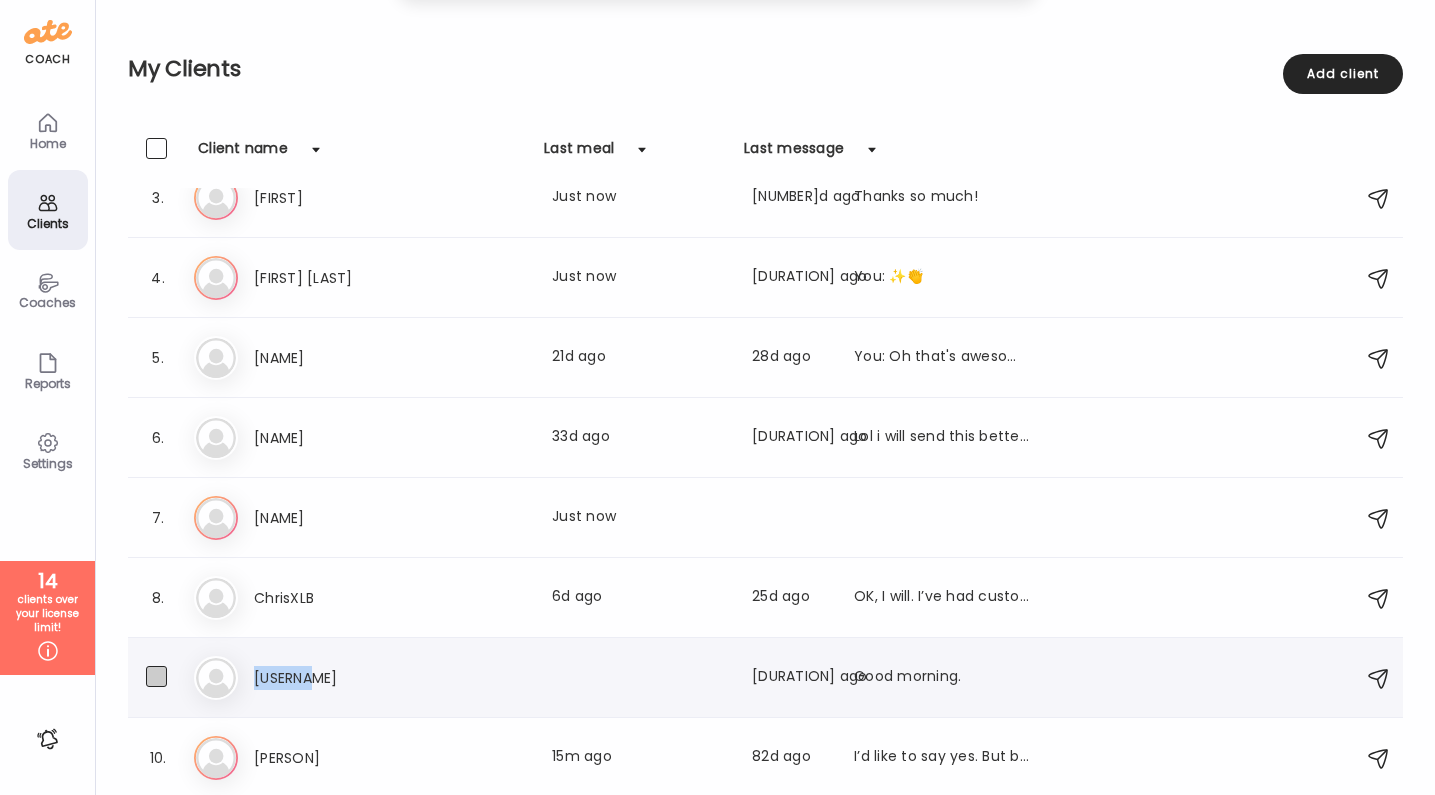 click at bounding box center (176, 678) 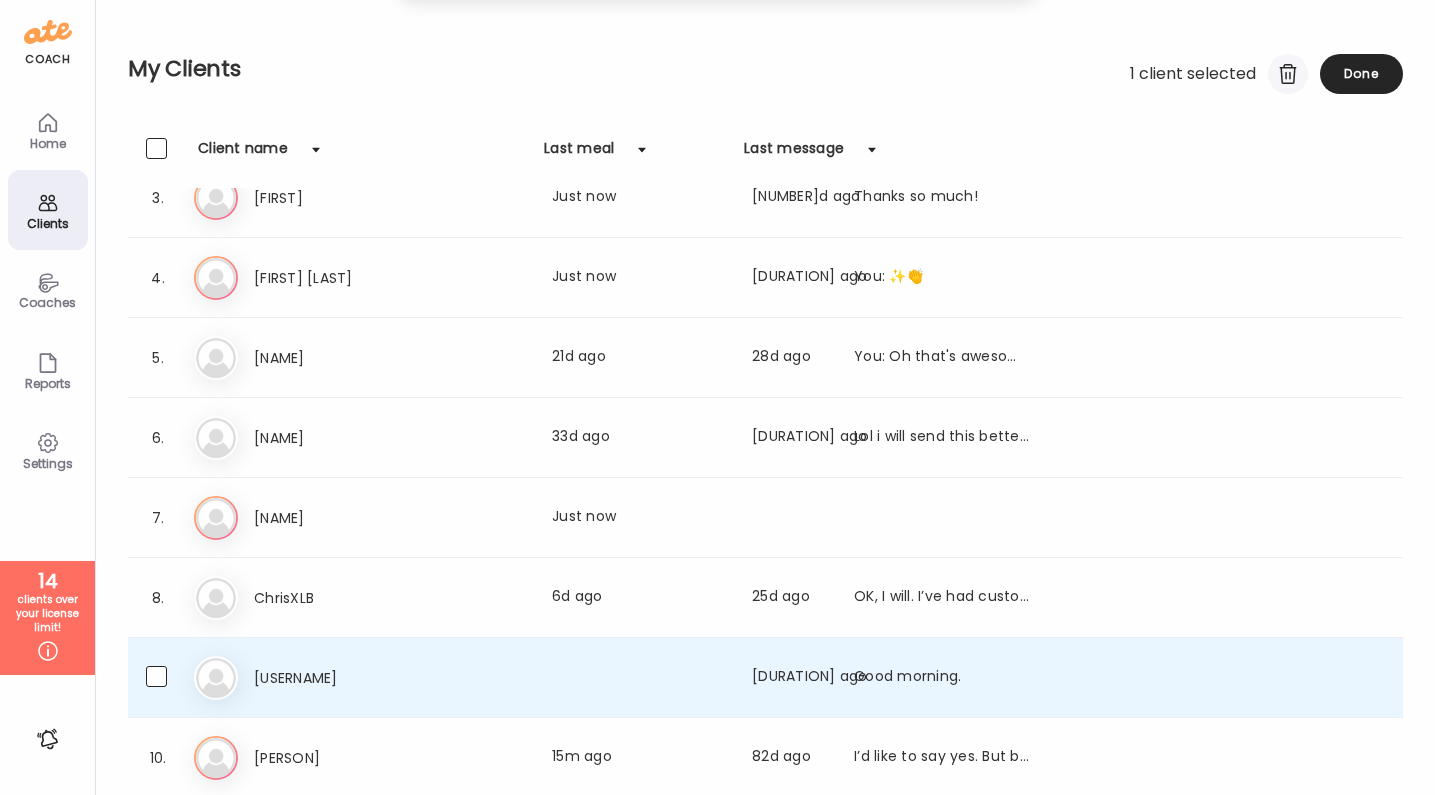 click at bounding box center (1288, 74) 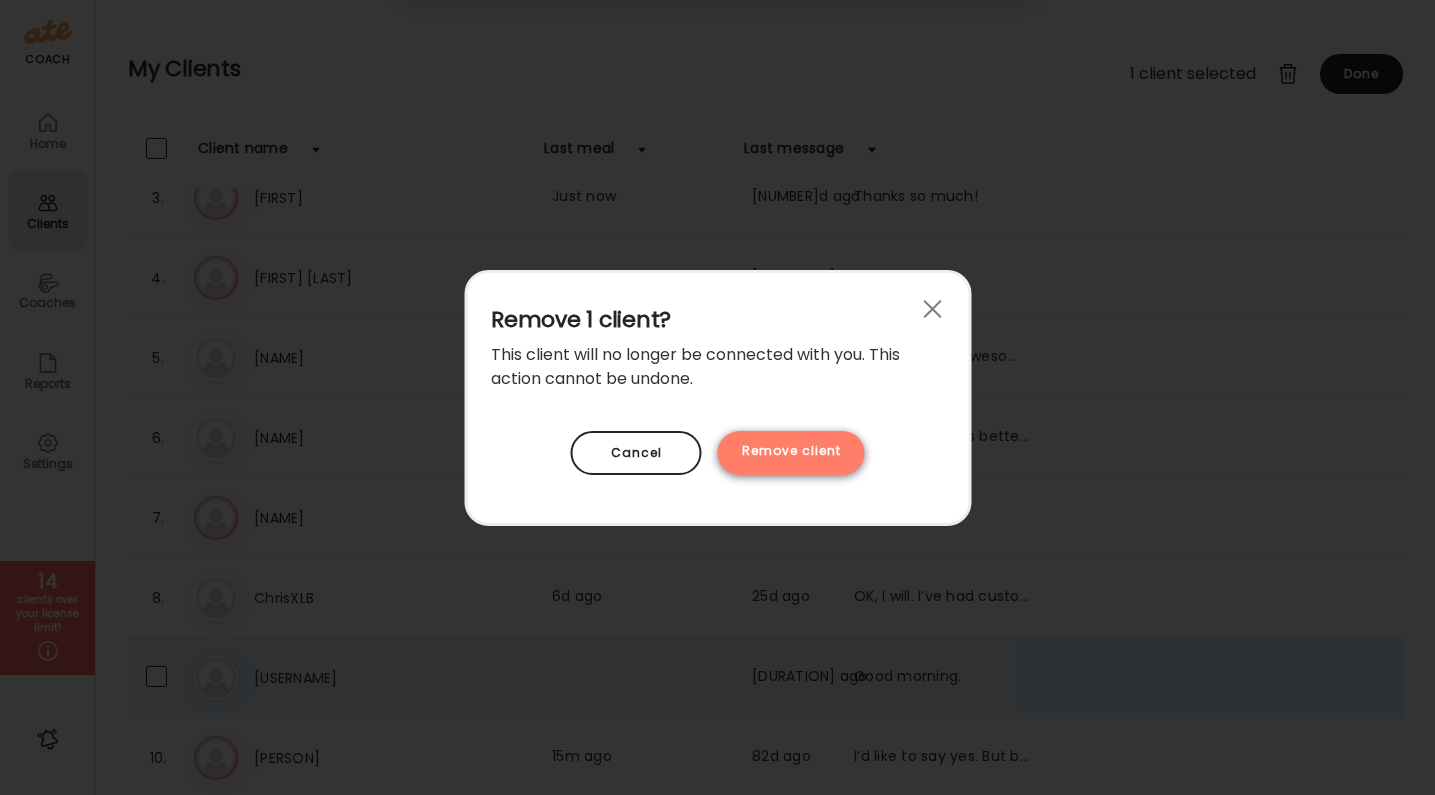 click on "Remove client" at bounding box center [791, 453] 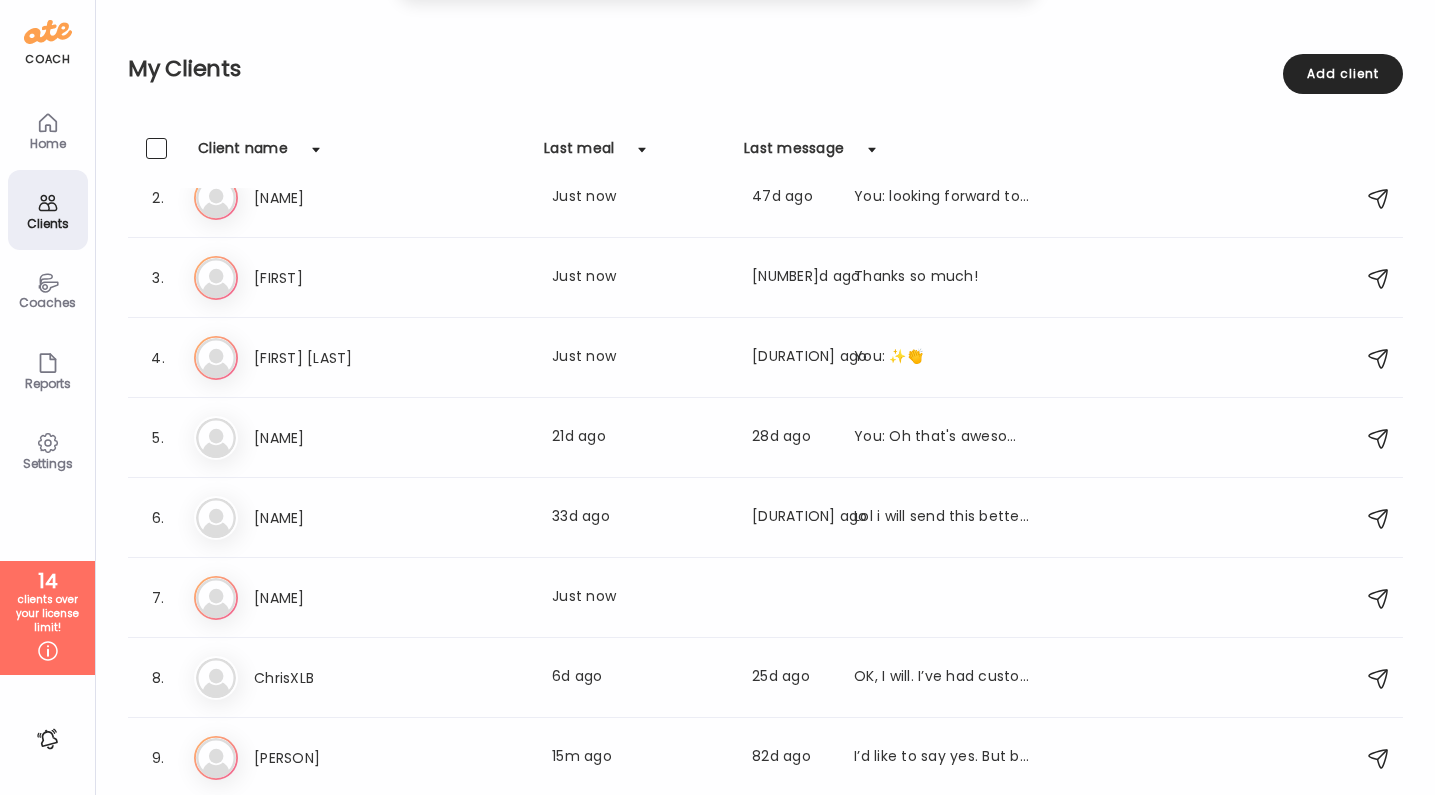 scroll, scrollTop: 110, scrollLeft: 0, axis: vertical 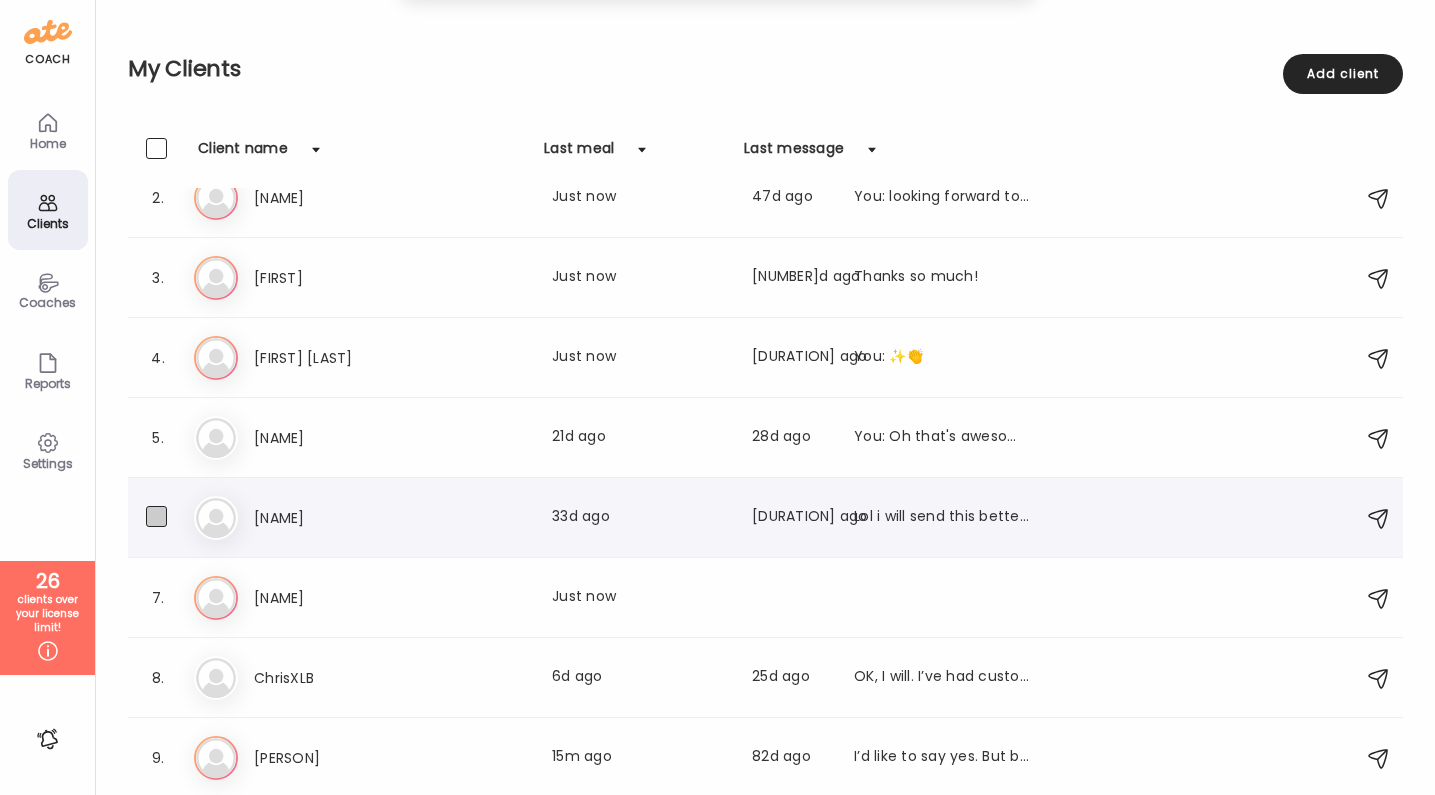 click at bounding box center [156, 516] 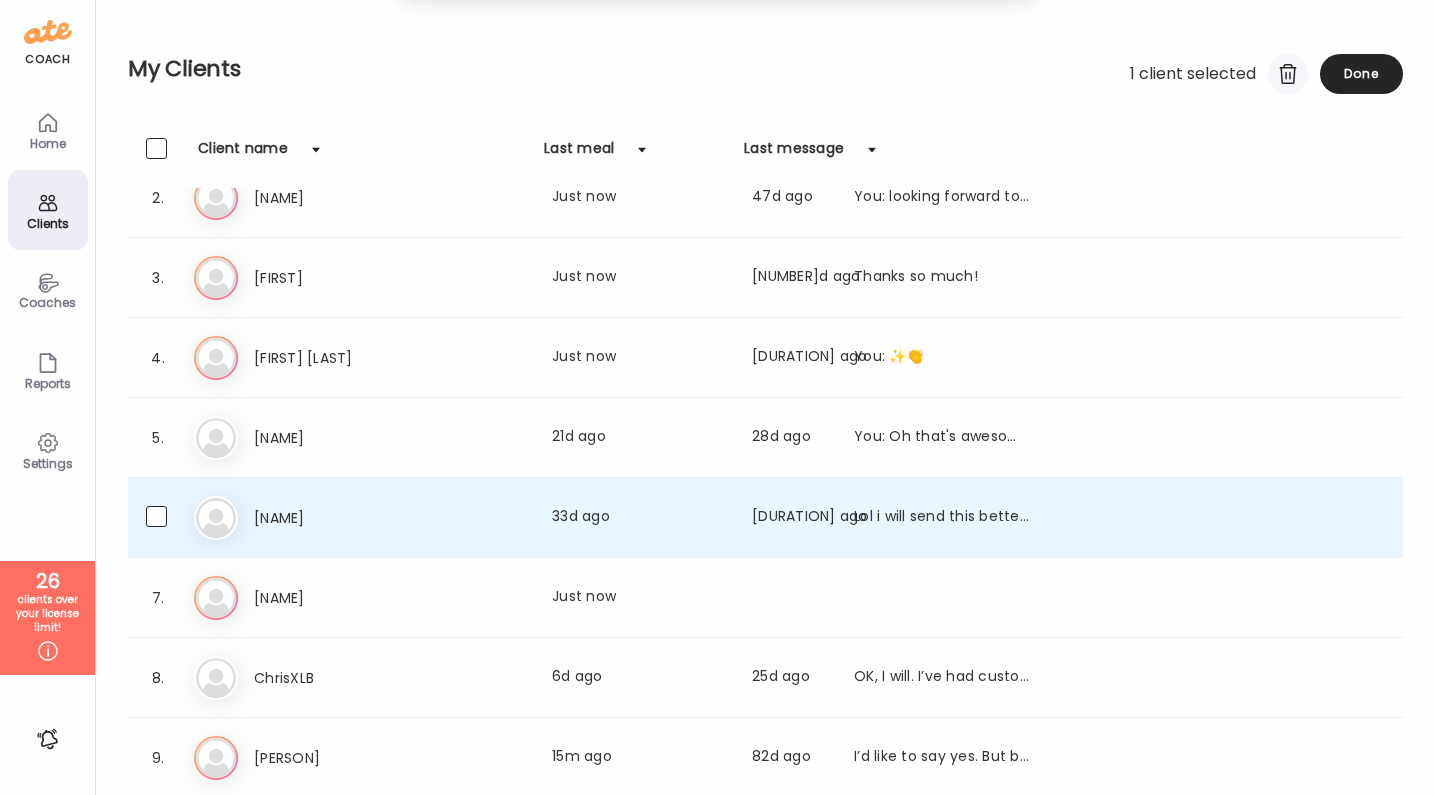 click at bounding box center [1288, 74] 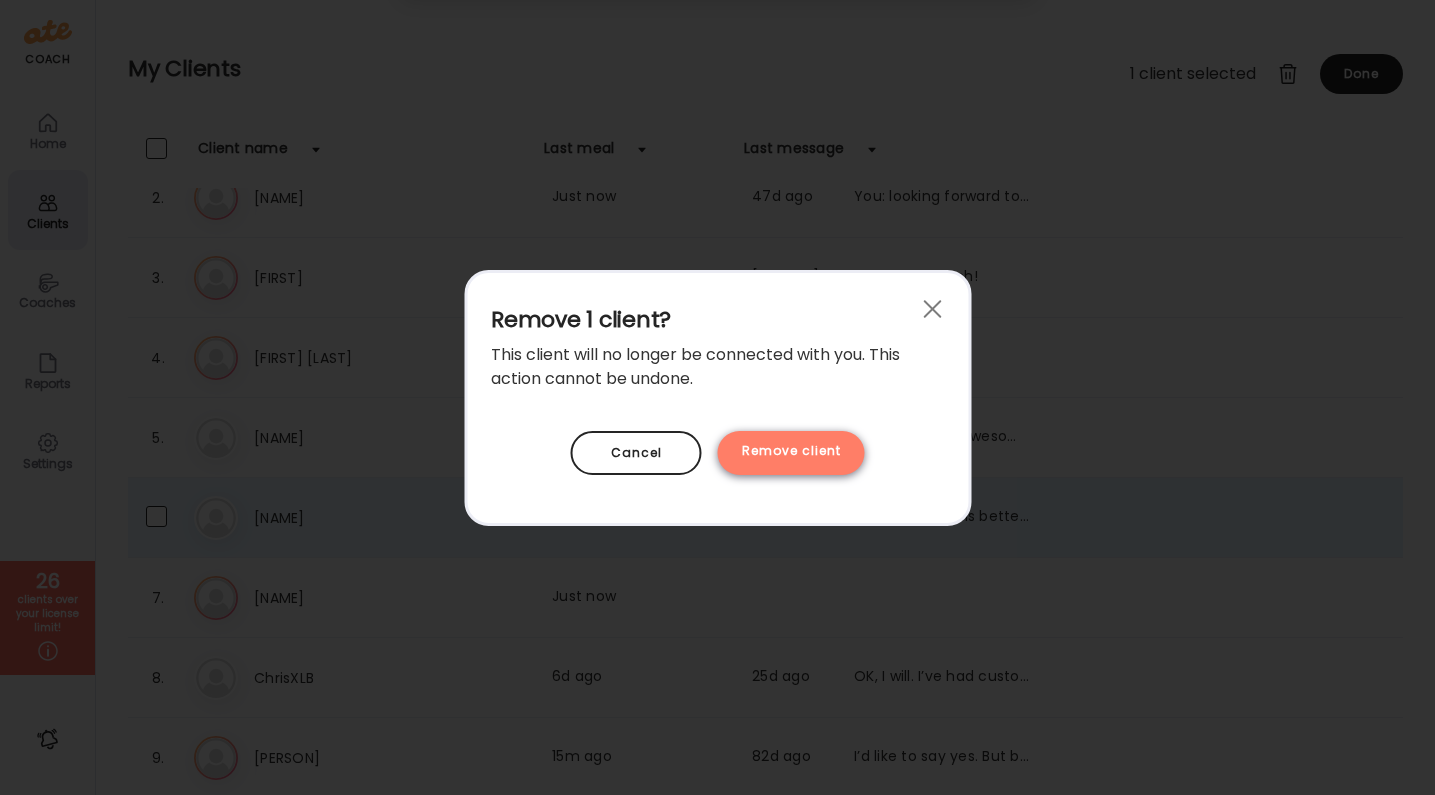 click on "Remove client" at bounding box center [791, 453] 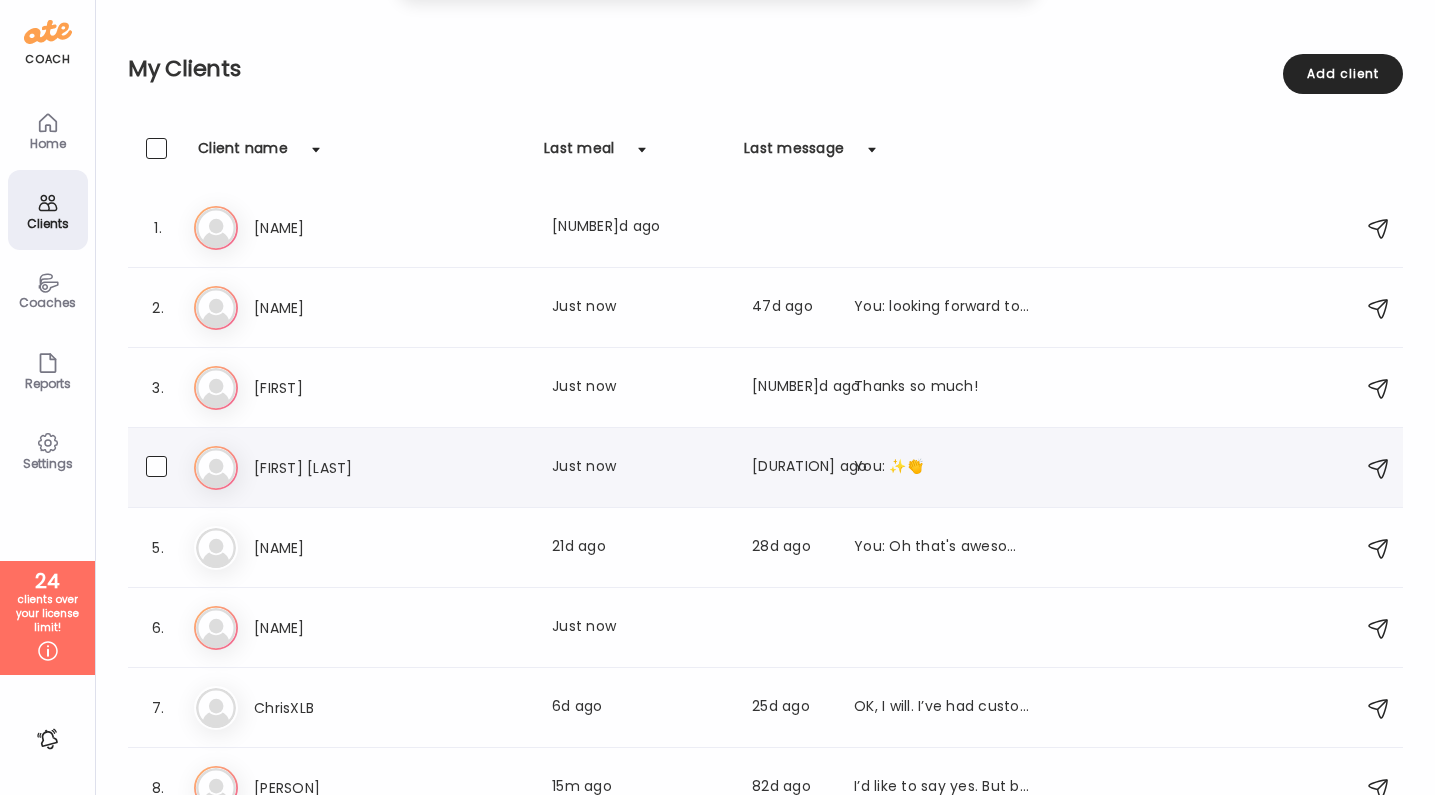 scroll, scrollTop: 0, scrollLeft: 0, axis: both 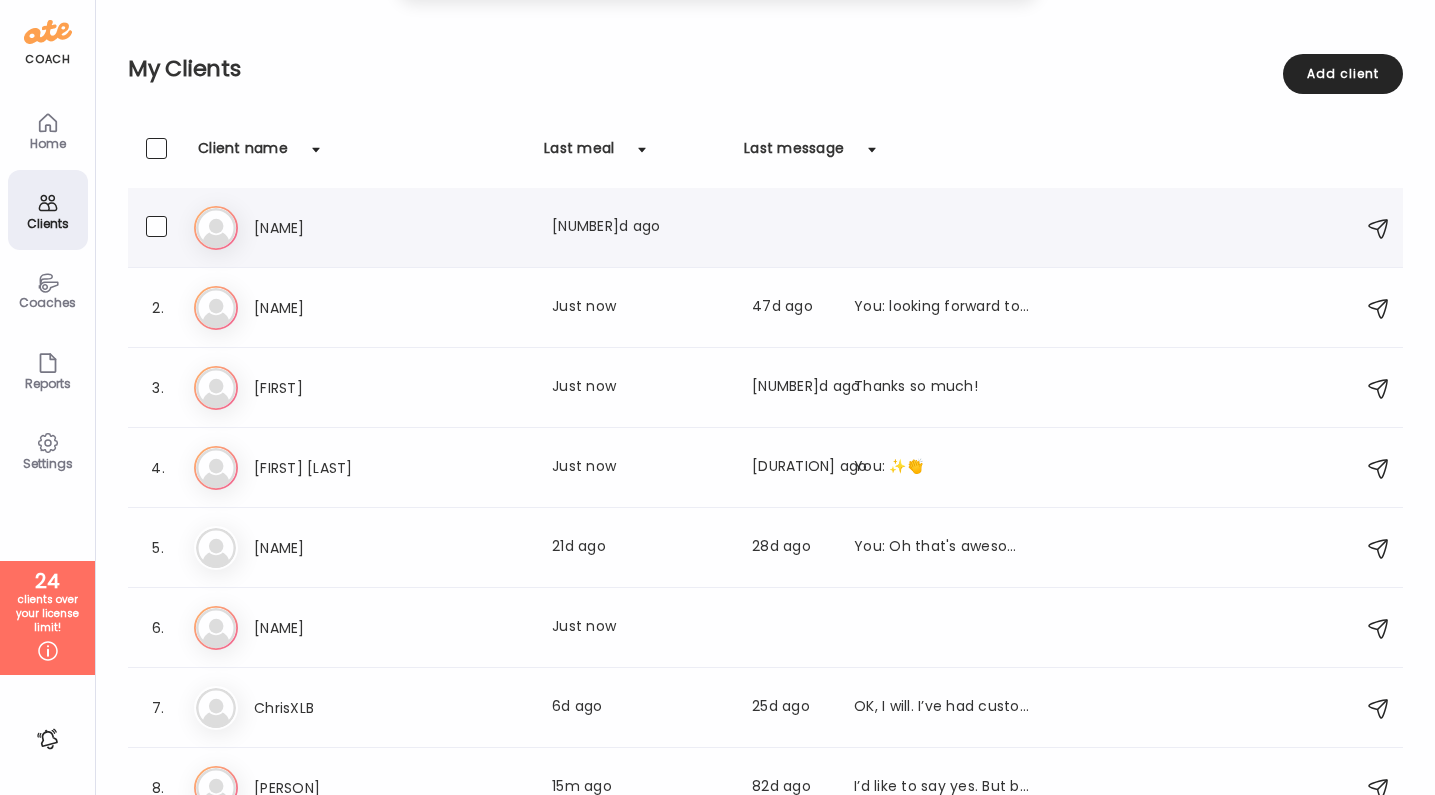 click on "Tr
[NAME]
Last meal:  [NUMBER]d ago" at bounding box center (768, 228) 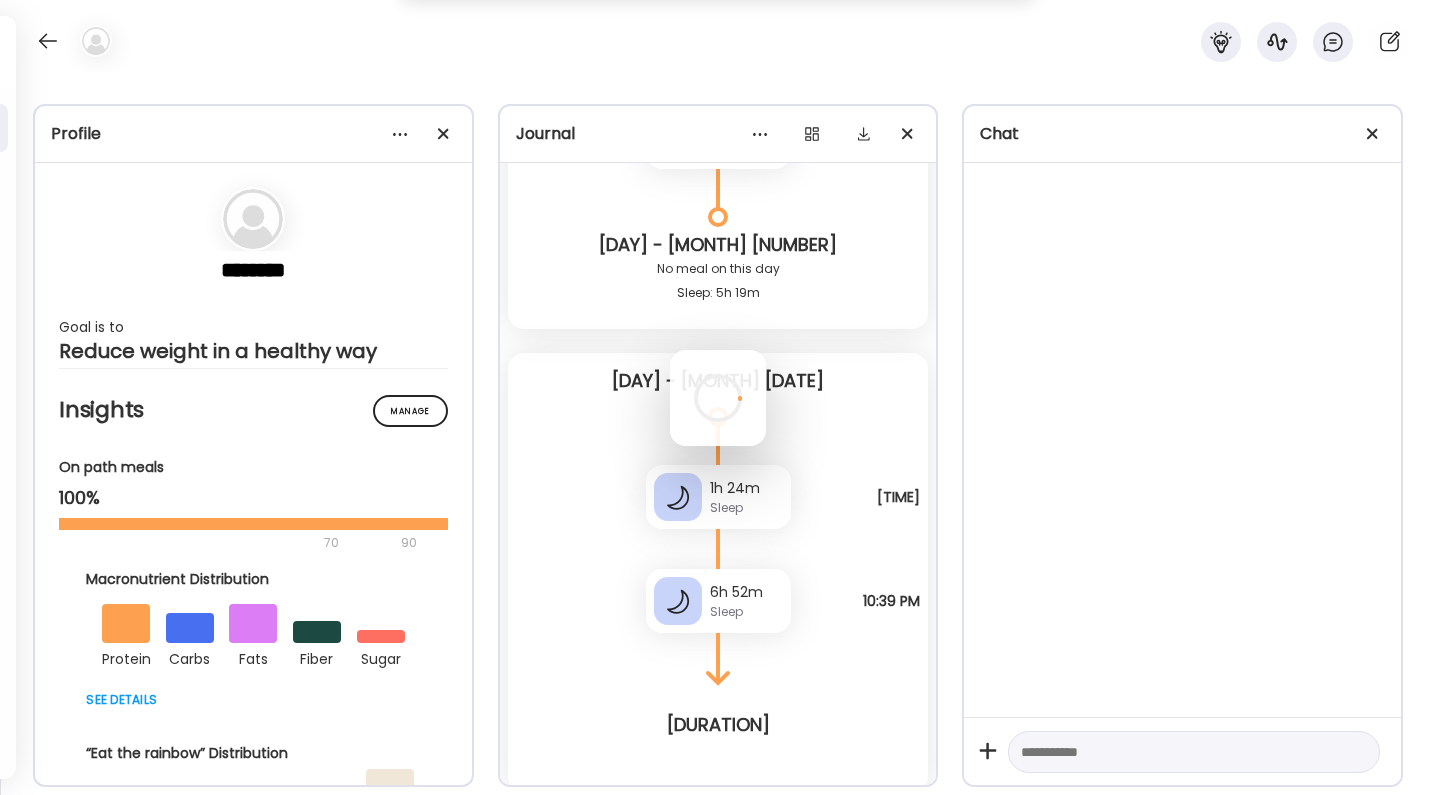 scroll, scrollTop: 7118, scrollLeft: 0, axis: vertical 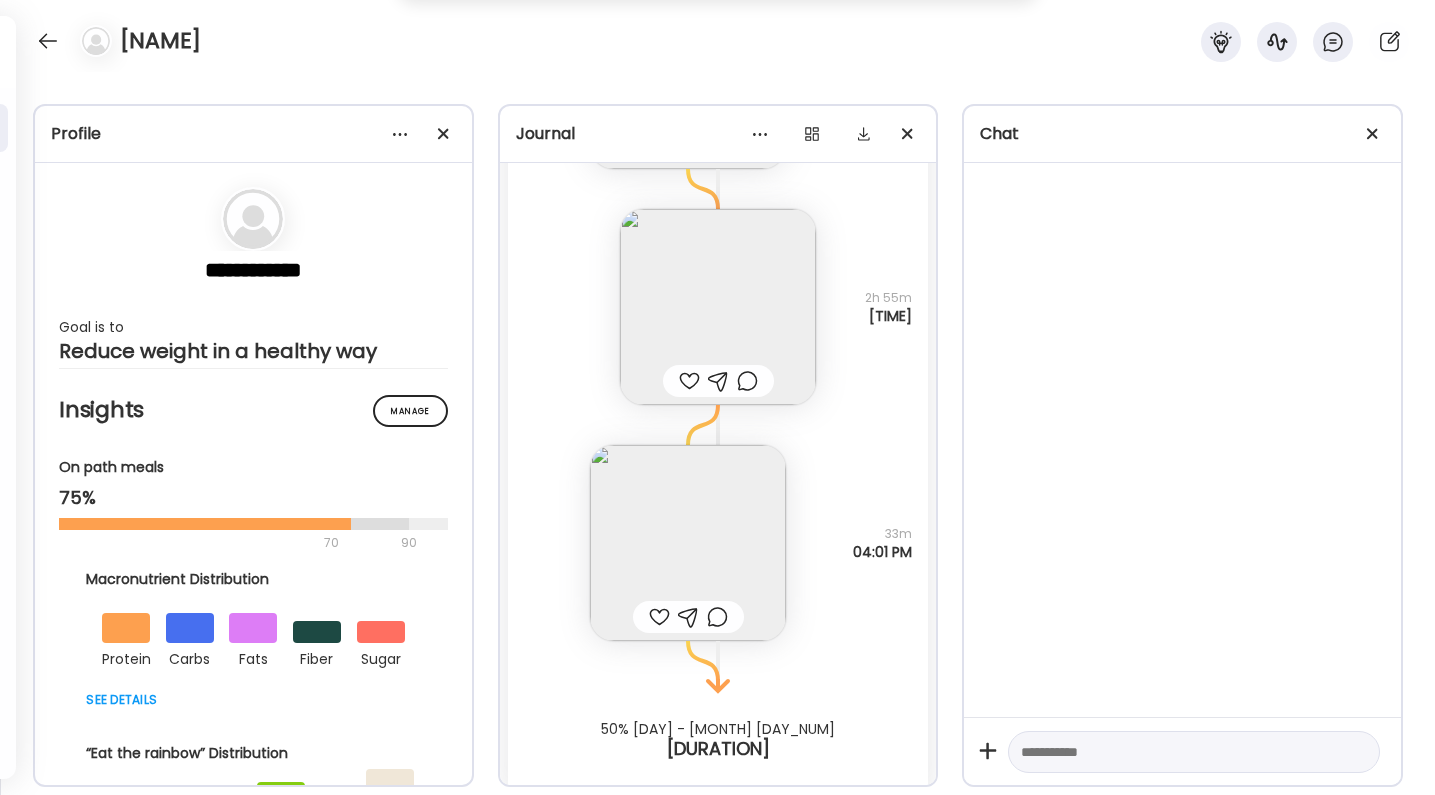 click at bounding box center [689, 381] 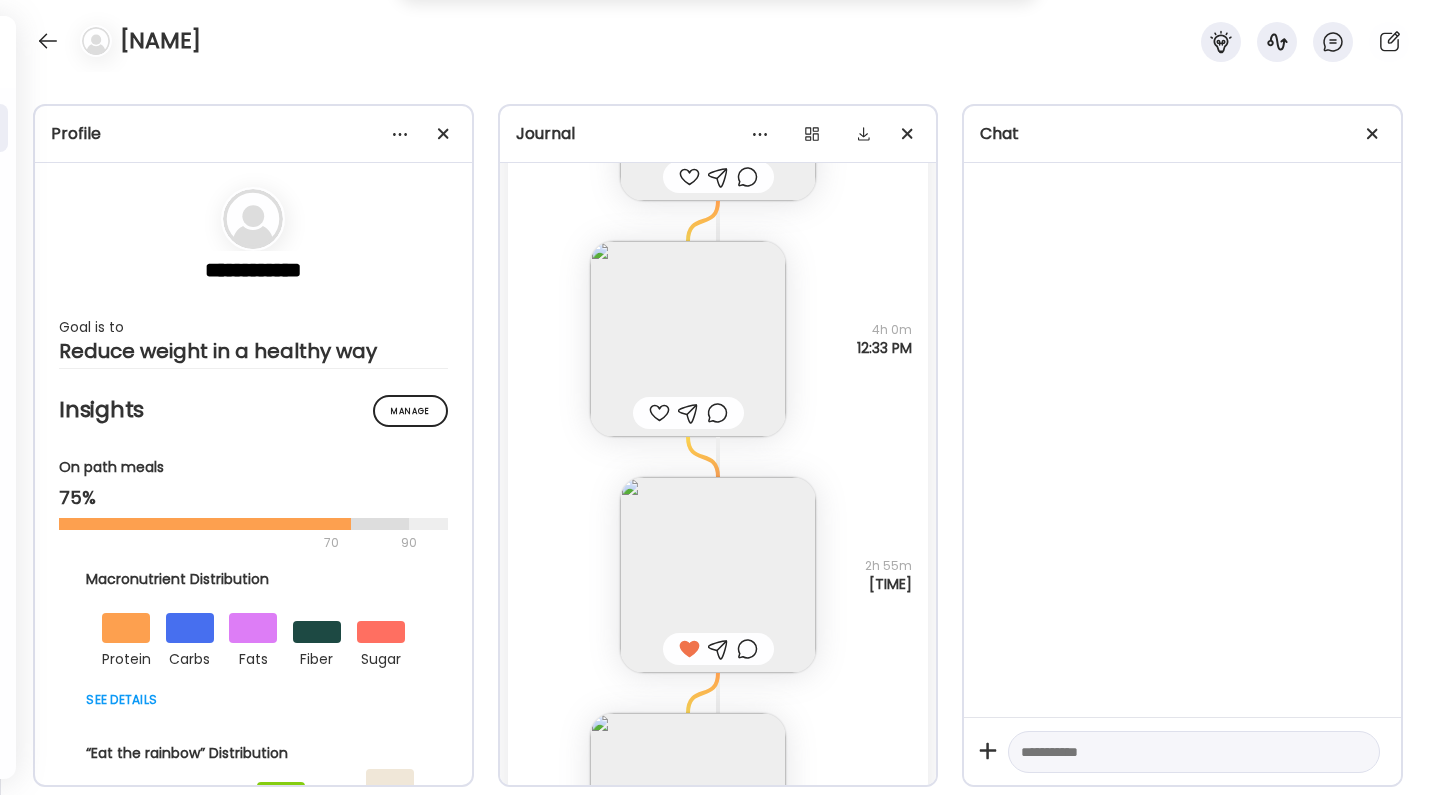 scroll, scrollTop: 8402, scrollLeft: 0, axis: vertical 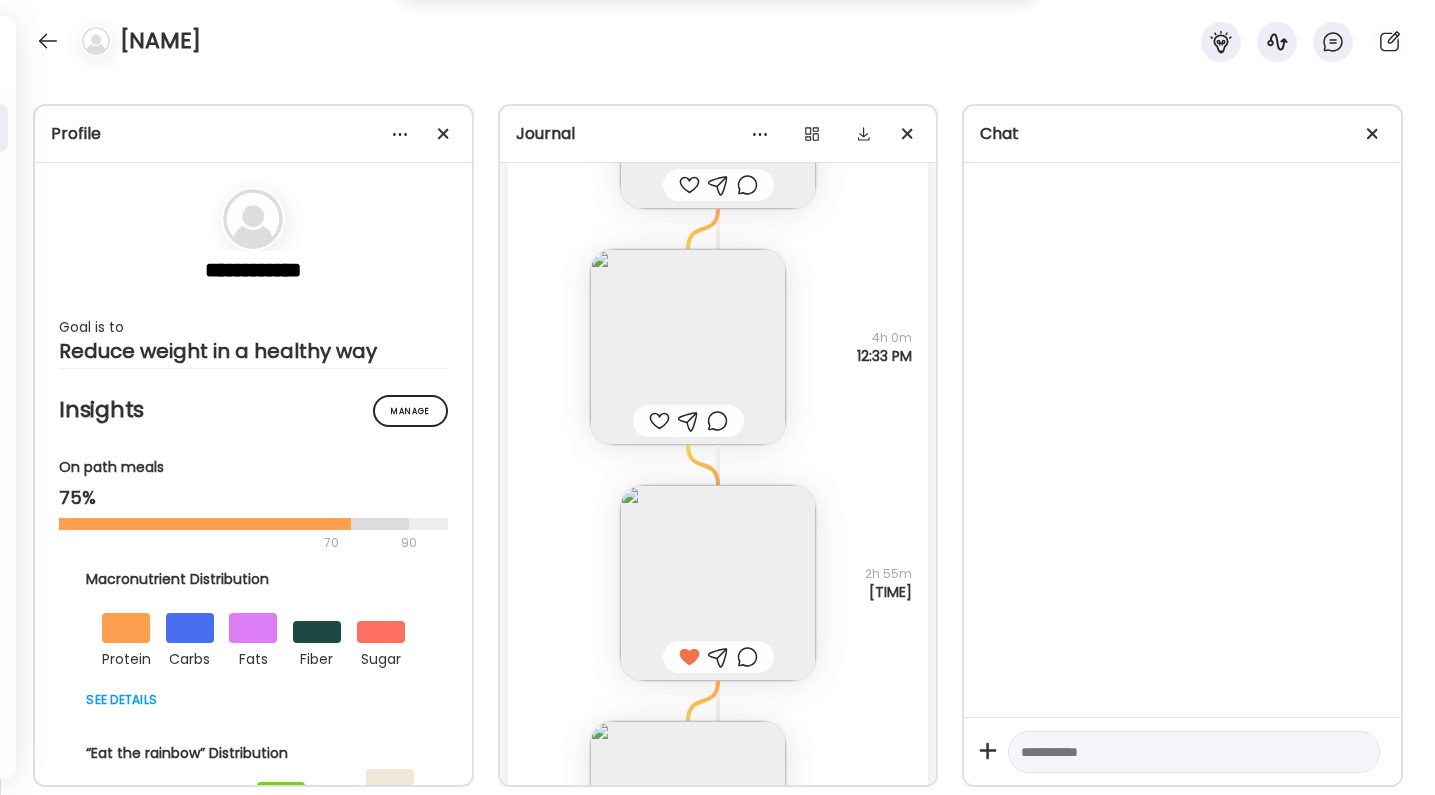 click at bounding box center (659, 421) 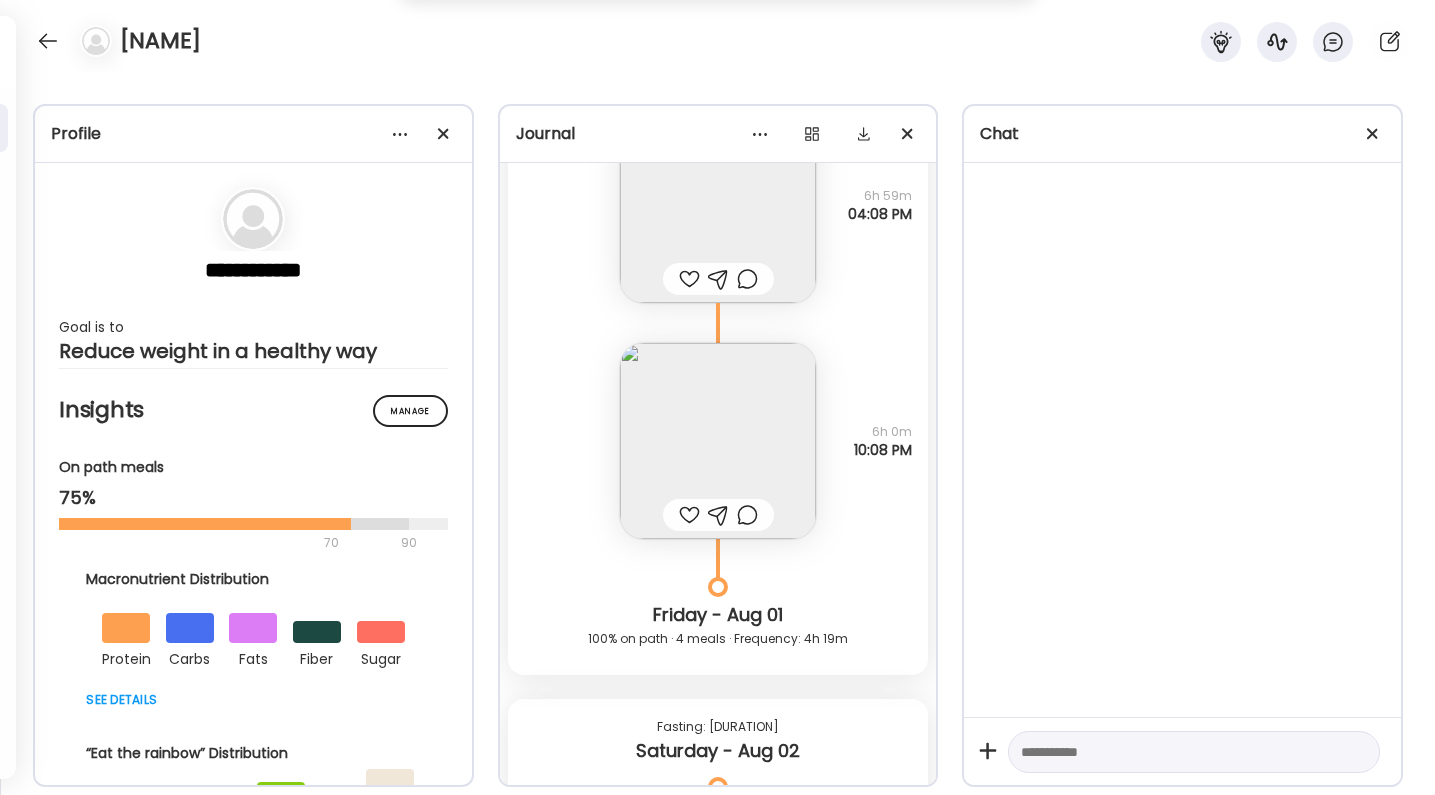 scroll, scrollTop: 7563, scrollLeft: 0, axis: vertical 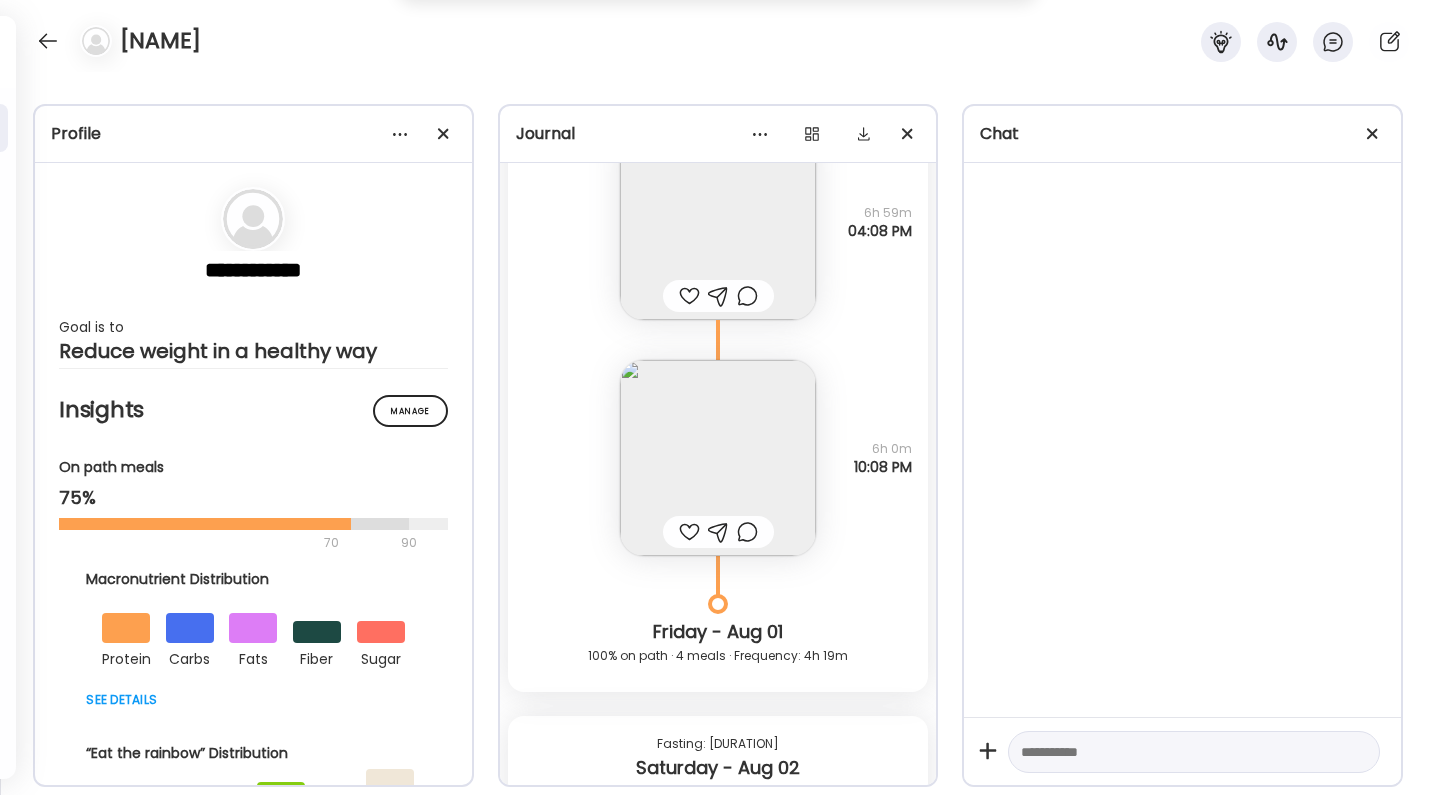 click at bounding box center (689, 532) 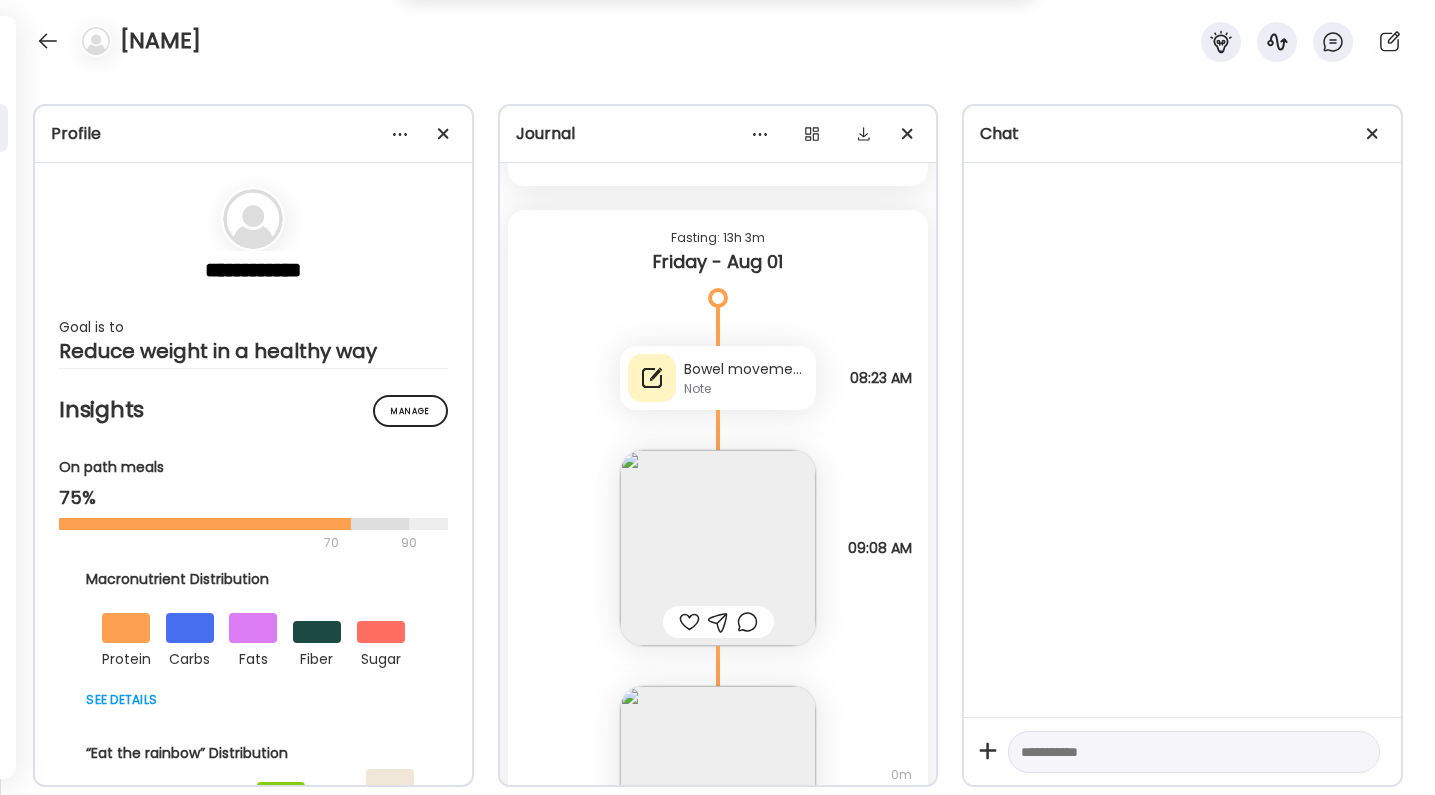 scroll, scrollTop: 6768, scrollLeft: 0, axis: vertical 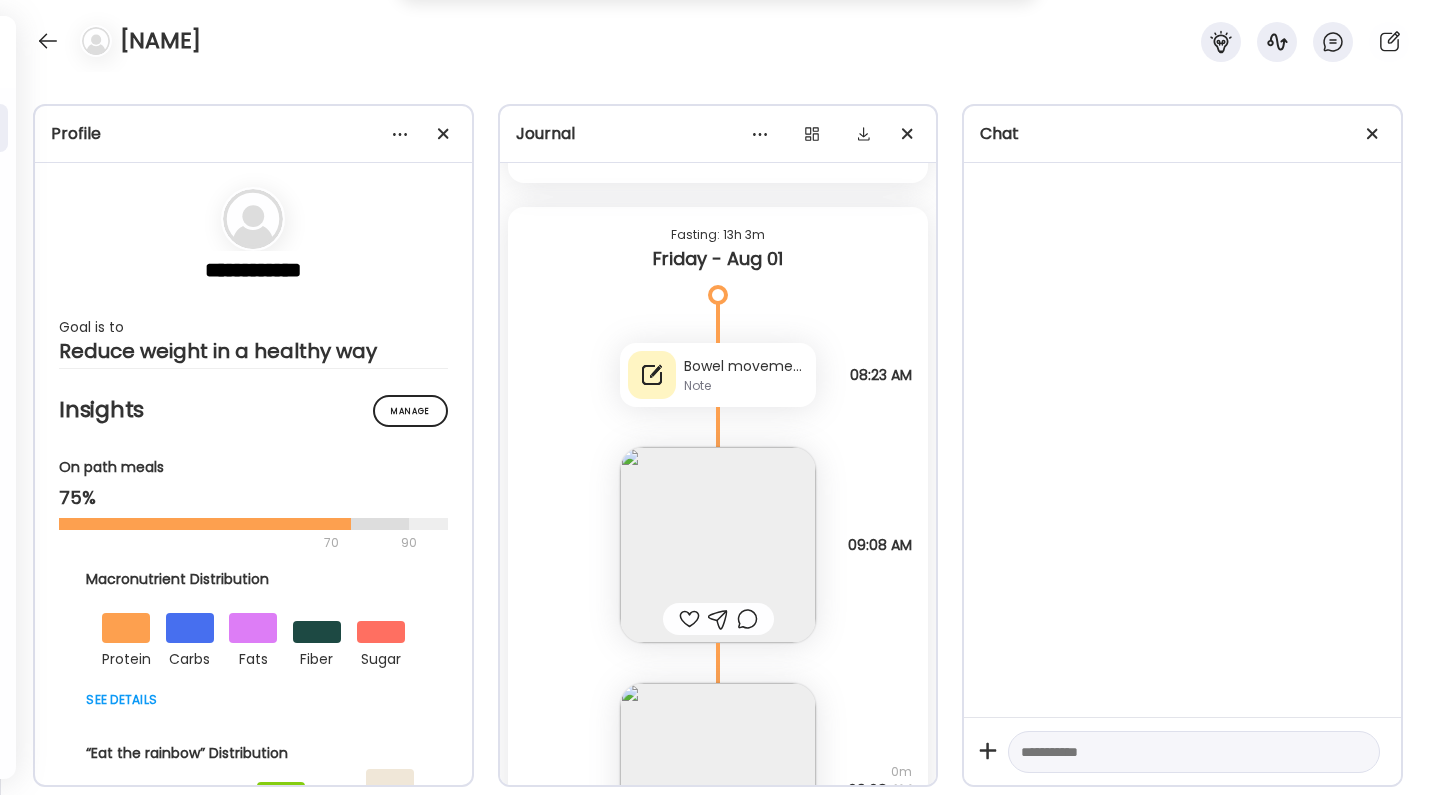 click on "Note" at bounding box center (746, 386) 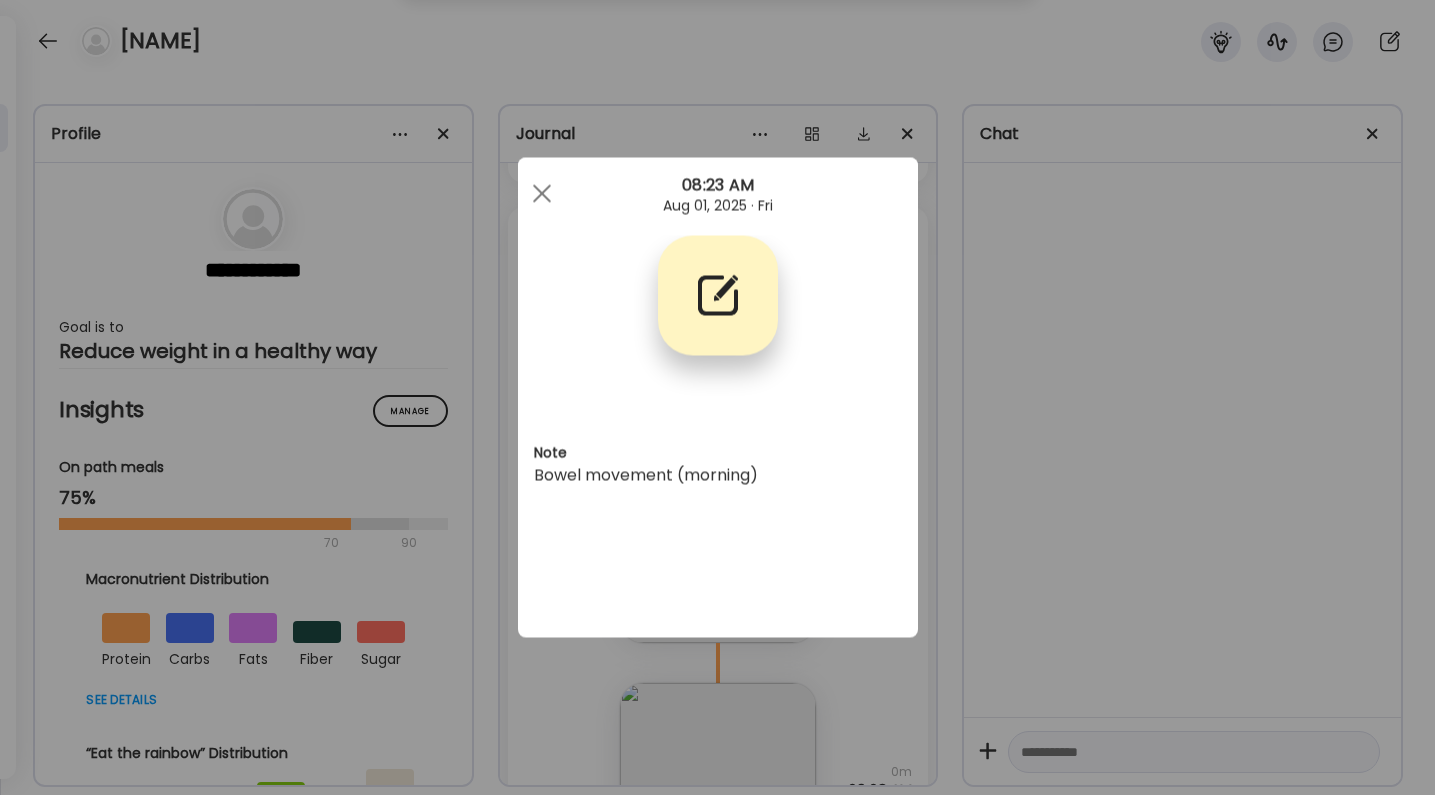 click on "Ate Coach Dashboard
Wahoo! It’s official
Take a moment to set up your Coach Profile to give your clients a smooth onboarding experience.
Skip Set up coach profile
Ate Coach Dashboard
1 Image 2 Message 3 Invite
Let’s get you quickly set up
Add a headshot or company logo for client recognition
Skip Next
Ate Coach Dashboard
1 Image 2 Message 3 Invite
Customize your welcome message
This page will be the first thing your clients will see. Add a welcome message to personalize their experience.
Header 32" at bounding box center (717, 397) 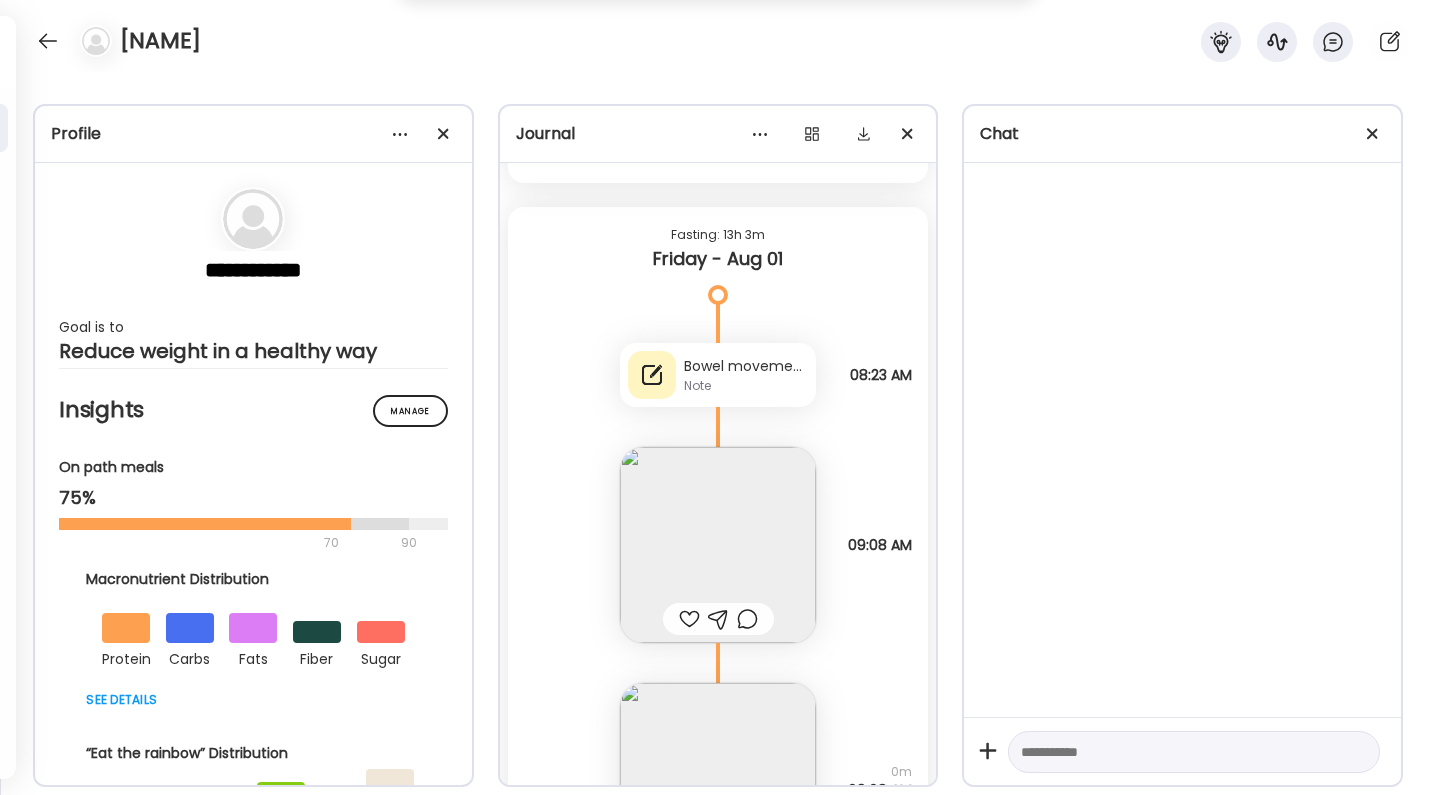 click at bounding box center (718, 545) 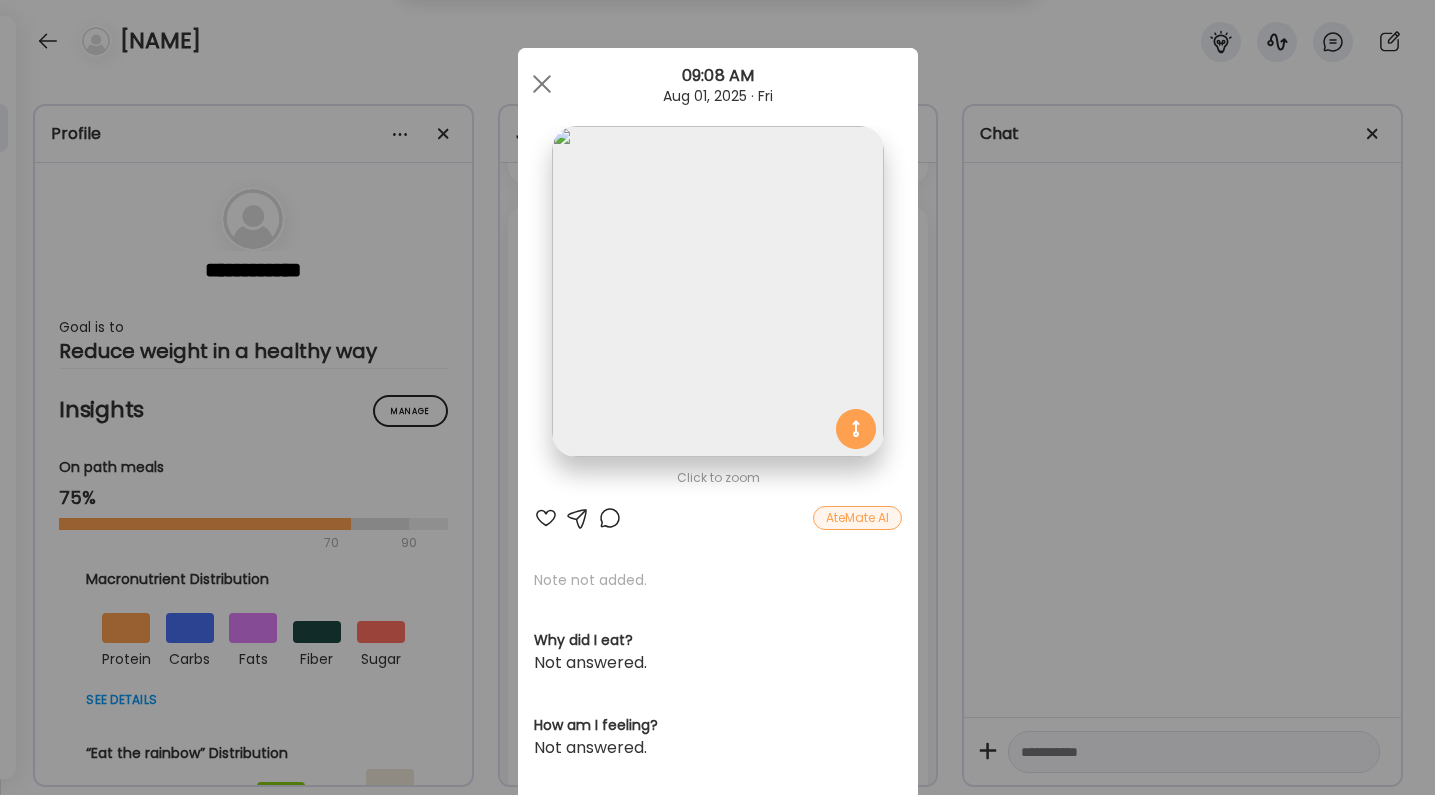 click at bounding box center [610, 518] 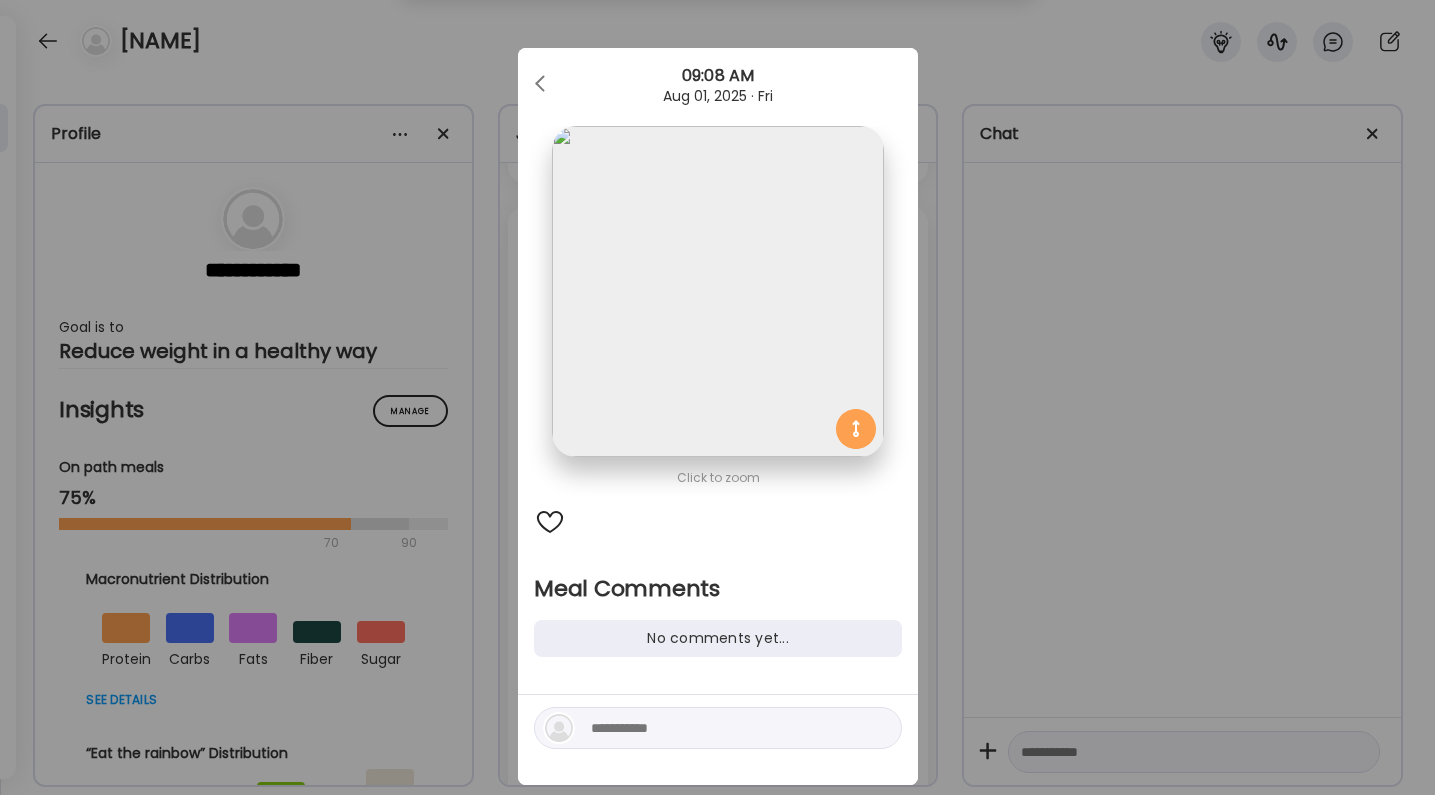 click at bounding box center [726, 728] 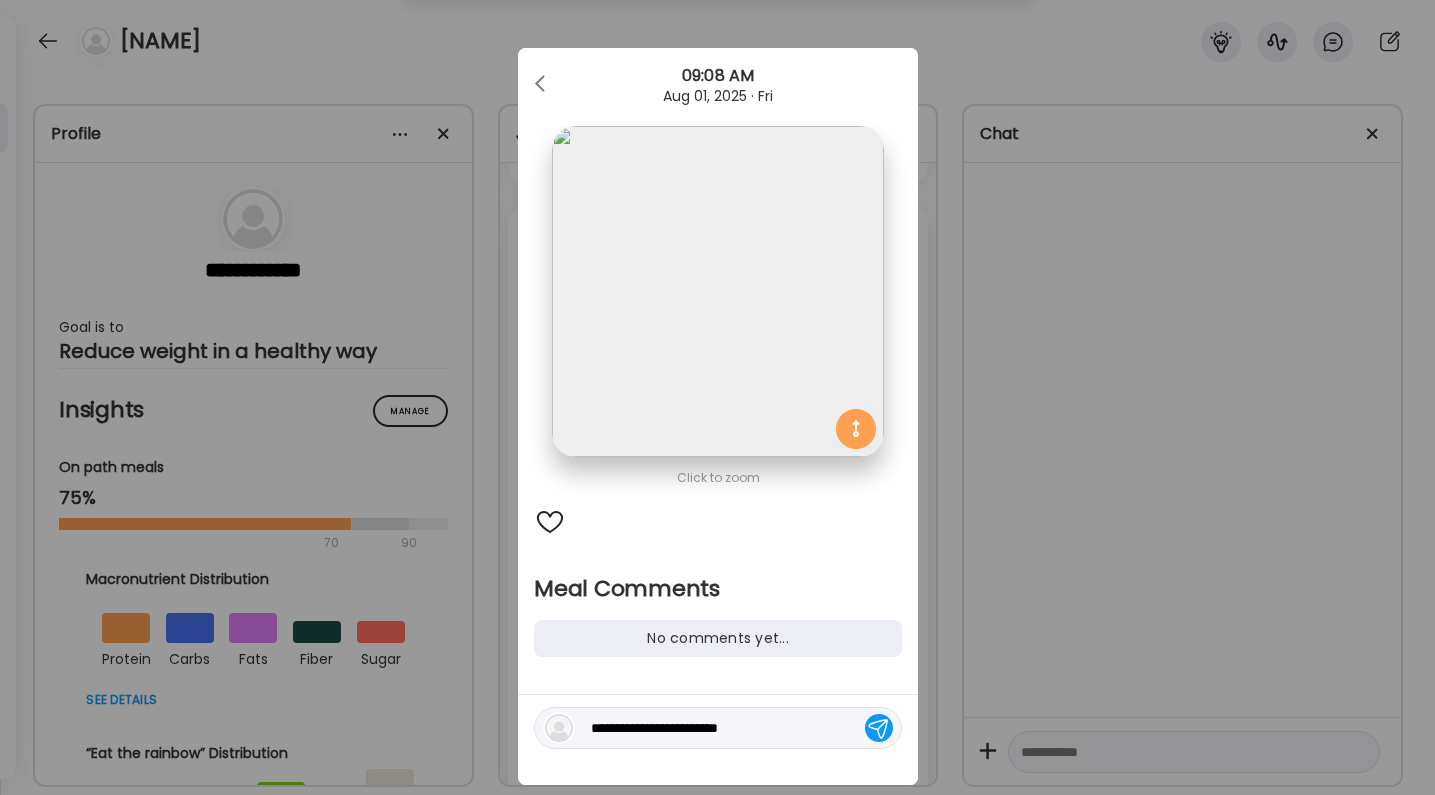 type on "**********" 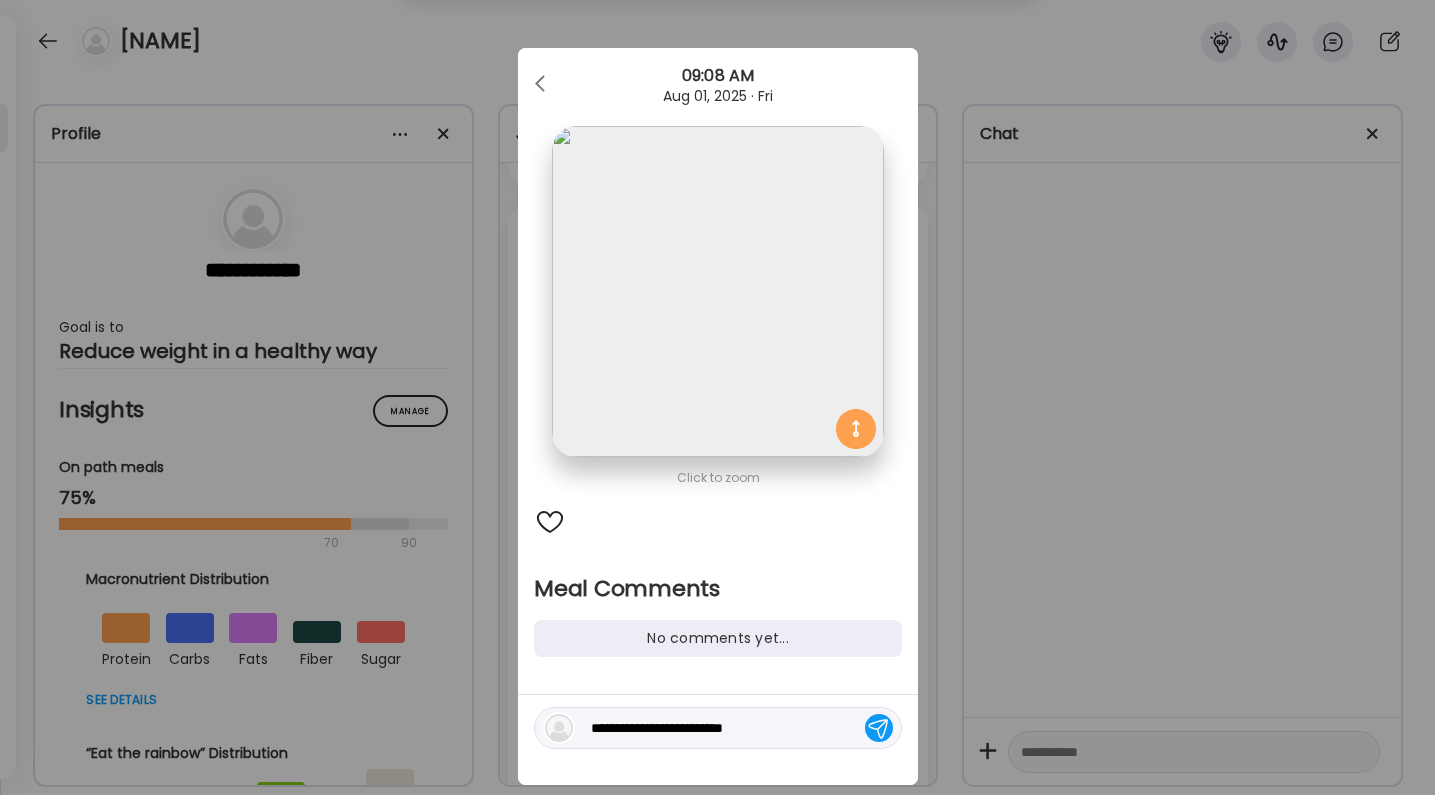 type 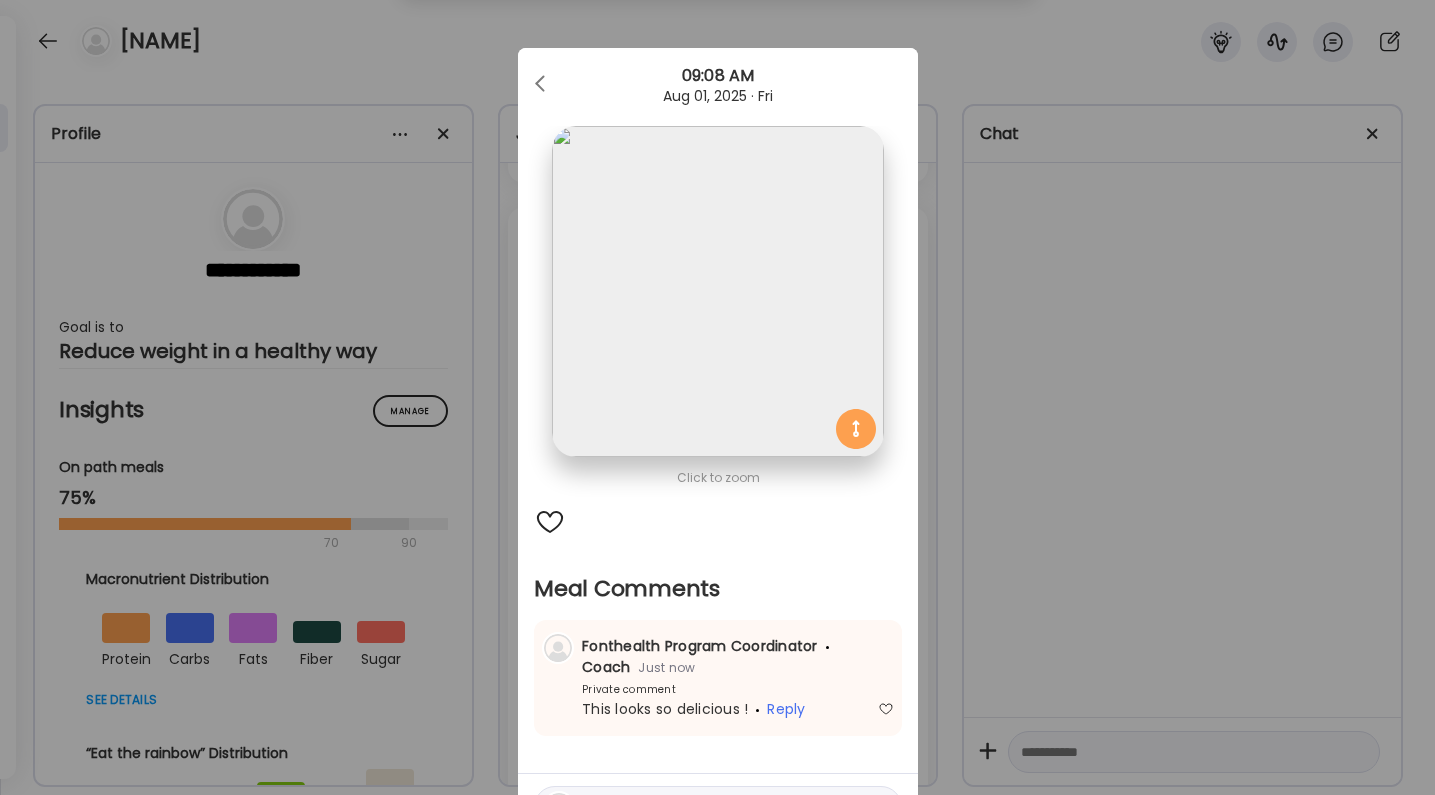 click on "Ate Coach Dashboard
Wahoo! It’s official
Take a moment to set up your Coach Profile to give your clients a smooth onboarding experience.
Skip Set up coach profile
Ate Coach Dashboard
1 Image 2 Message 3 Invite
Let’s get you quickly set up
Add a headshot or company logo for client recognition
Skip Next
Ate Coach Dashboard
1 Image 2 Message 3 Invite
Customize your welcome message
This page will be the first thing your clients will see. Add a welcome message to personalize their experience.
Header 32" at bounding box center [717, 397] 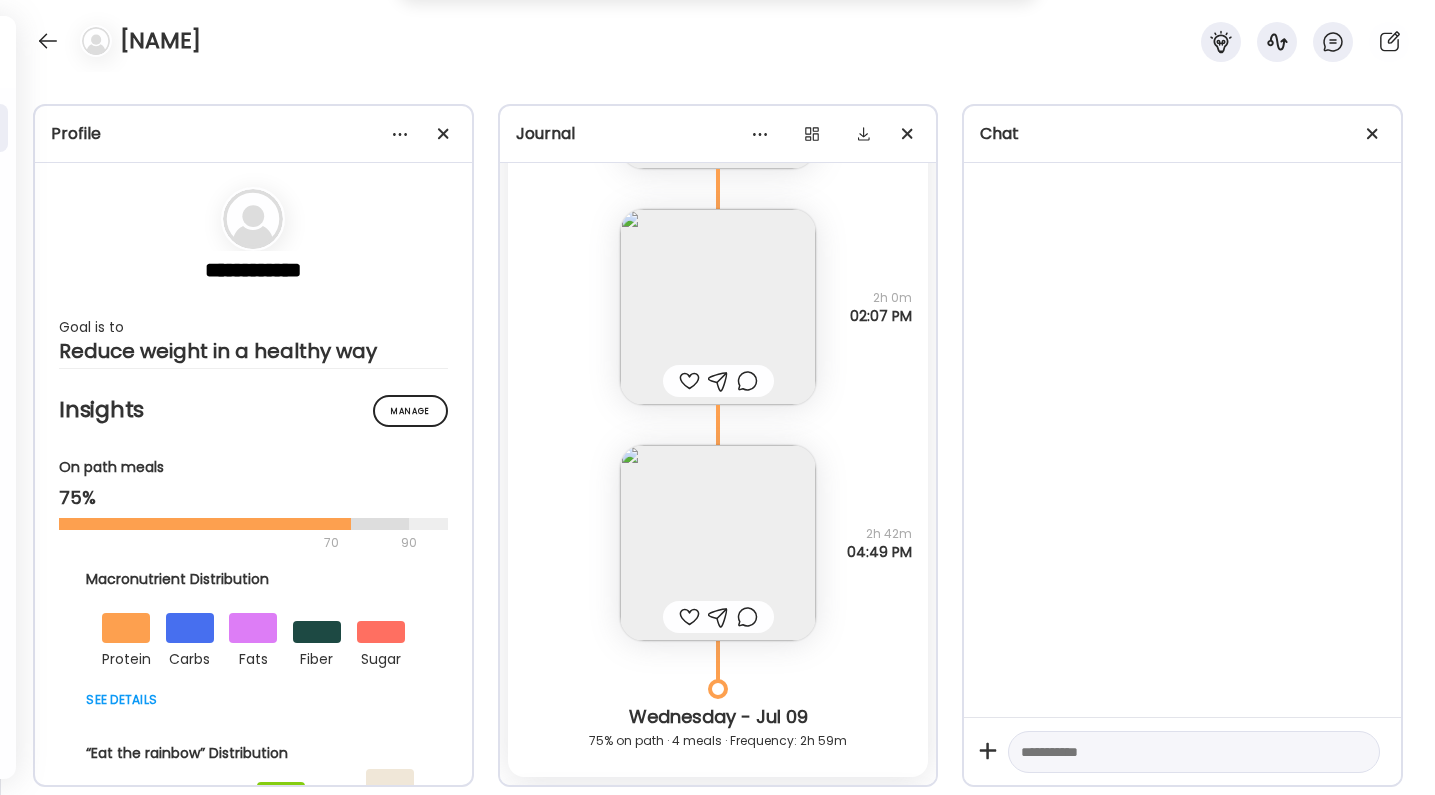 scroll, scrollTop: 3841, scrollLeft: 0, axis: vertical 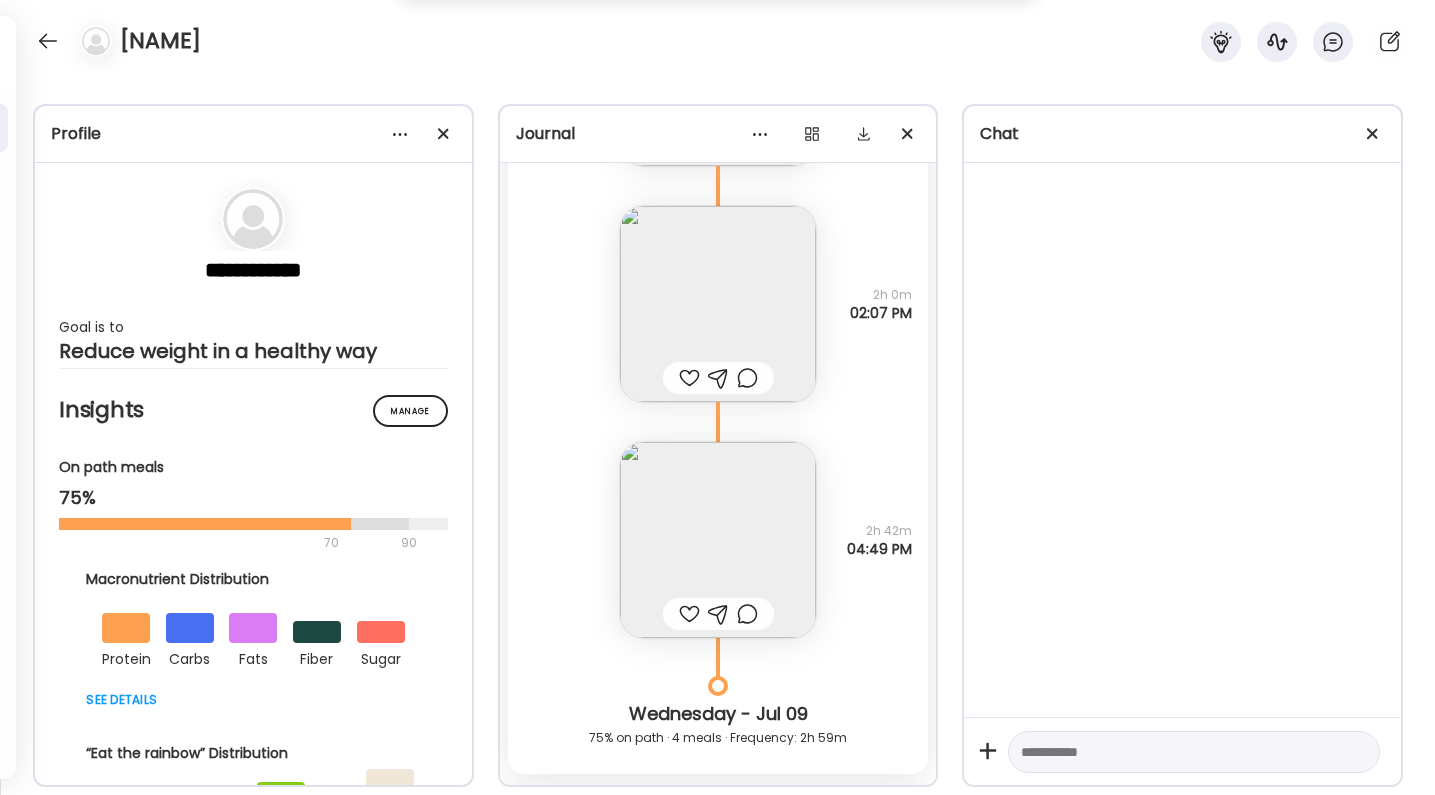 click at bounding box center (689, 614) 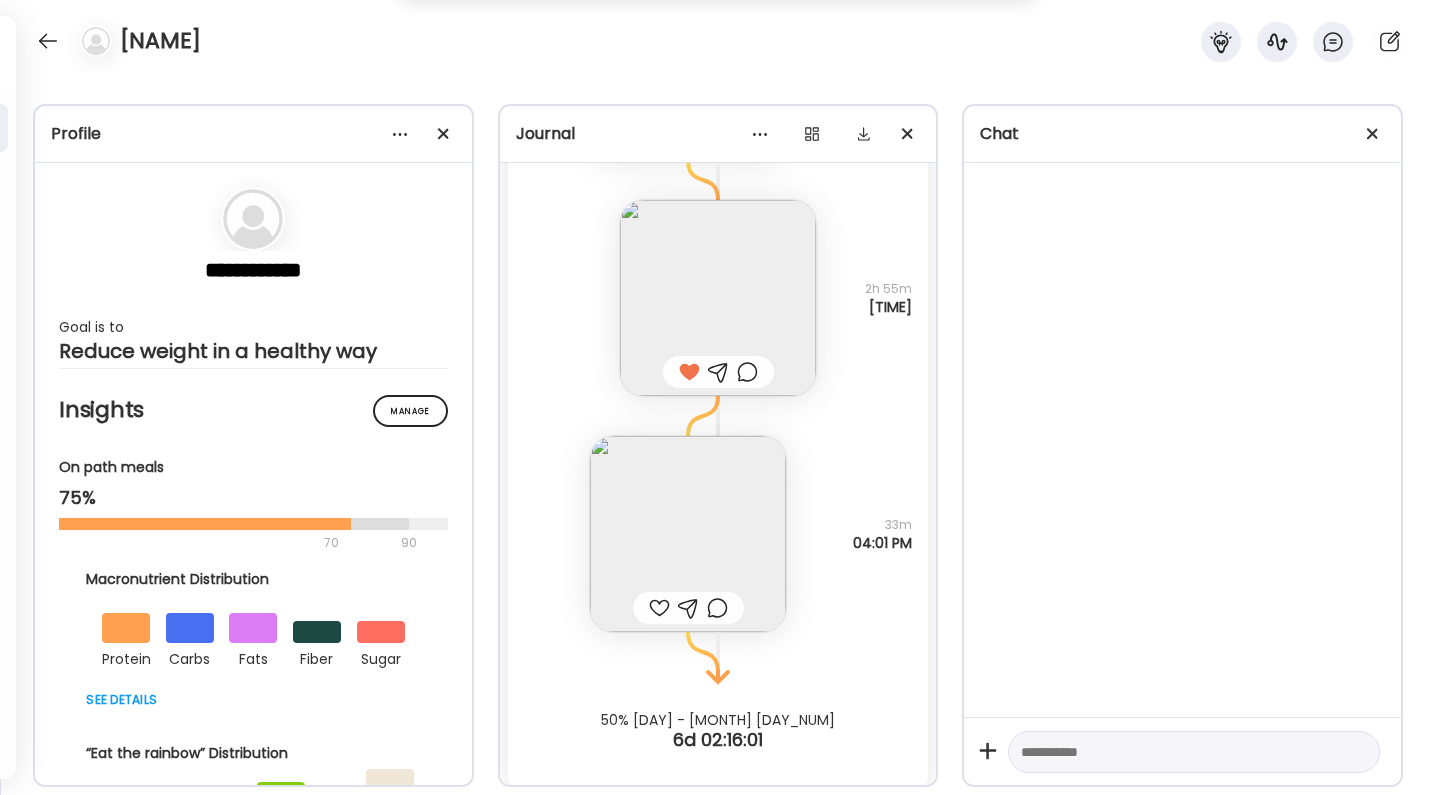 scroll, scrollTop: 8678, scrollLeft: 0, axis: vertical 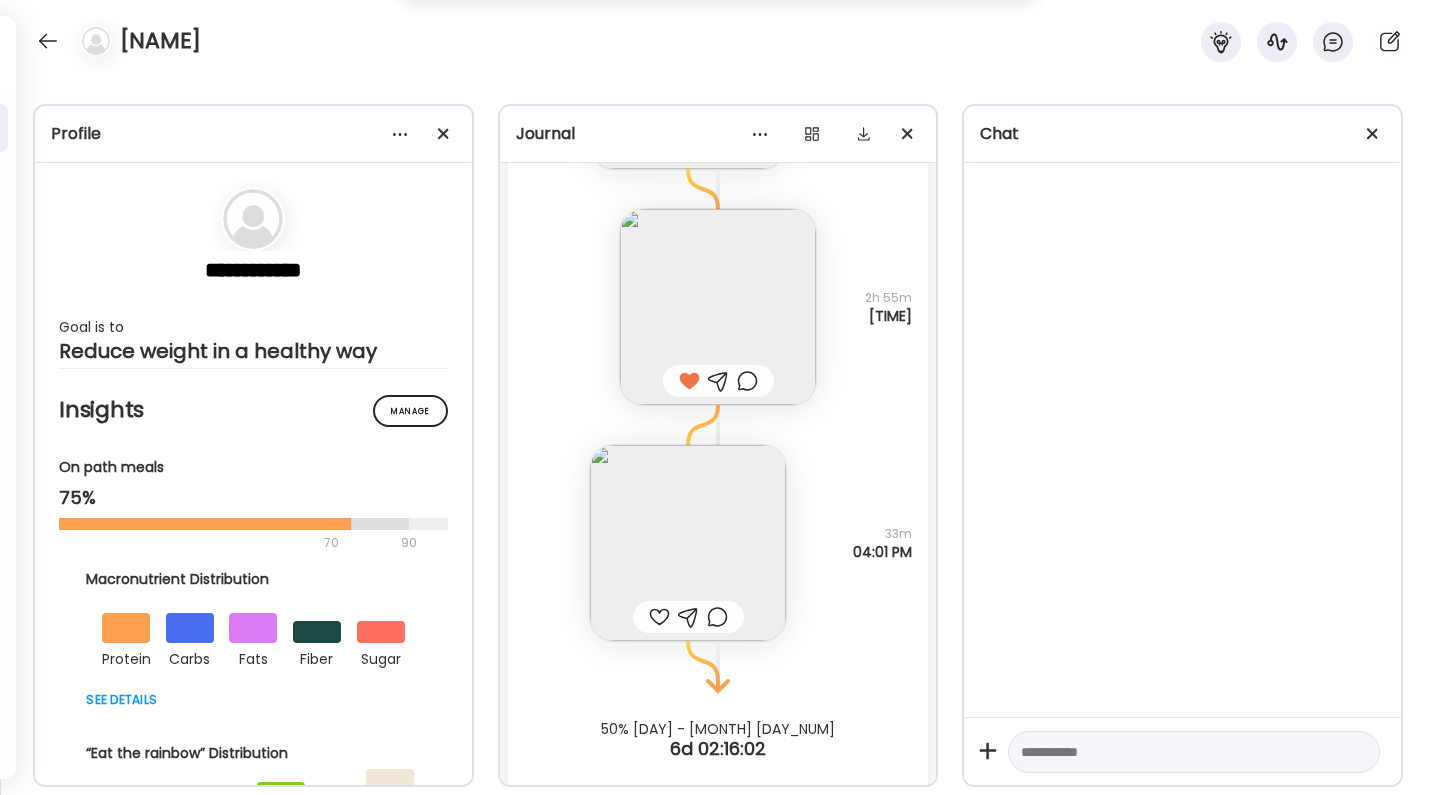 click at bounding box center (1176, 752) 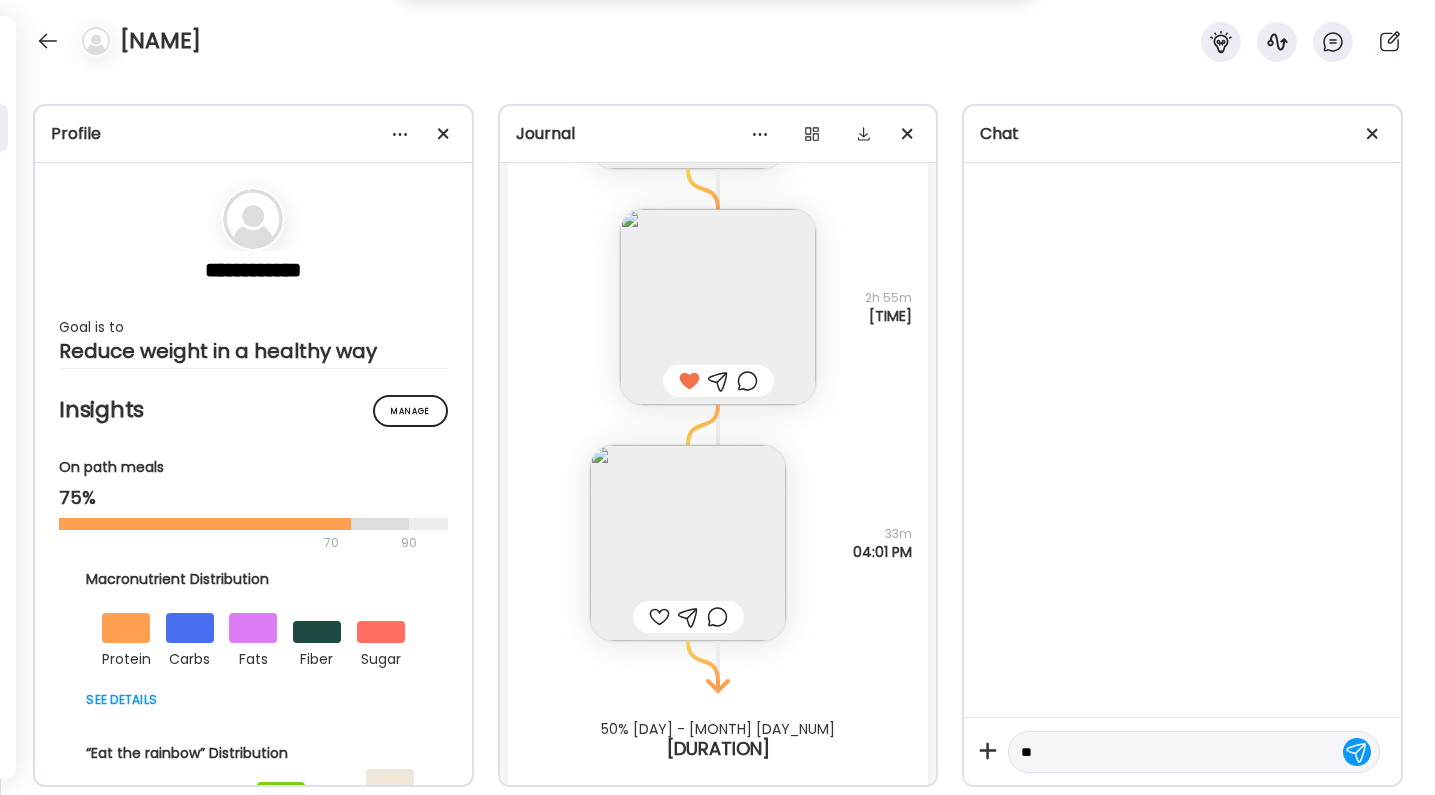 type on "*" 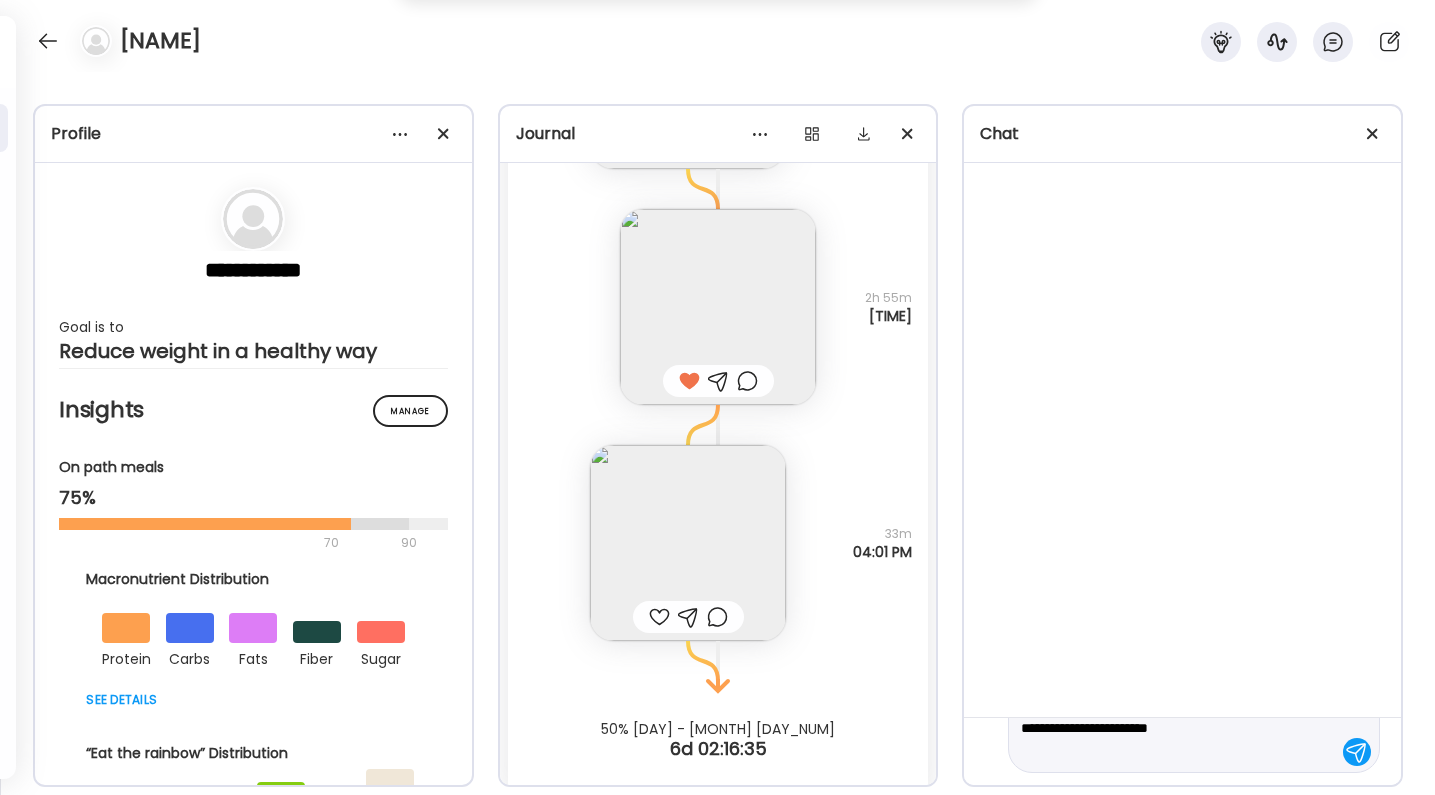 type on "**********" 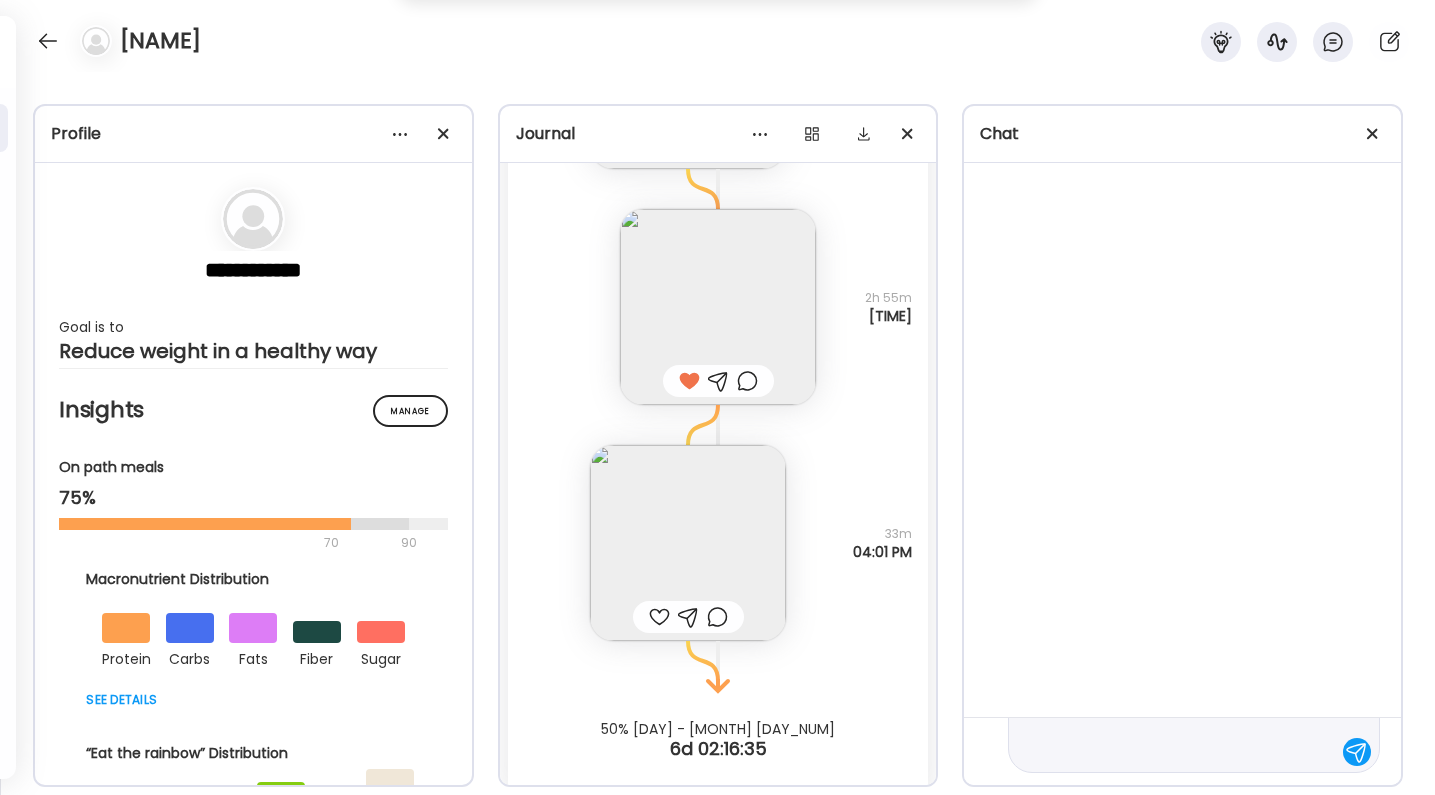 scroll, scrollTop: 3, scrollLeft: 0, axis: vertical 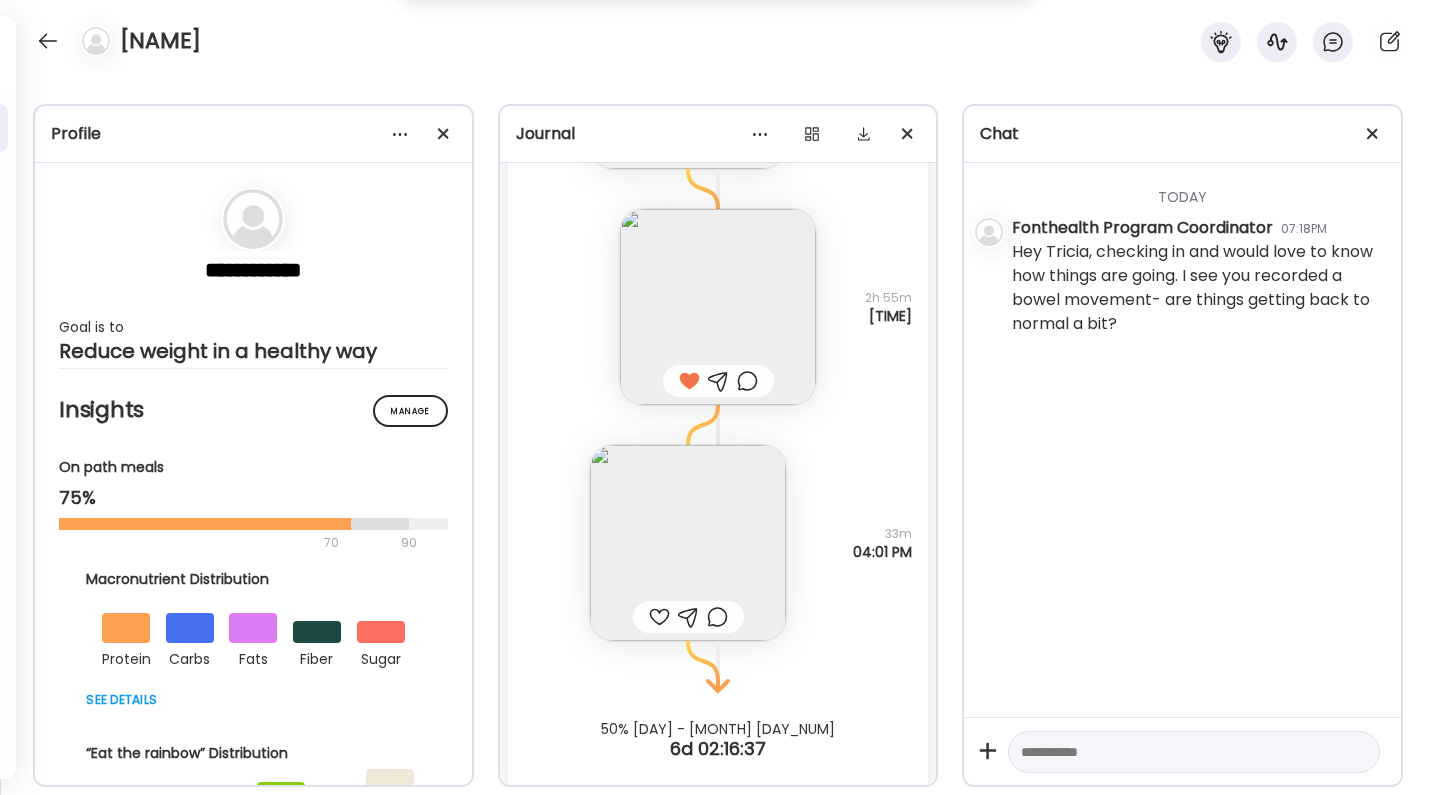 click on "[NAME]" at bounding box center [717, 36] 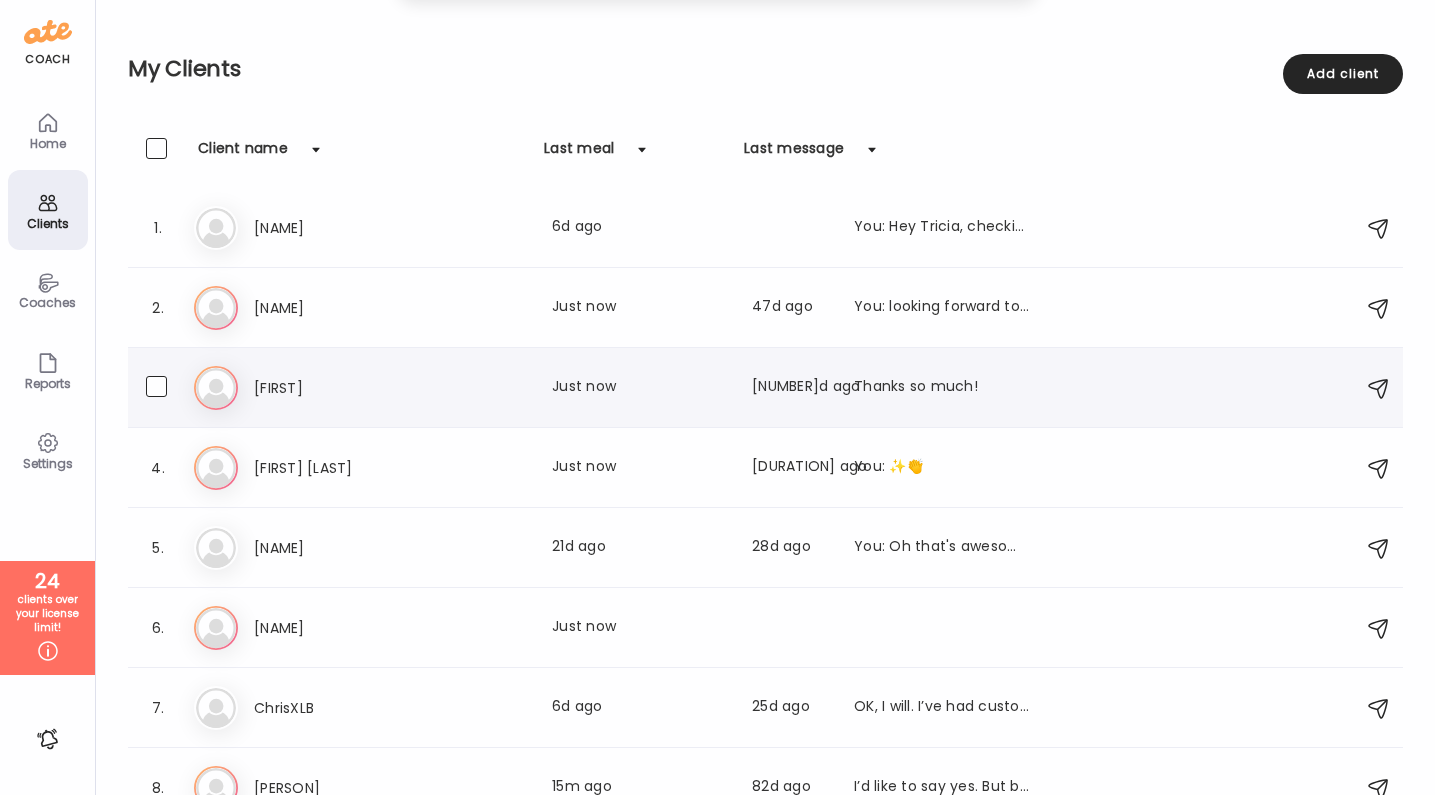 click on "3.
[FIRST]
[FIRST] [LAST]
Last meal: Just now Last message: 84d ago Thanks so much!" at bounding box center [765, 388] 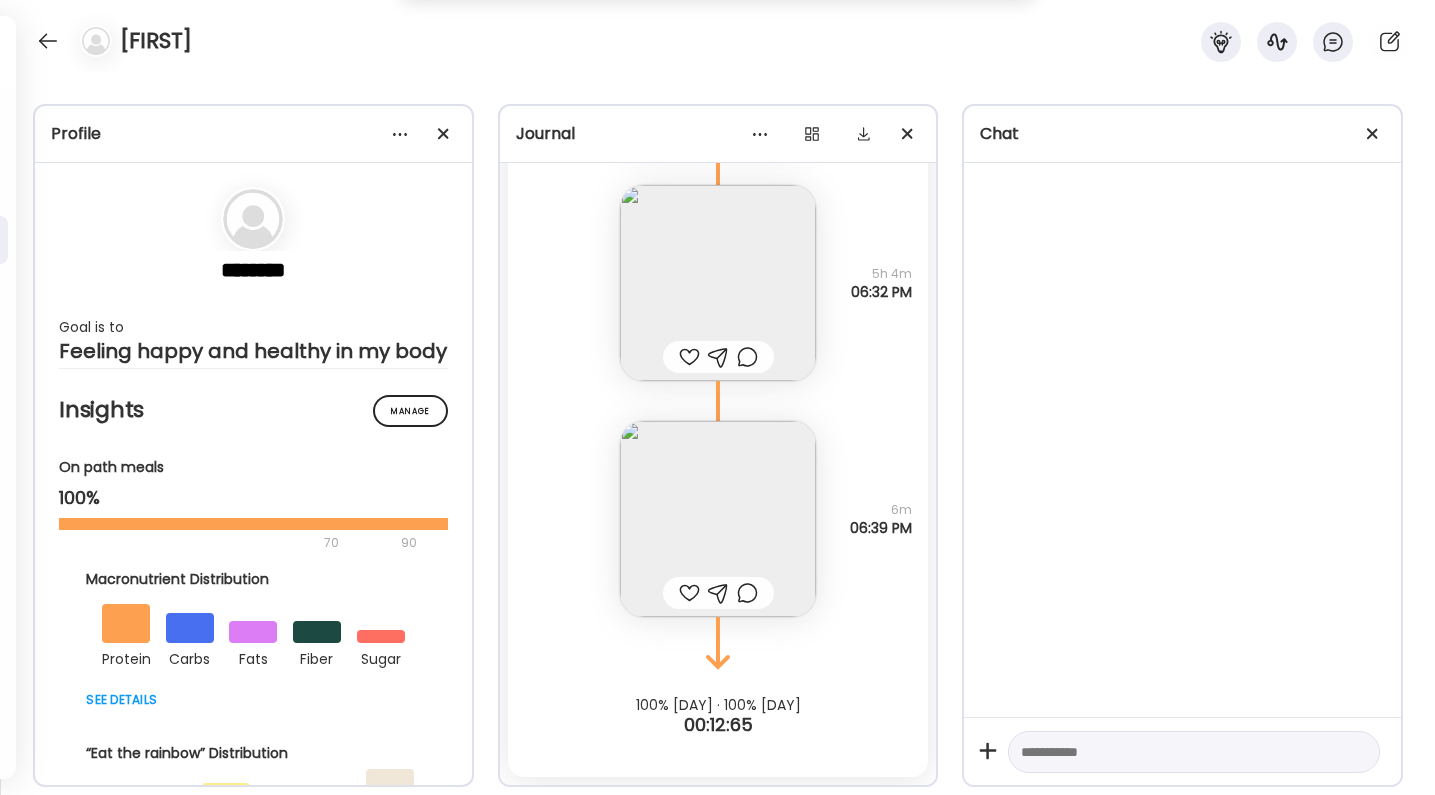 scroll, scrollTop: 4930, scrollLeft: 0, axis: vertical 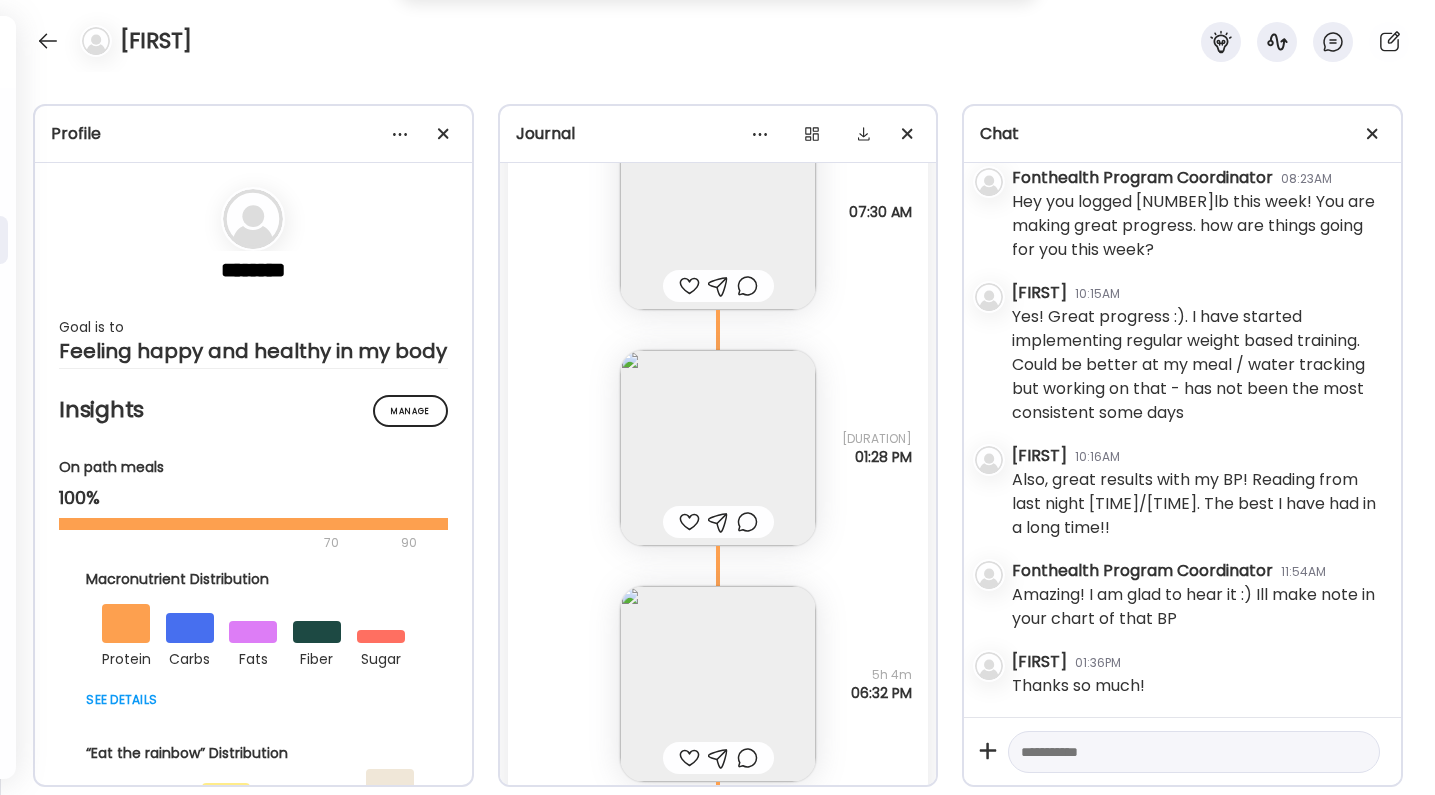 click at bounding box center [689, 522] 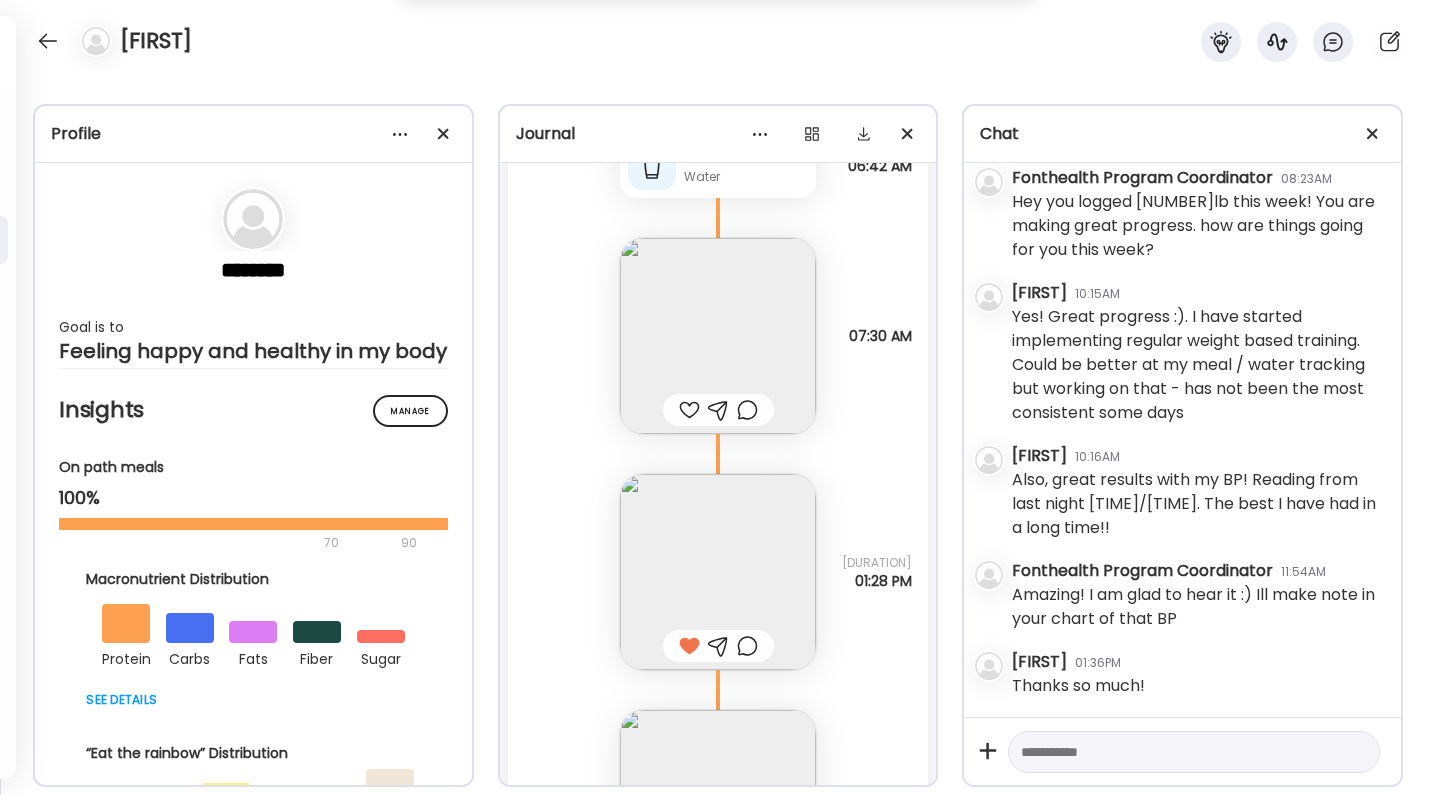 scroll, scrollTop: 40124, scrollLeft: 0, axis: vertical 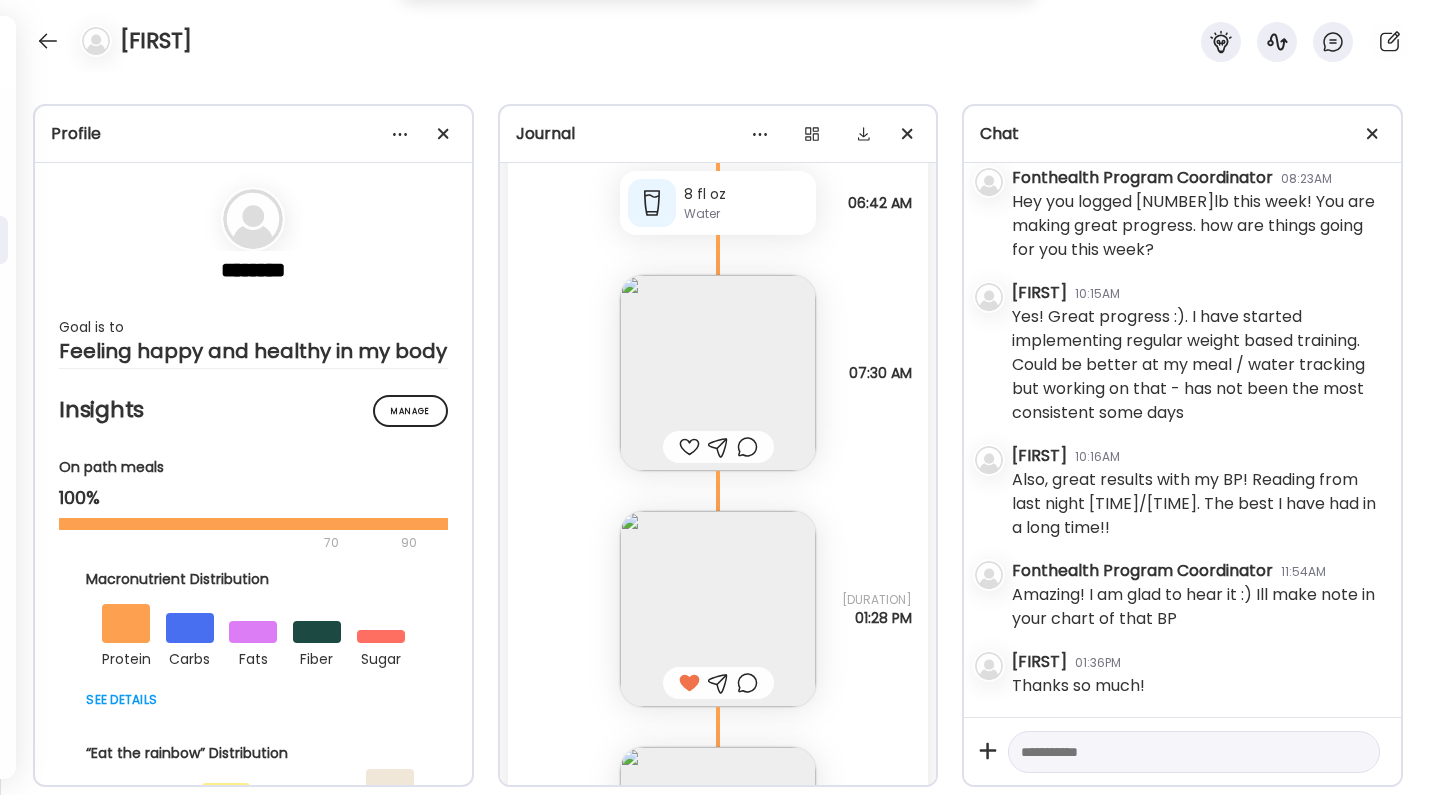 click at bounding box center (689, 447) 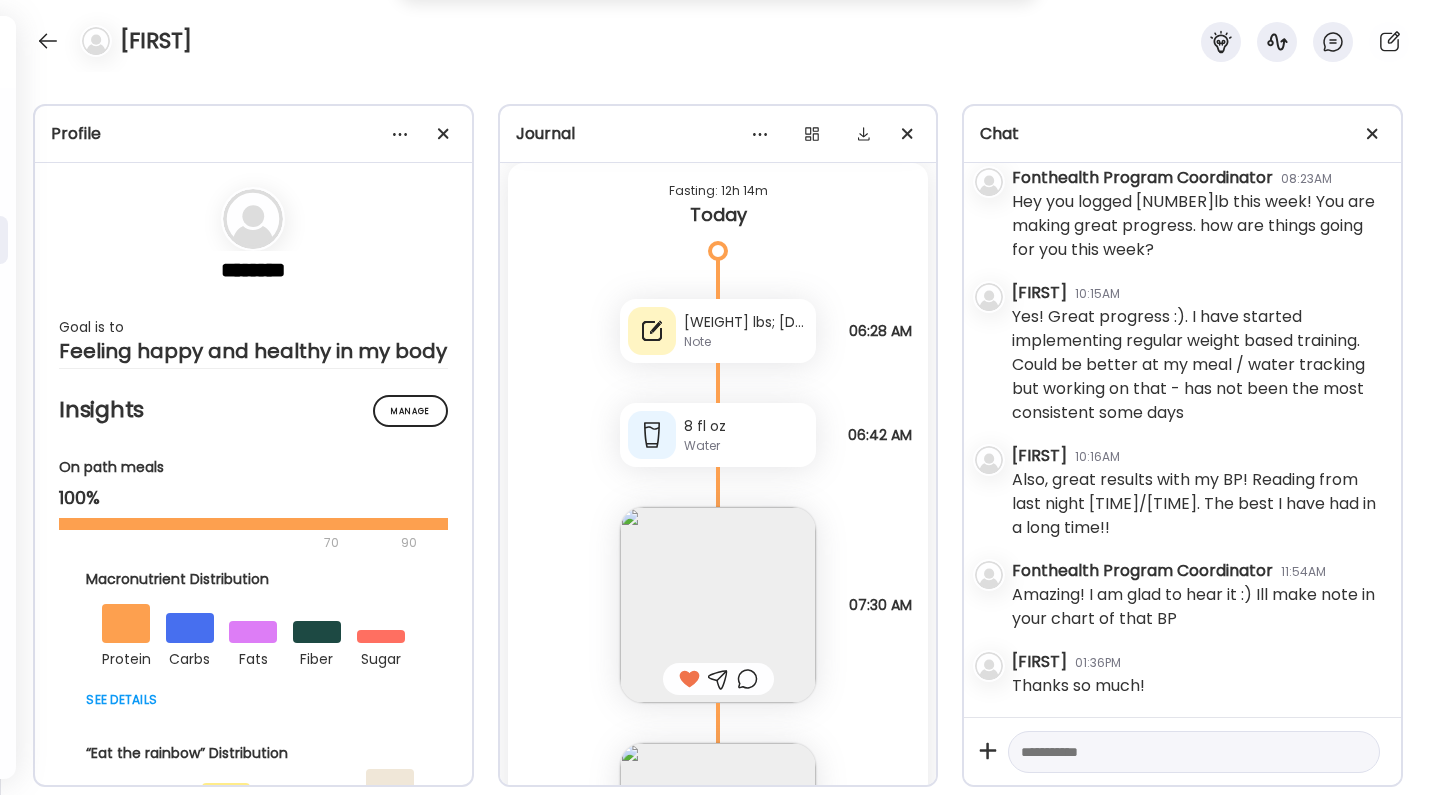 scroll, scrollTop: 39857, scrollLeft: 0, axis: vertical 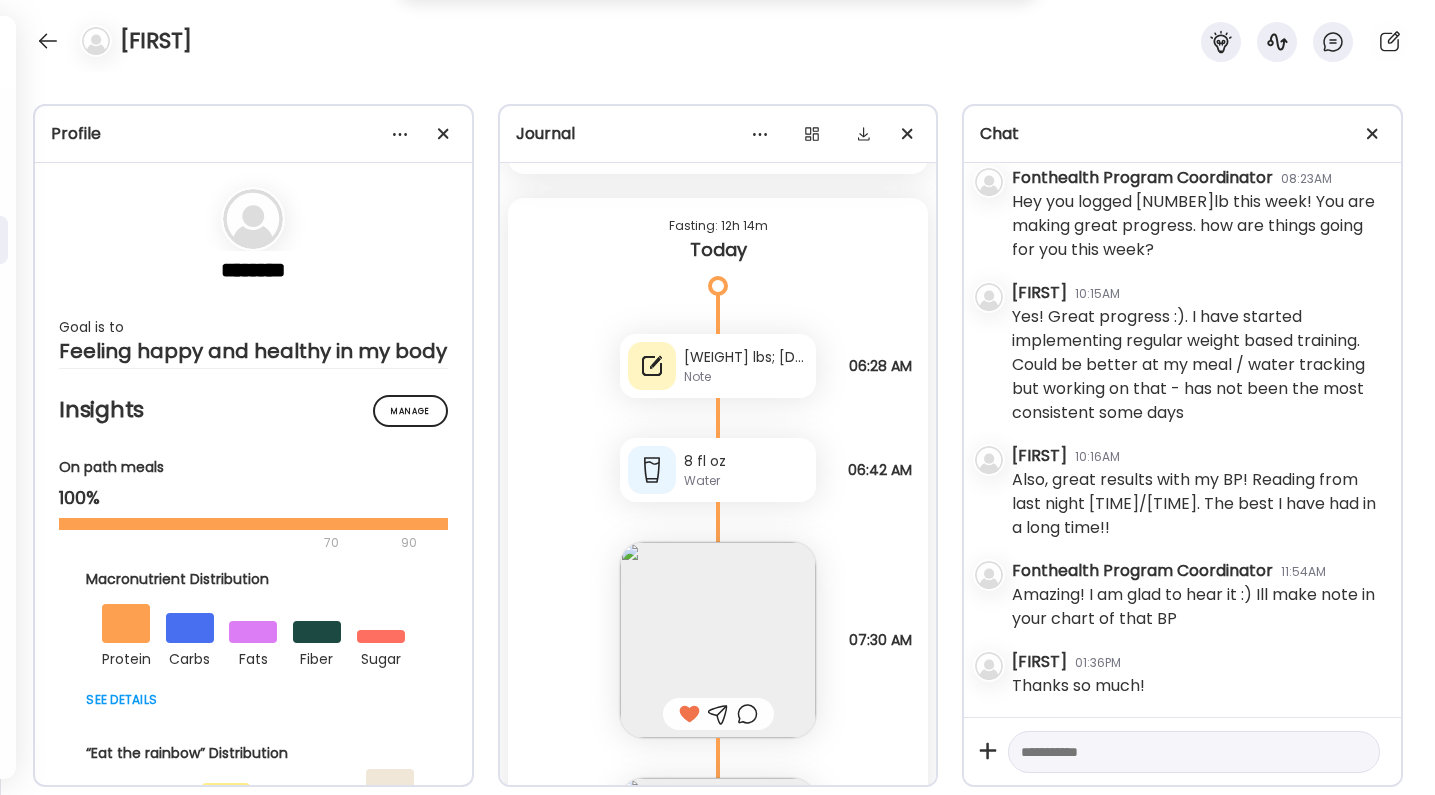 click on "[WEIGHT] lbs; [DOSE]mg - upper right arm" at bounding box center [746, 357] 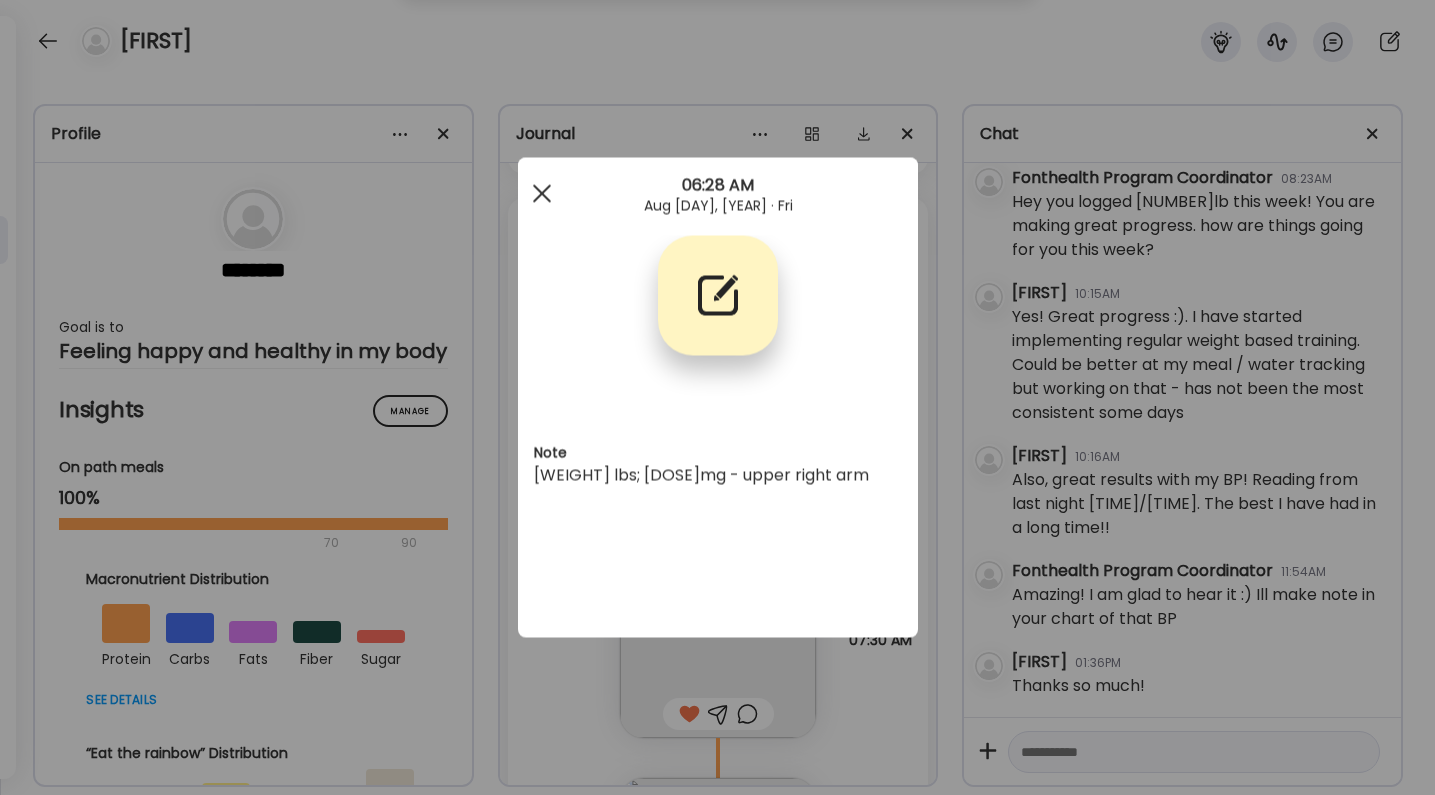 click at bounding box center [542, 194] 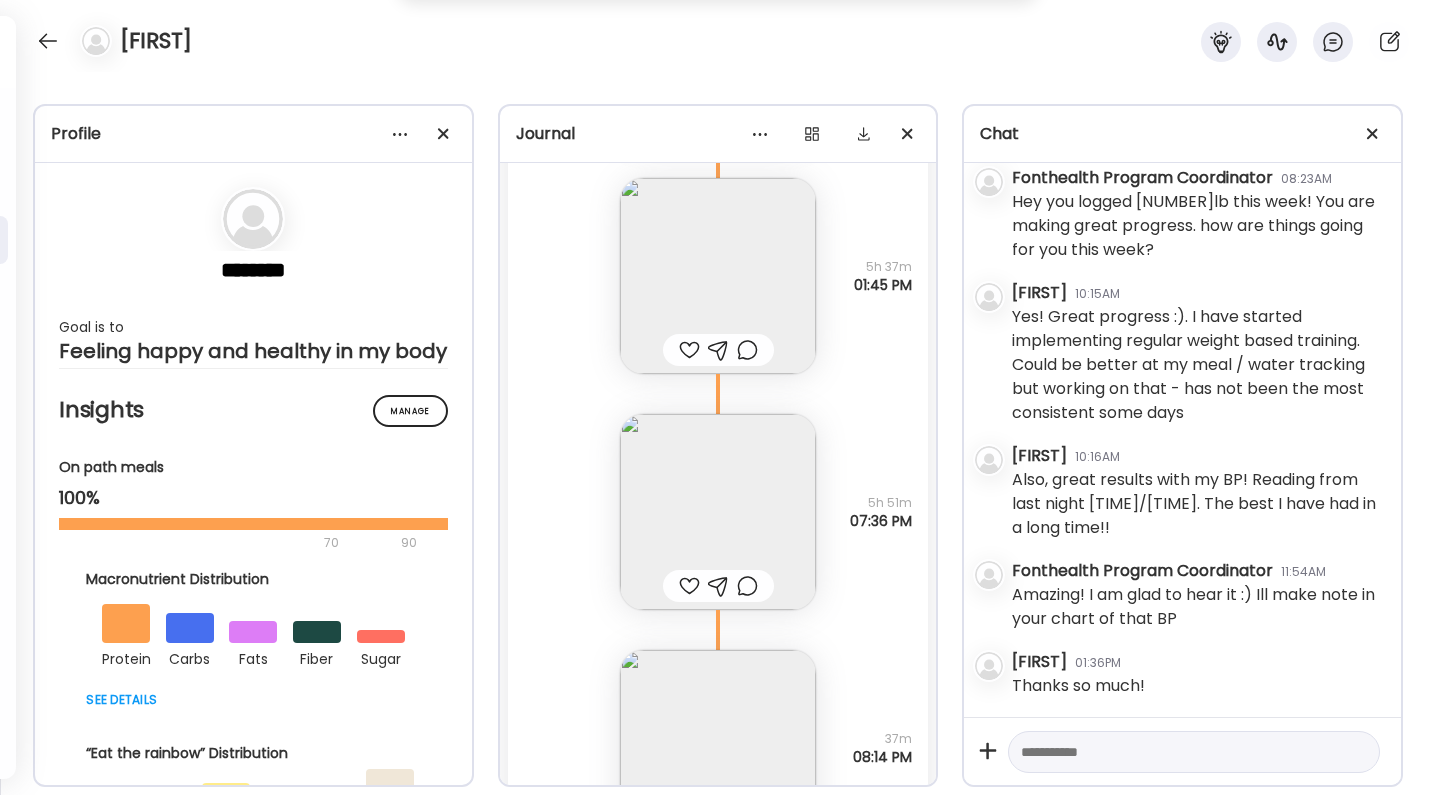 scroll, scrollTop: 30067, scrollLeft: 0, axis: vertical 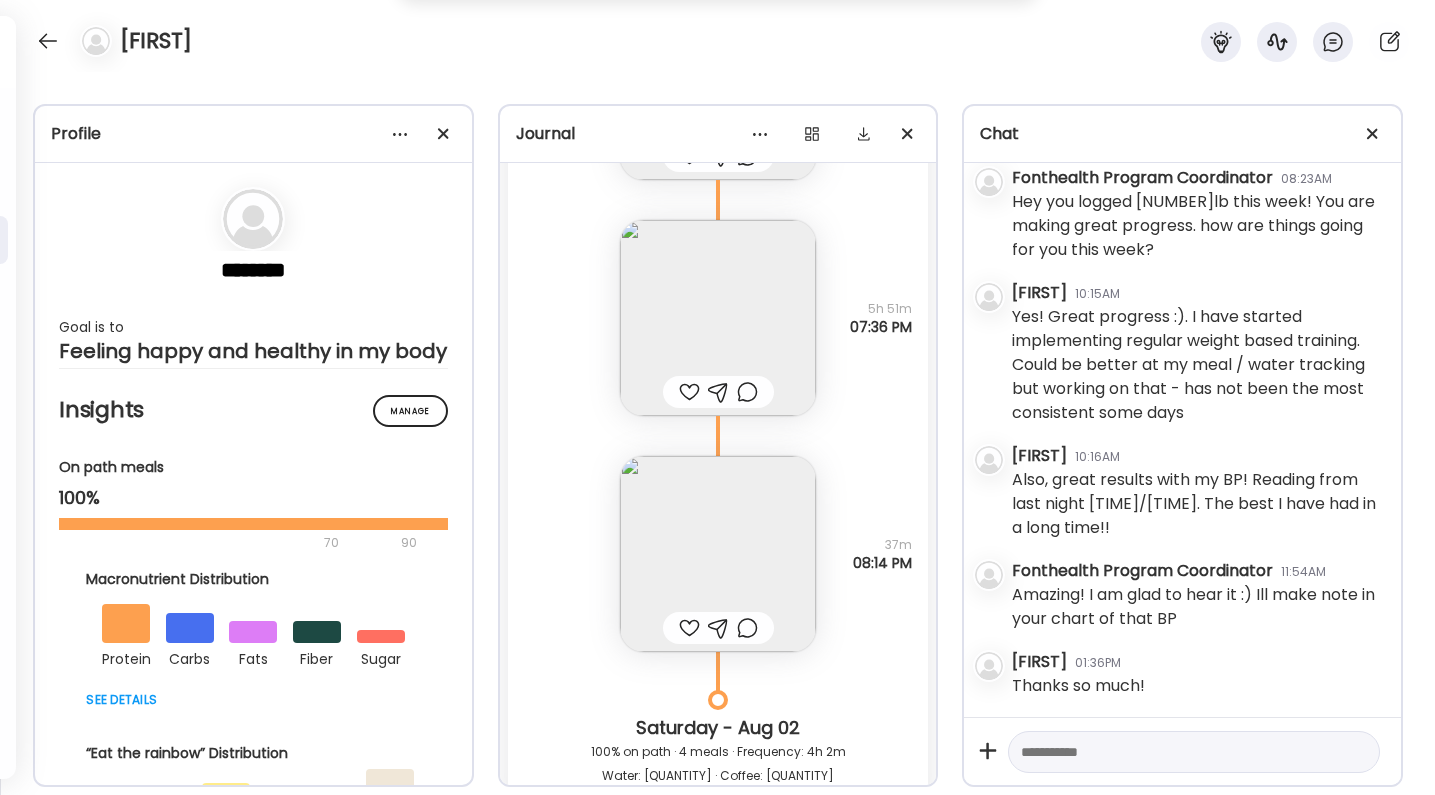 click at bounding box center (689, 628) 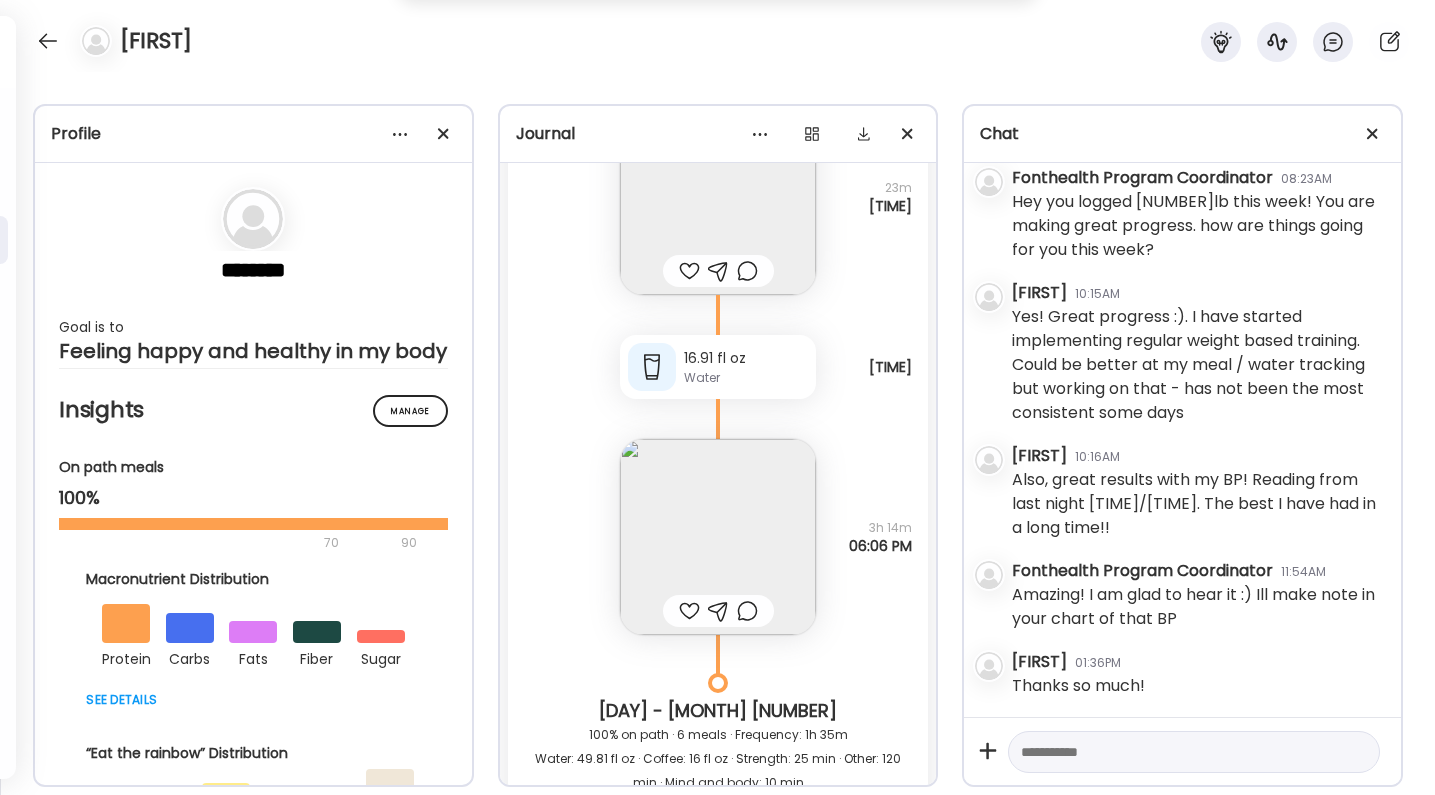 scroll, scrollTop: 33192, scrollLeft: 0, axis: vertical 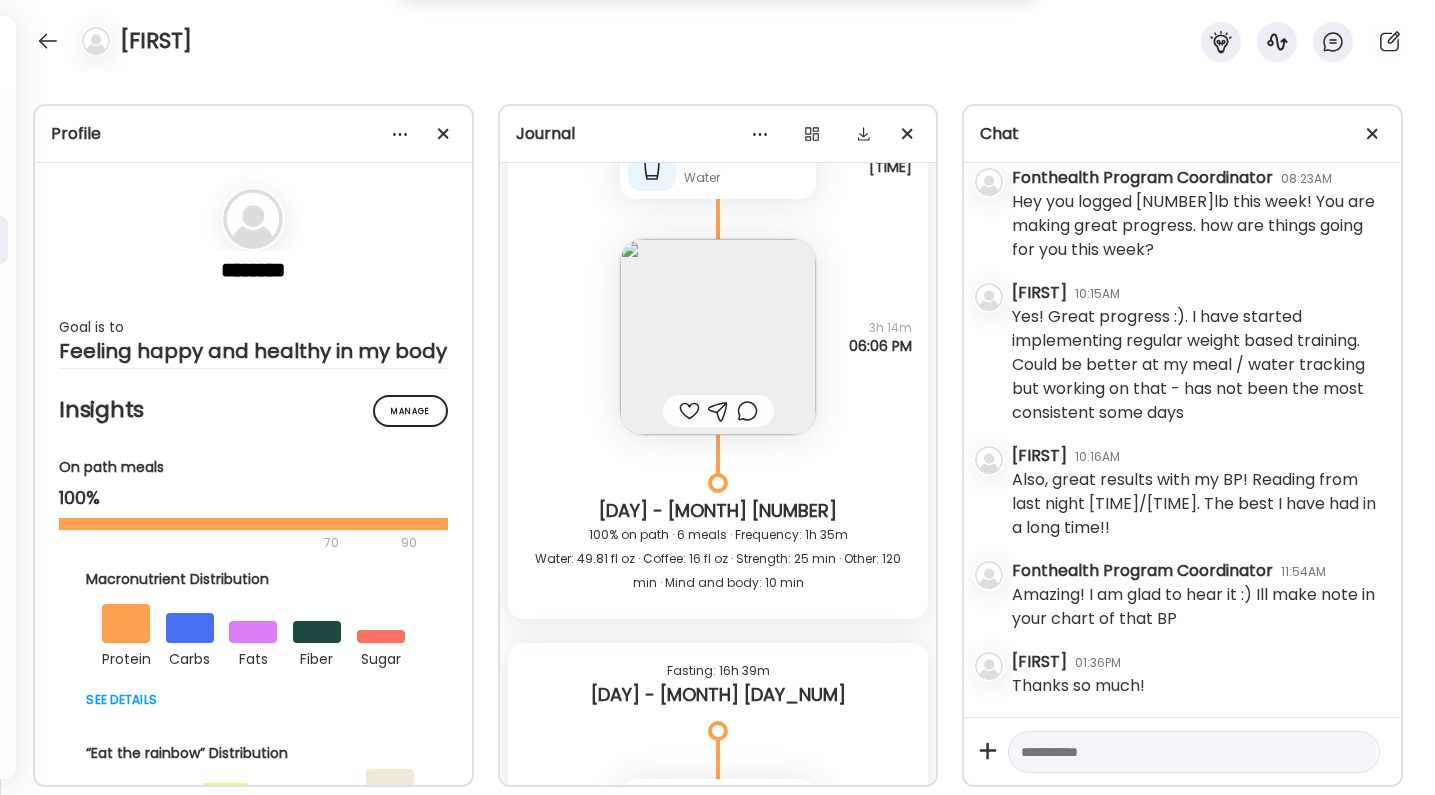 click at bounding box center (689, 411) 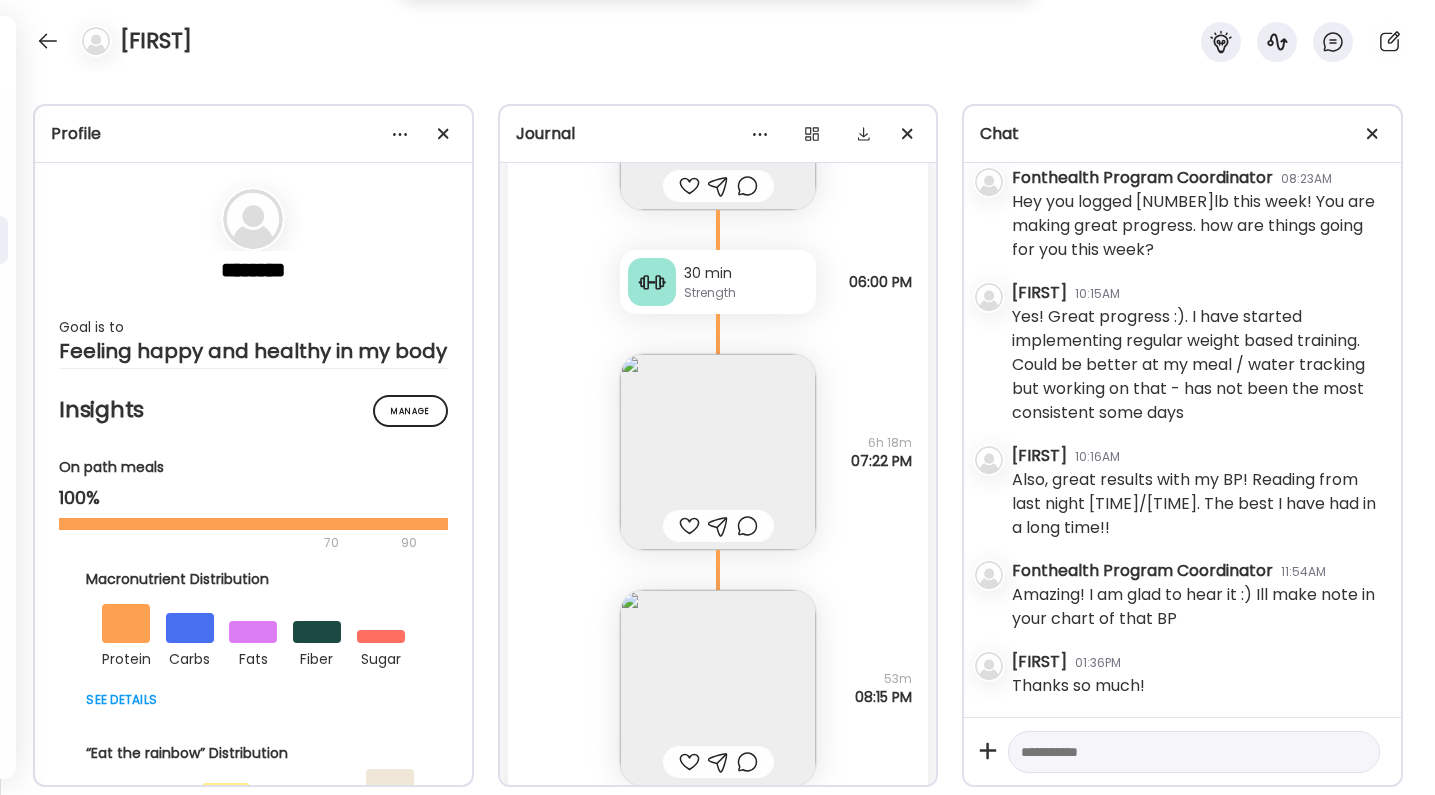 scroll, scrollTop: 35702, scrollLeft: 0, axis: vertical 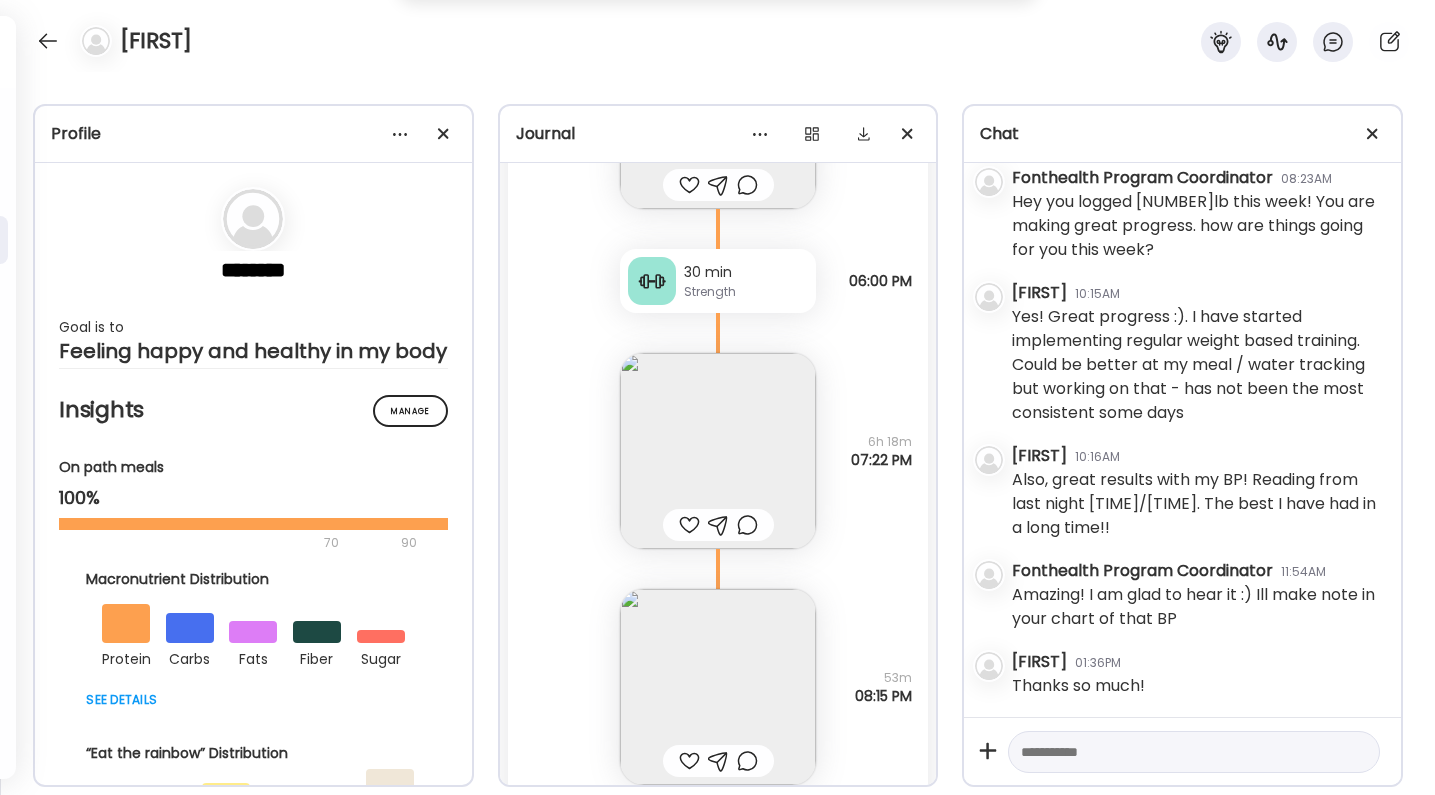 click at bounding box center (689, 525) 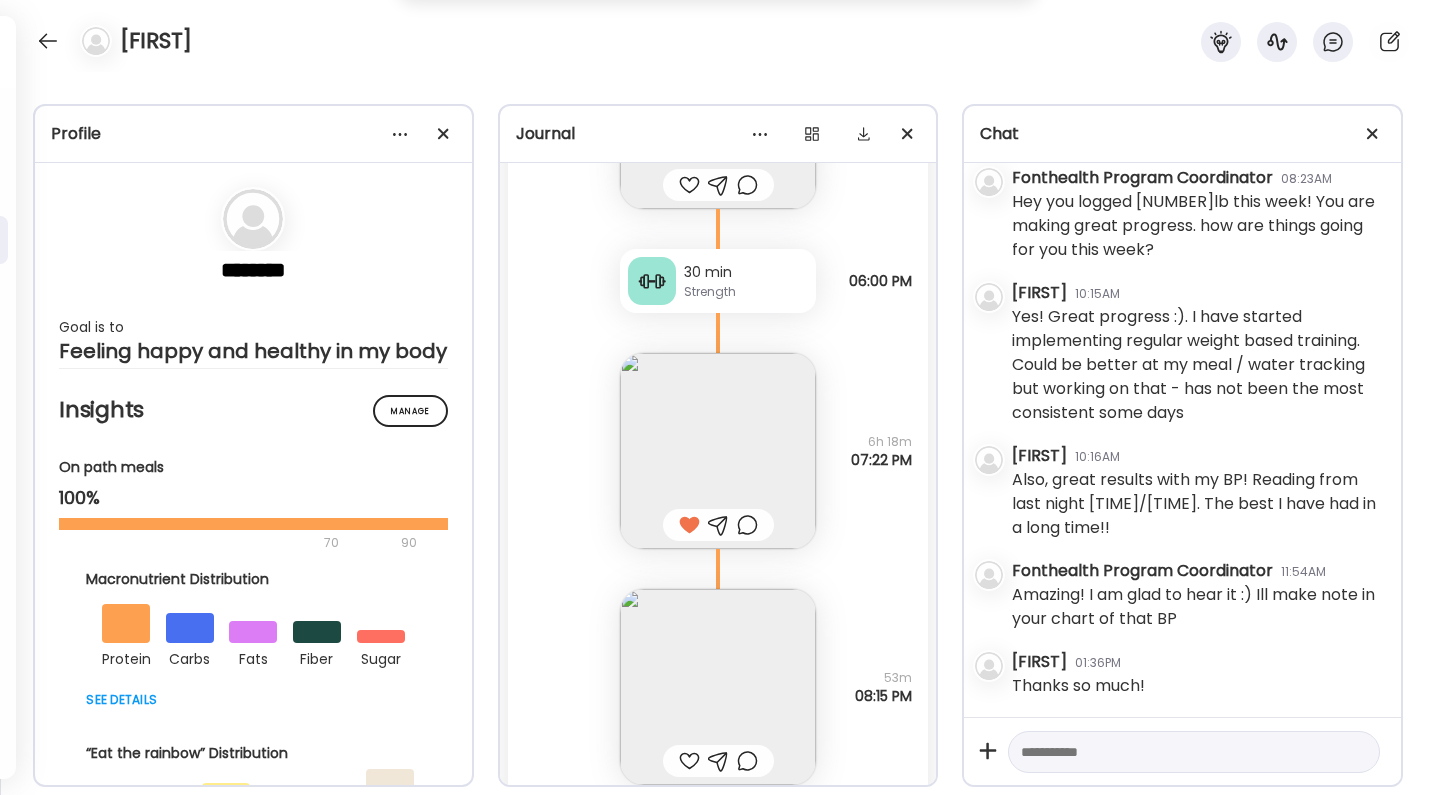 click at bounding box center [718, 687] 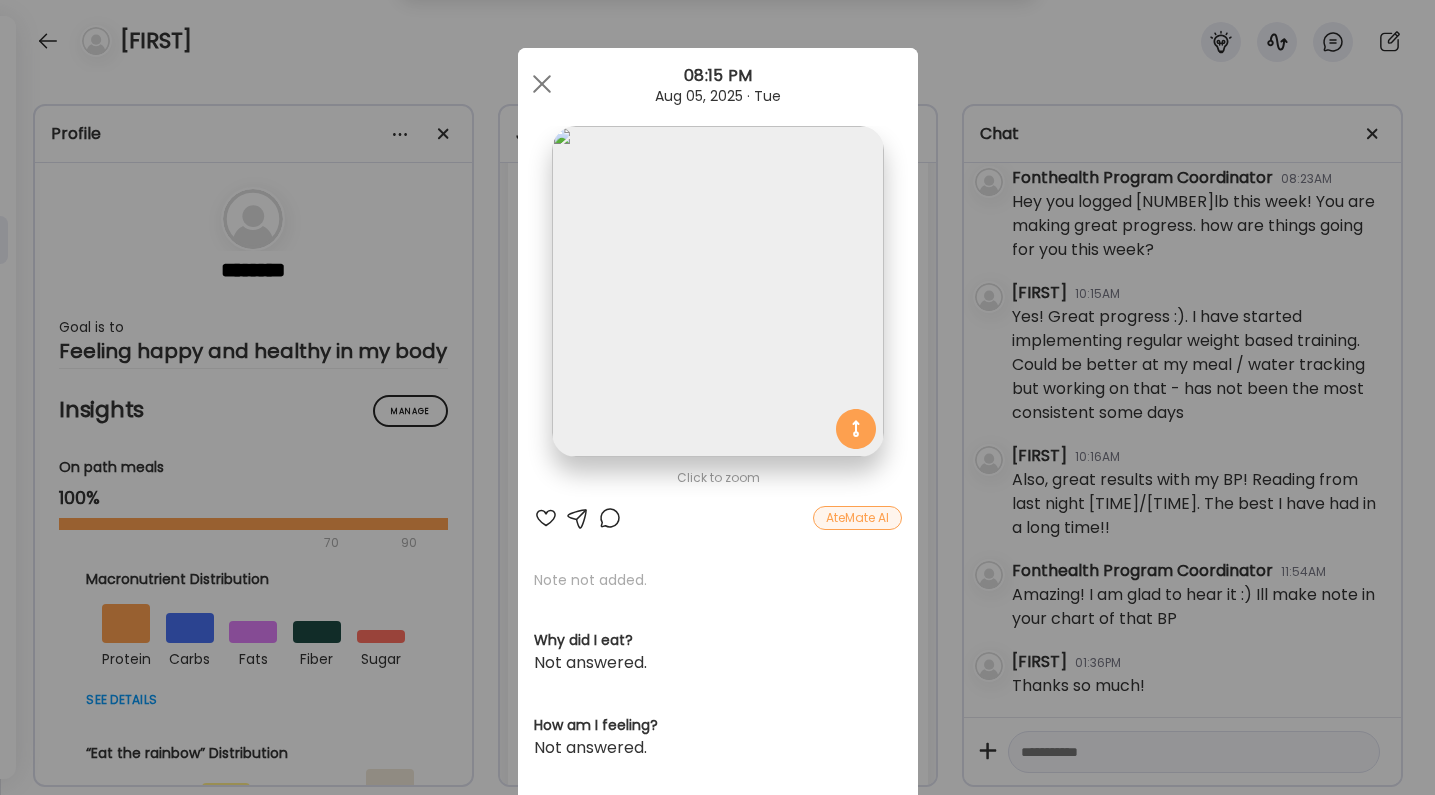 click on "Ate Coach Dashboard
Wahoo! It’s official
Take a moment to set up your Coach Profile to give your clients a smooth onboarding experience.
Skip Set up coach profile
Ate Coach Dashboard
1 Image 2 Message 3 Invite
Let’s get you quickly set up
Add a headshot or company logo for client recognition
Skip Next
Ate Coach Dashboard
1 Image 2 Message 3 Invite
Customize your welcome message
This page will be the first thing your clients will see. Add a welcome message to personalize their experience.
Header 32" at bounding box center [717, 397] 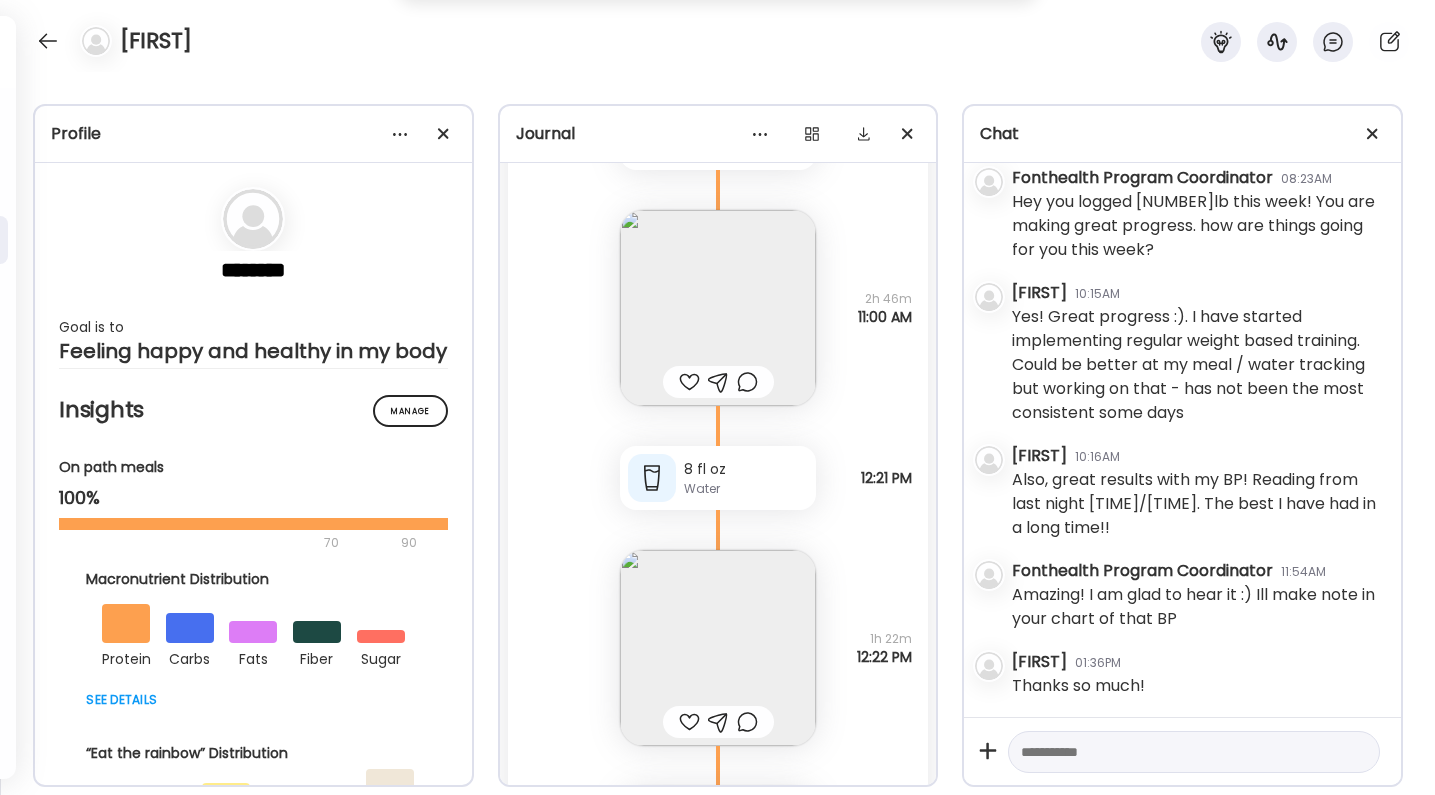 scroll, scrollTop: 37496, scrollLeft: 0, axis: vertical 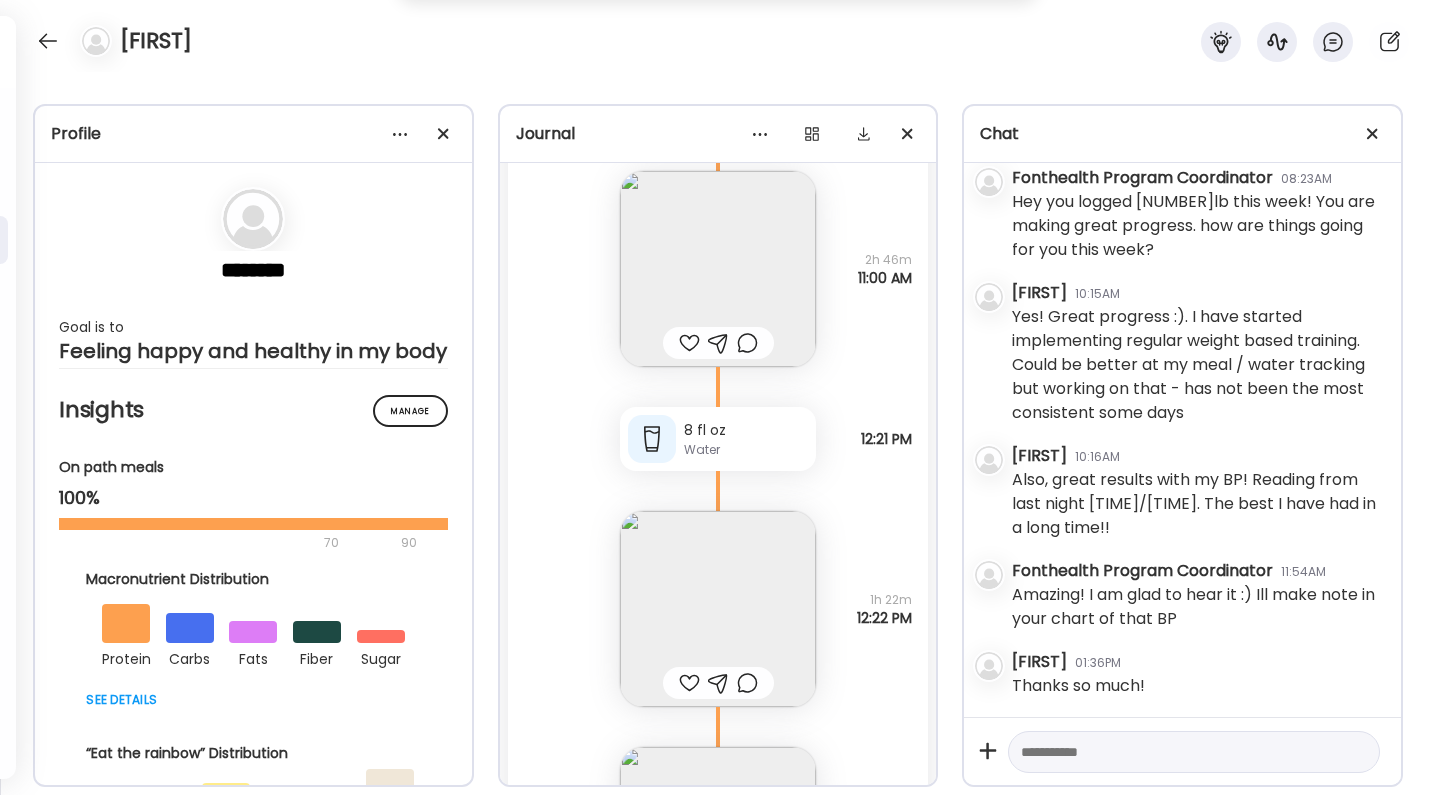 click at bounding box center [689, 343] 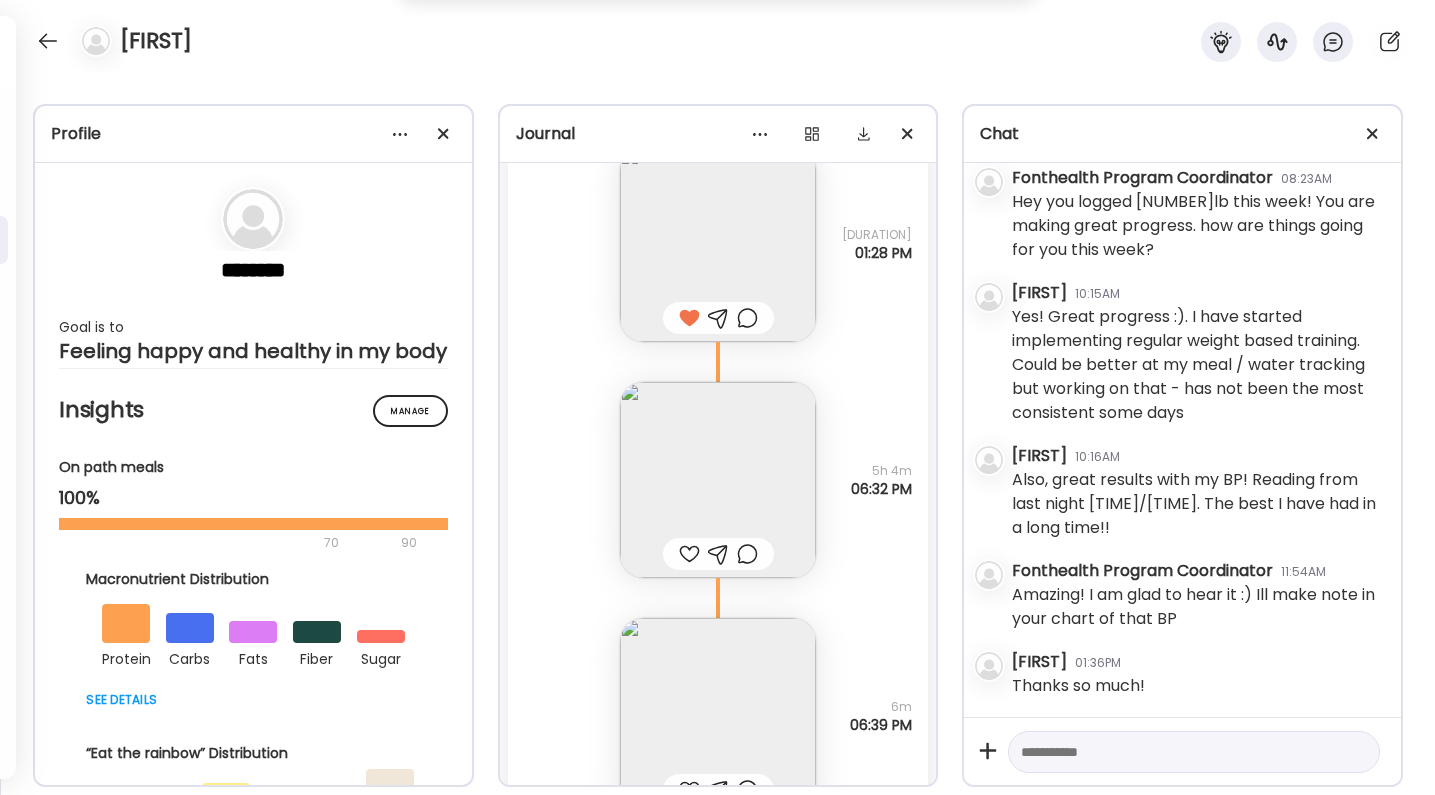 scroll, scrollTop: 40492, scrollLeft: 0, axis: vertical 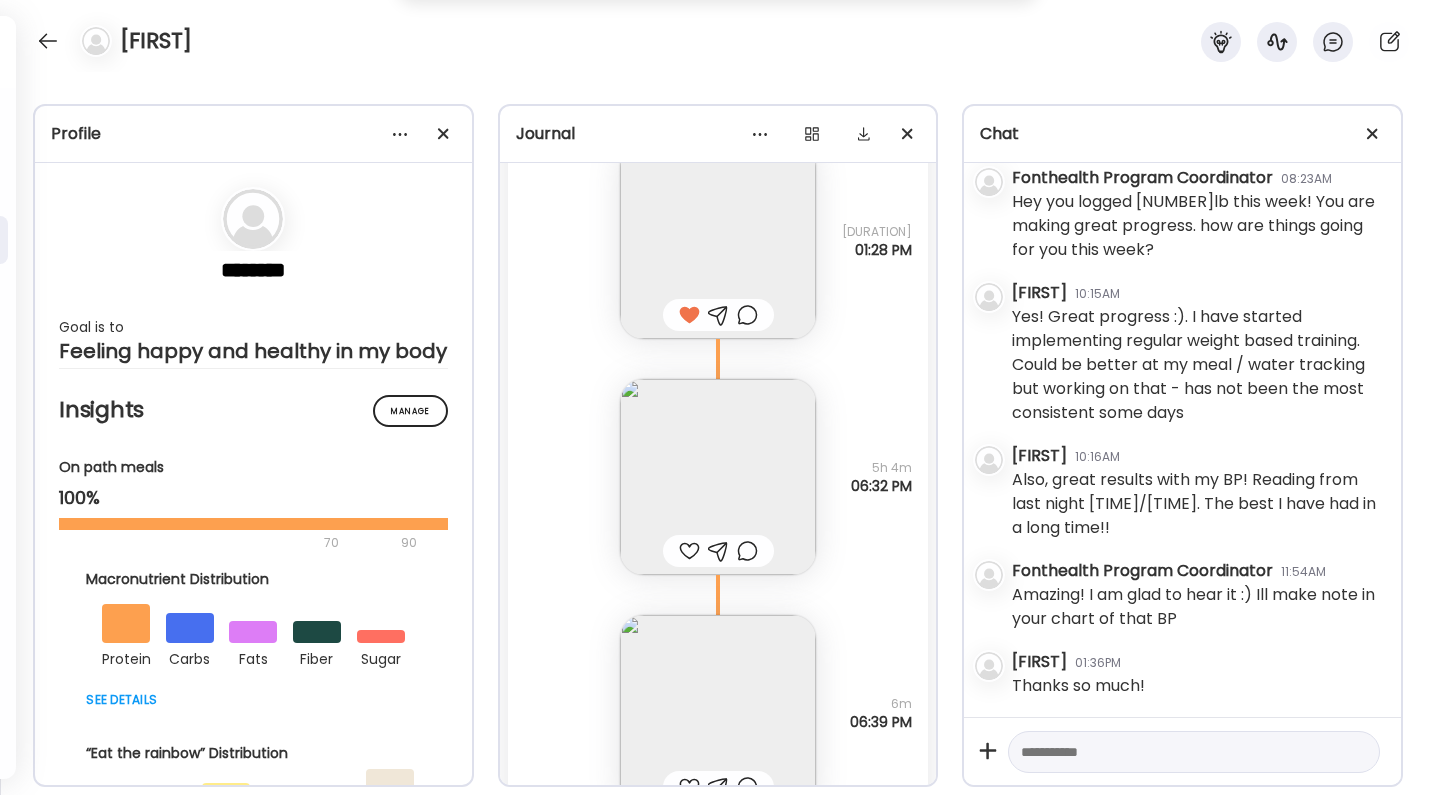 click at bounding box center (689, 551) 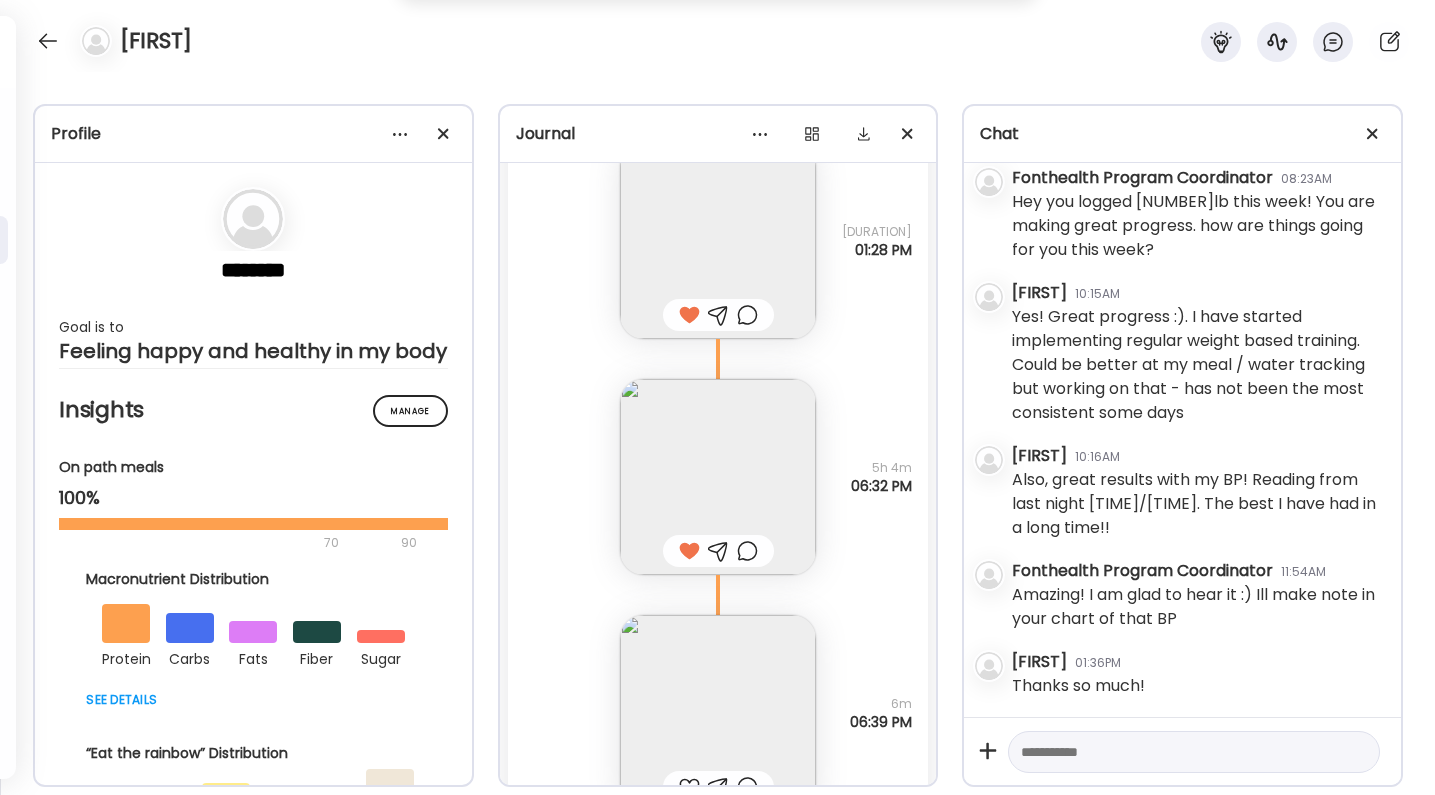 scroll, scrollTop: 40382, scrollLeft: 0, axis: vertical 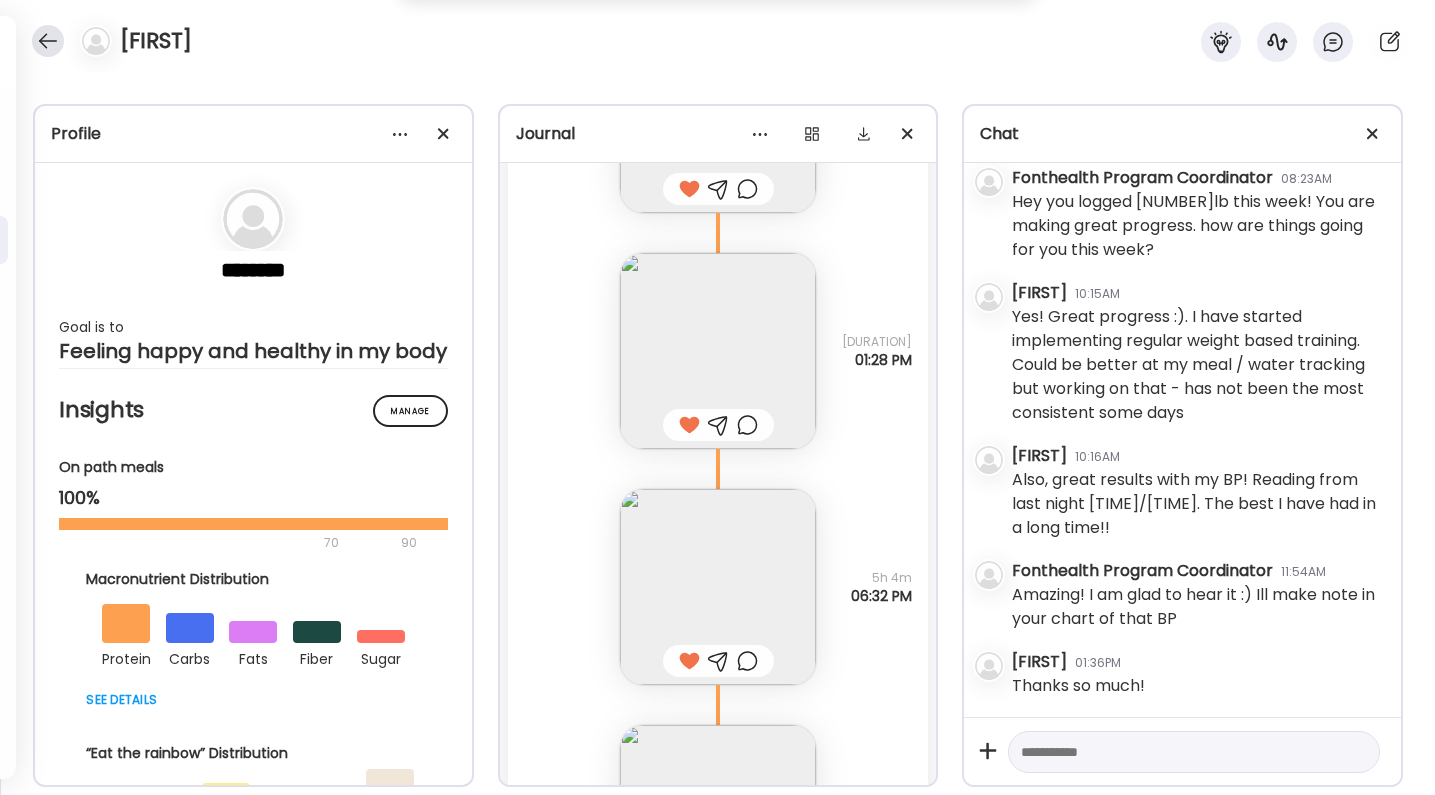 click at bounding box center [48, 41] 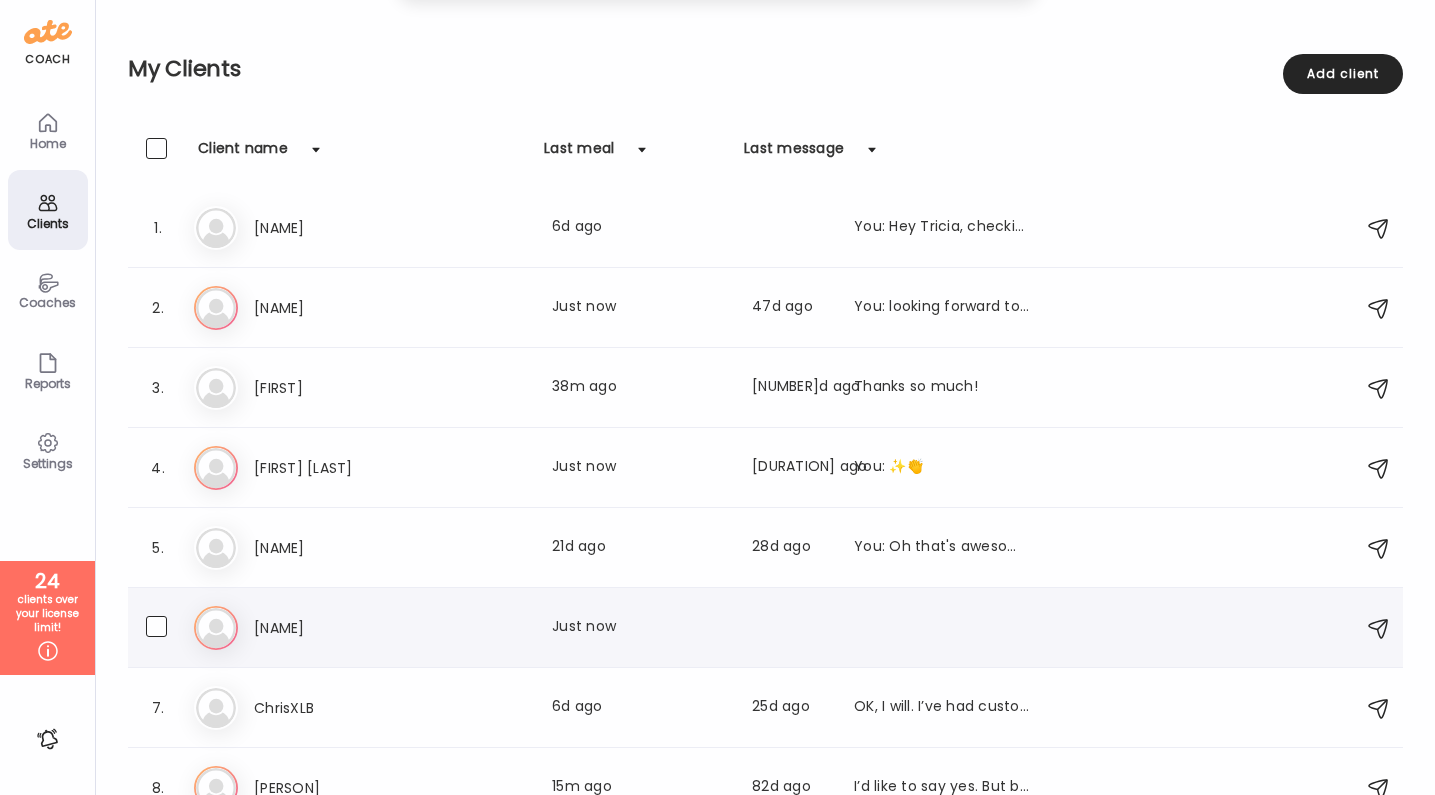 click on "6.
Cl
[FIRST]
Last meal:  Just now" at bounding box center (765, 628) 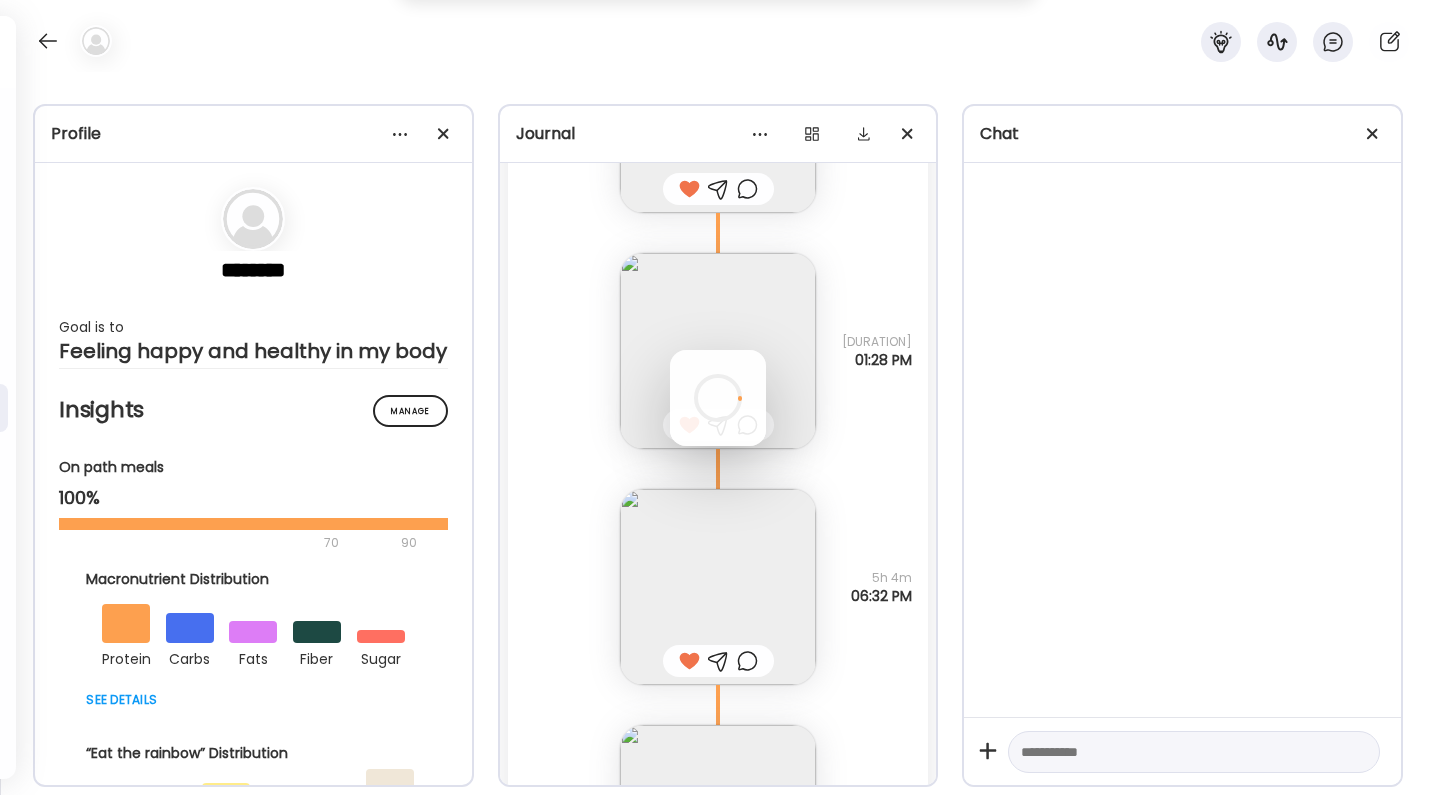 scroll, scrollTop: 7526, scrollLeft: 0, axis: vertical 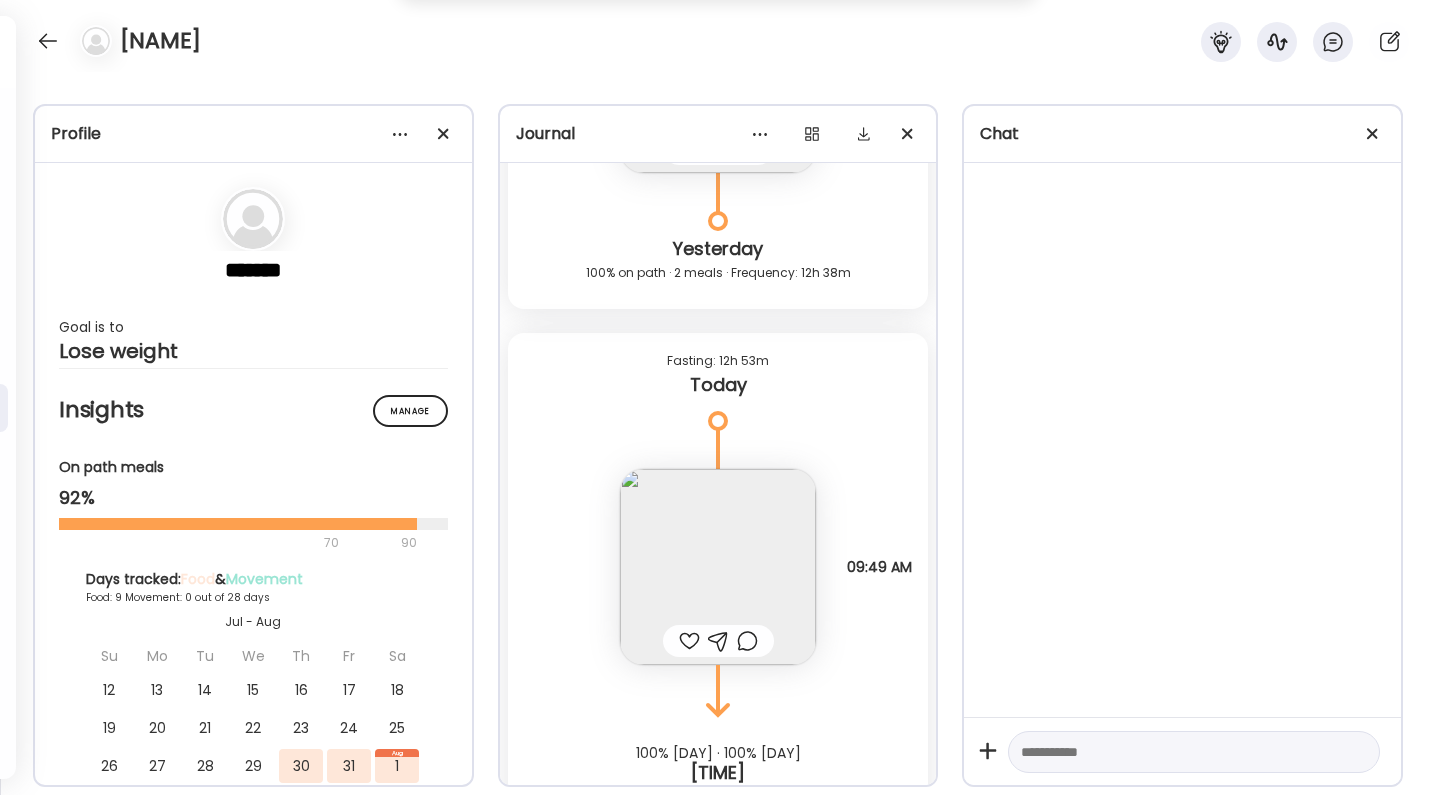 click at bounding box center [689, 641] 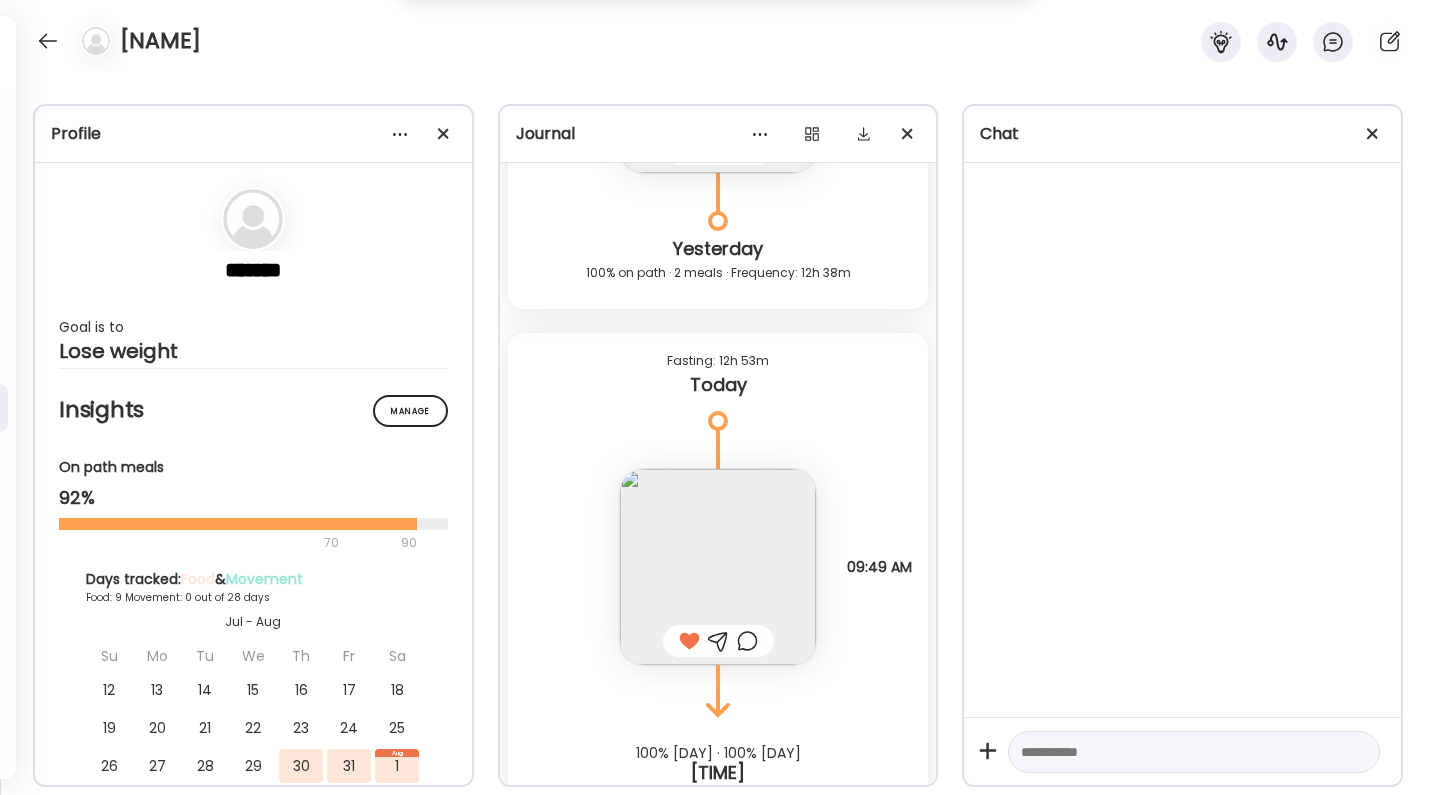 click at bounding box center (1182, 440) 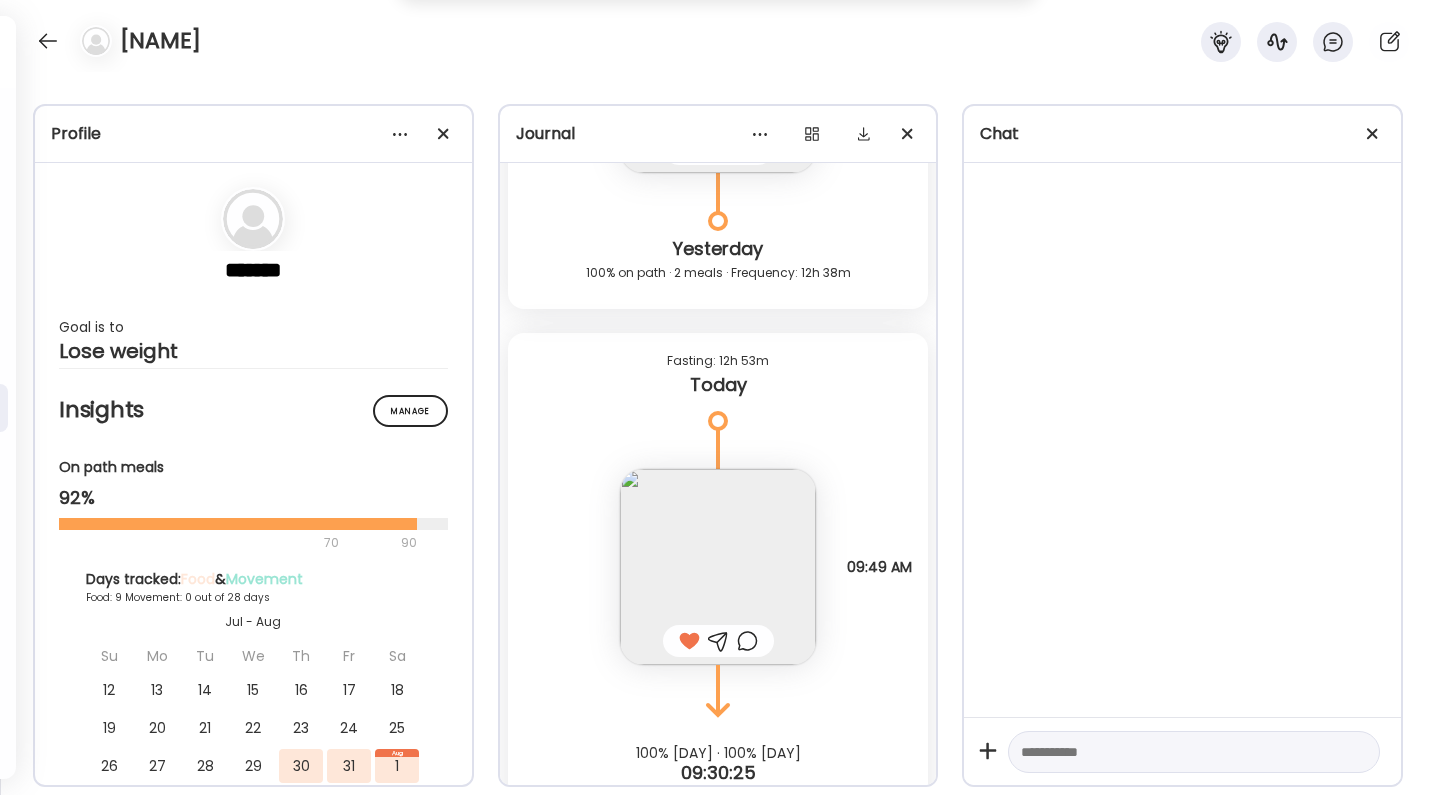 click at bounding box center (1176, 752) 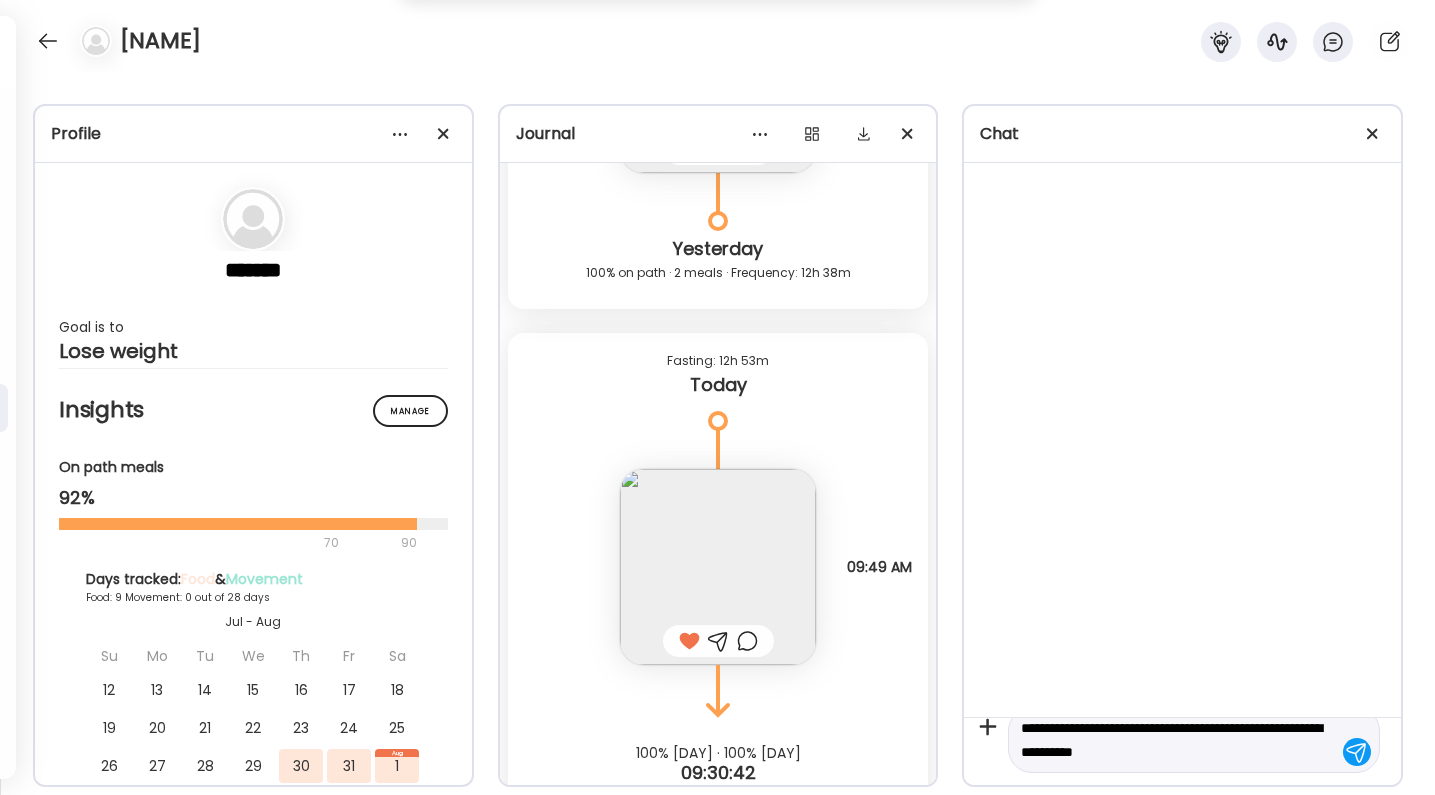 type on "**********" 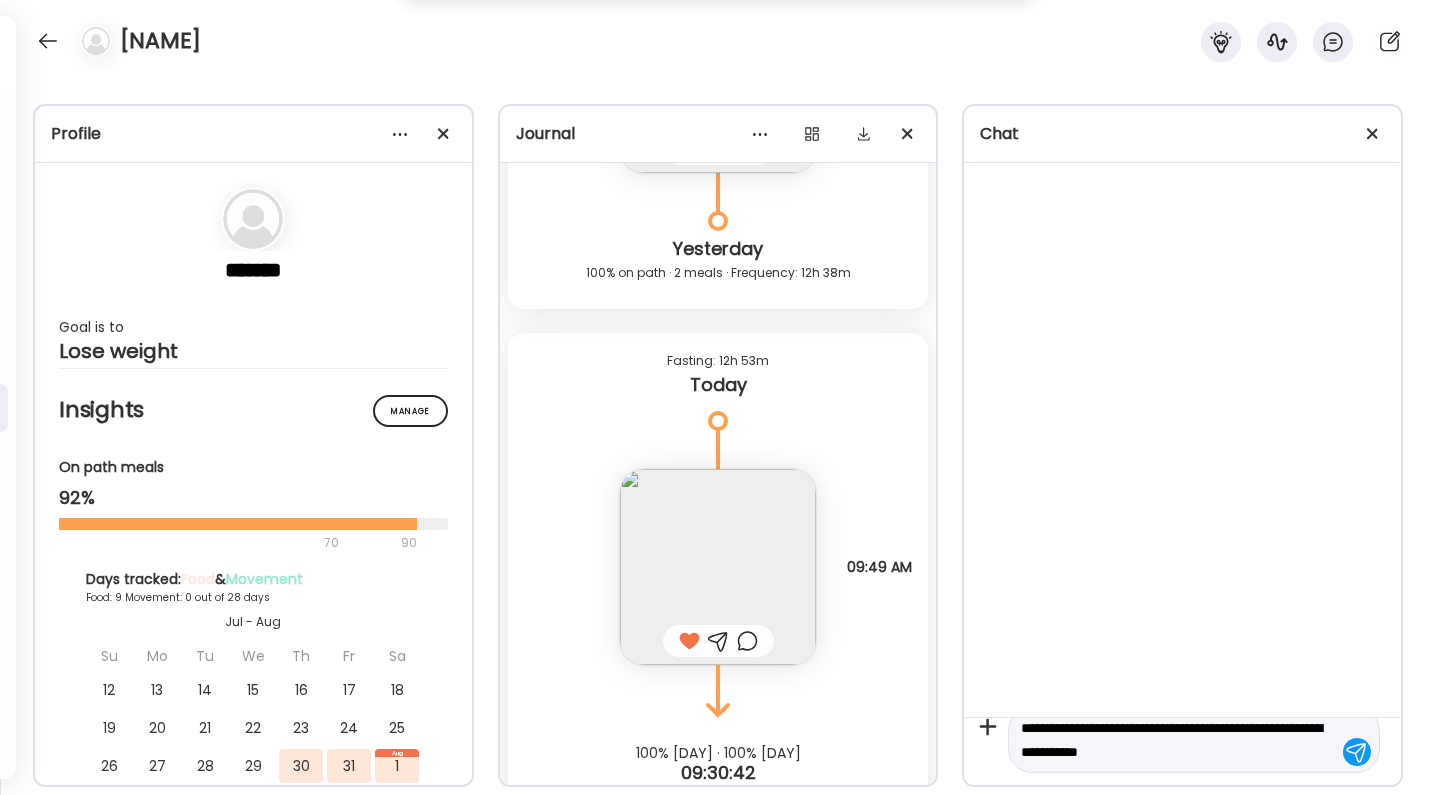 type 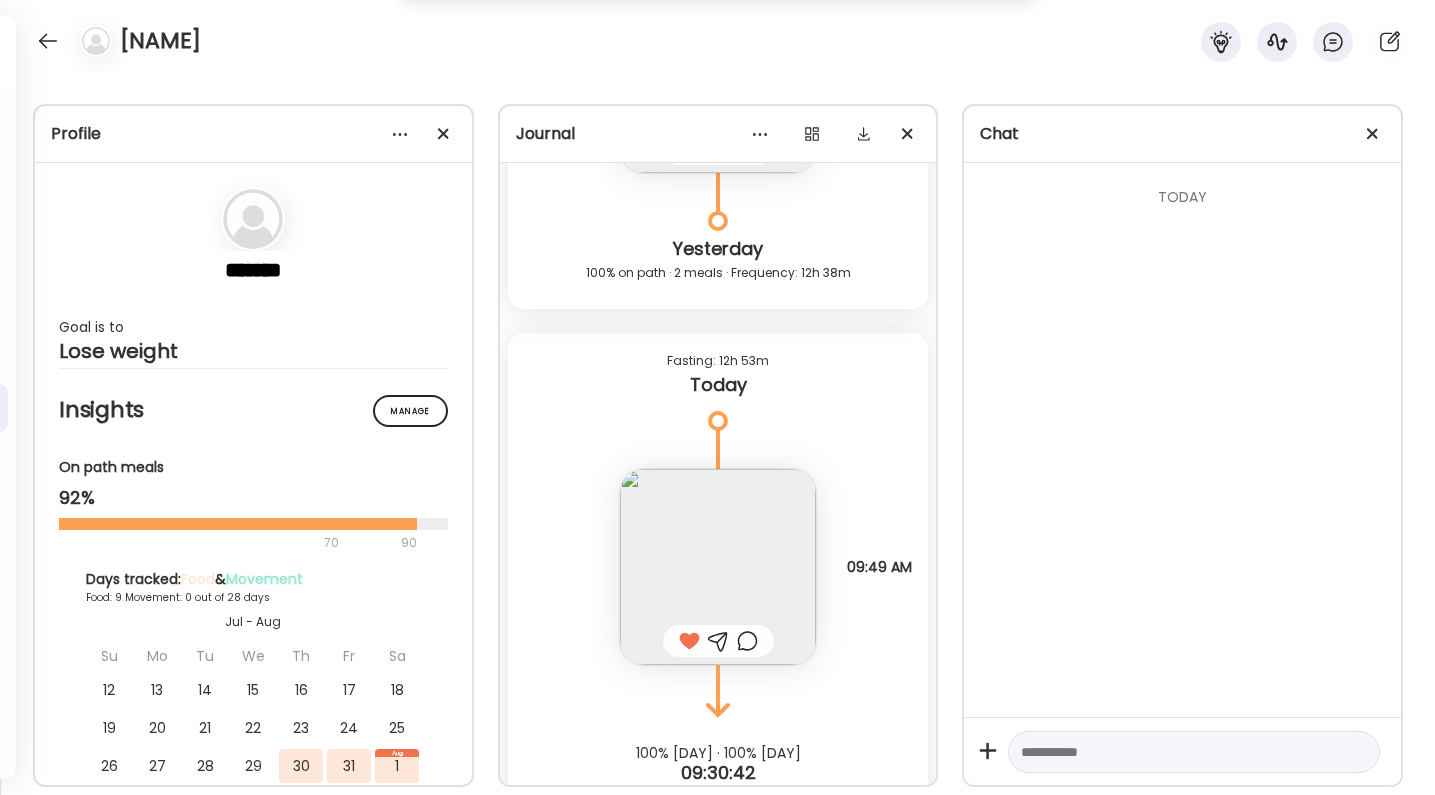scroll, scrollTop: 3, scrollLeft: 0, axis: vertical 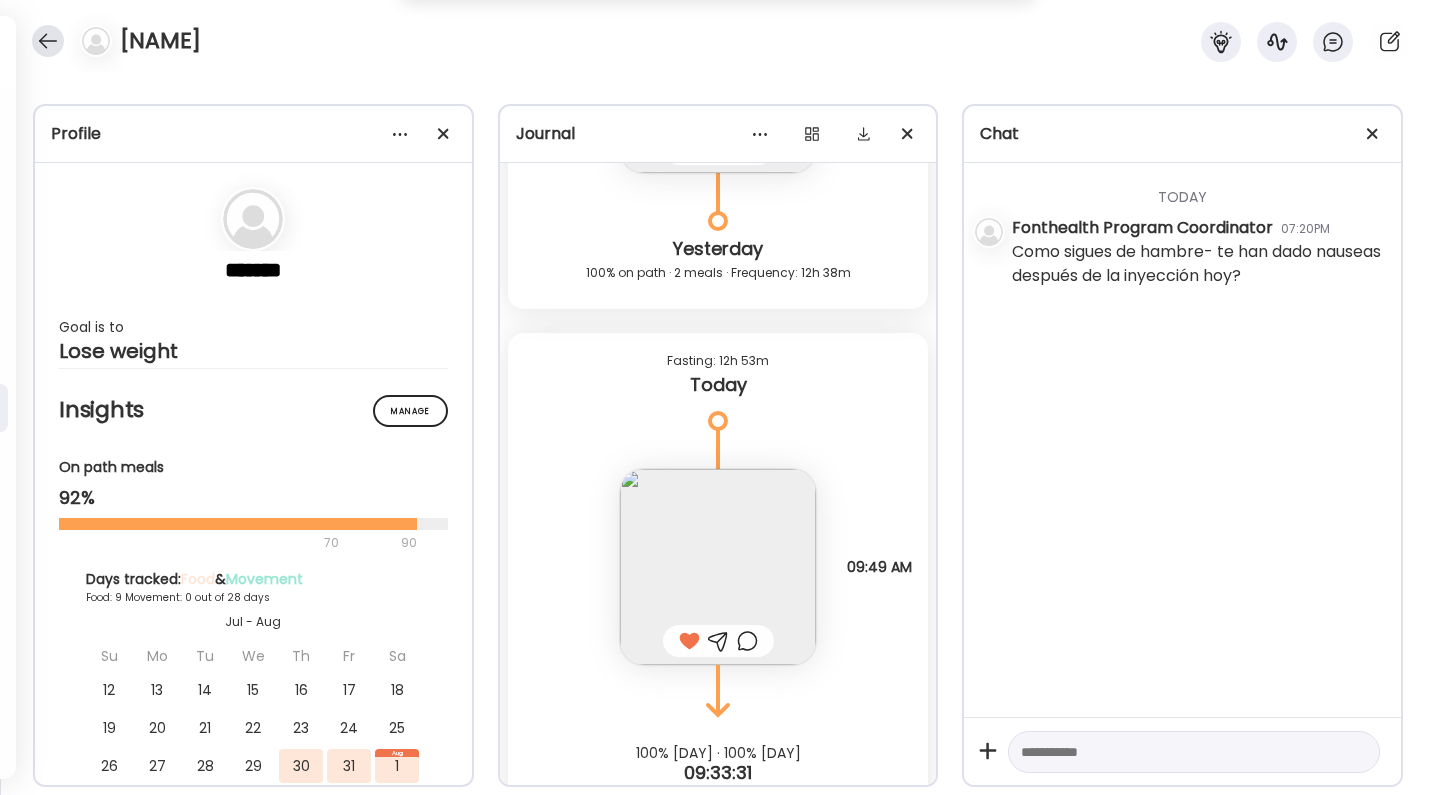 click at bounding box center (48, 41) 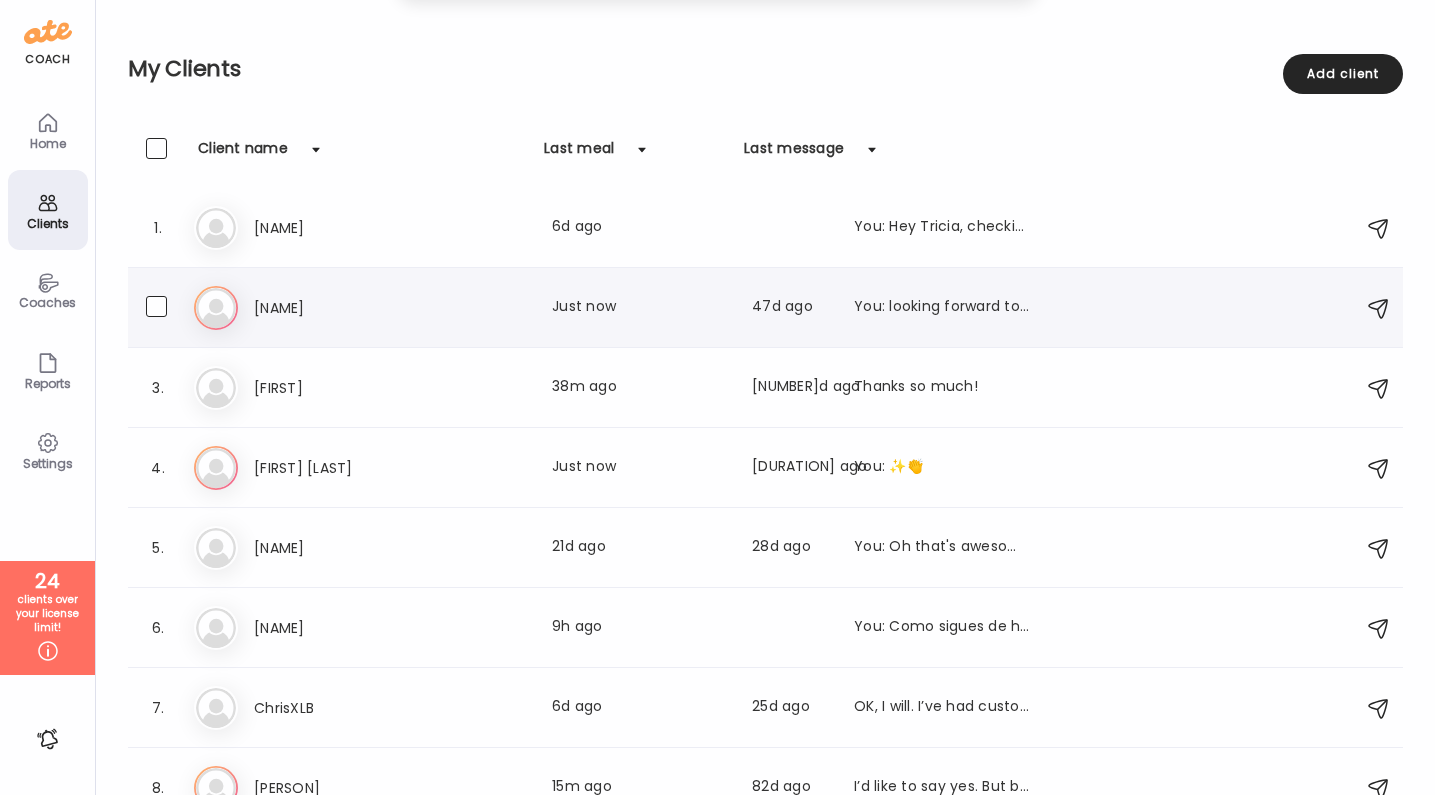 click on "[NAME]" at bounding box center (342, 308) 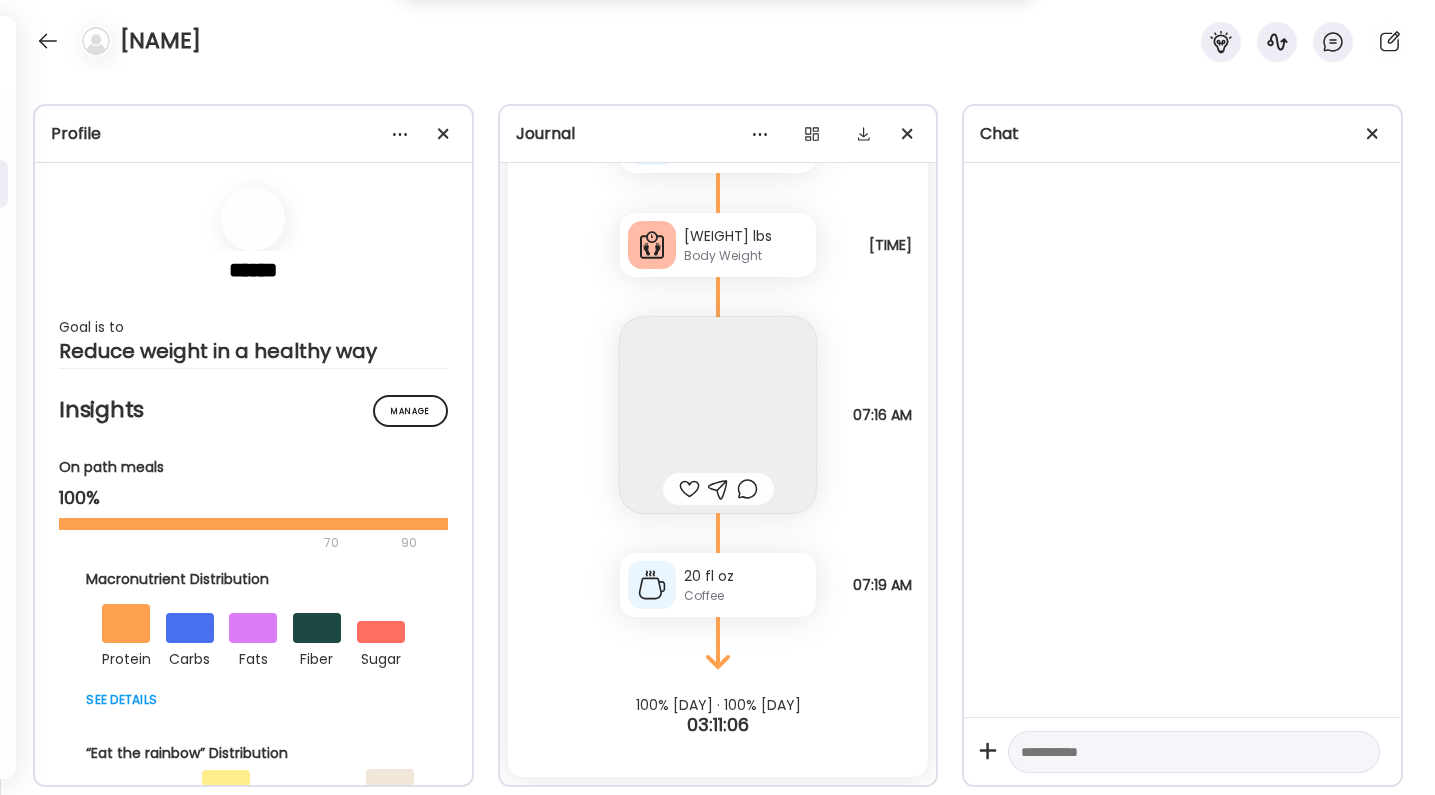 scroll, scrollTop: 4170, scrollLeft: 0, axis: vertical 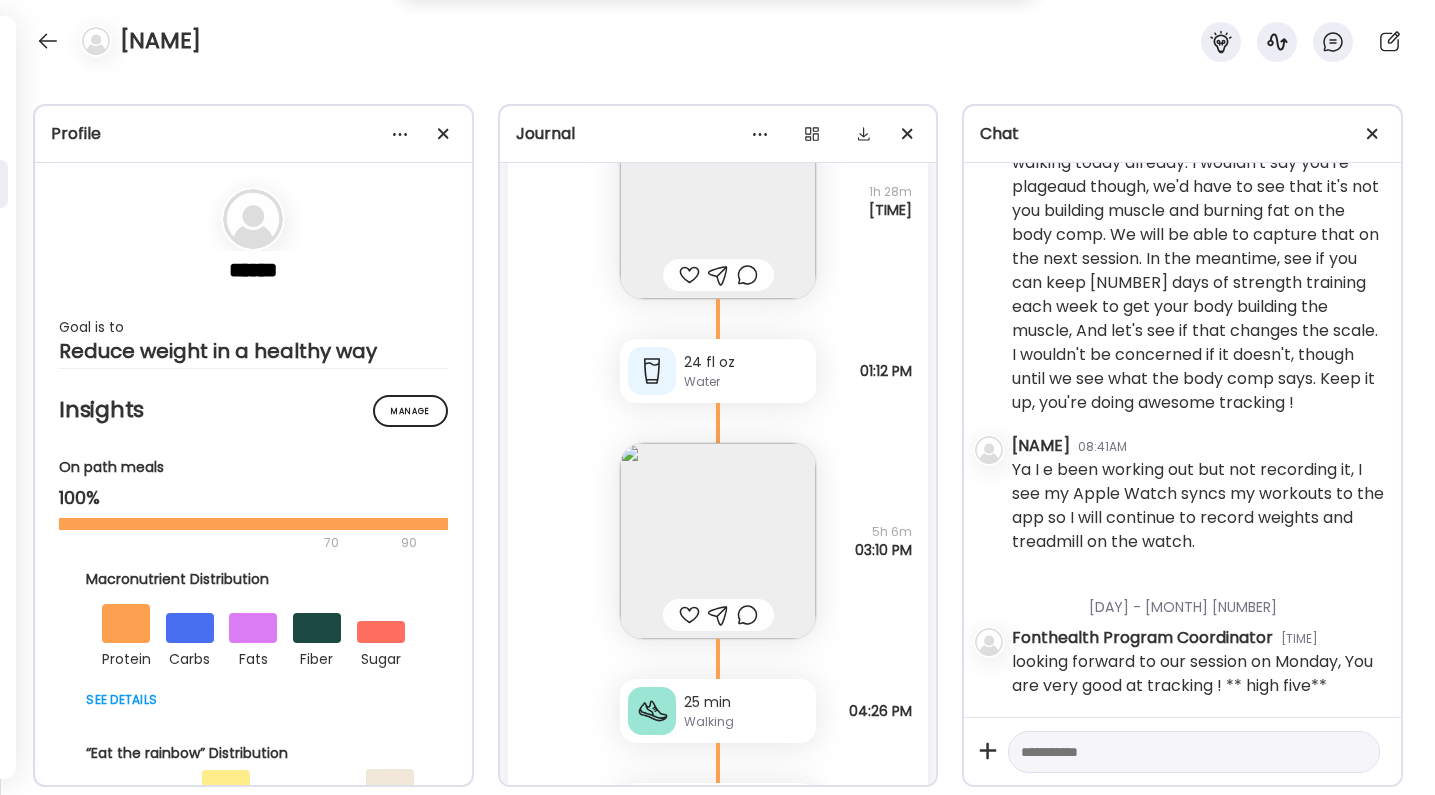 click at bounding box center [718, 541] 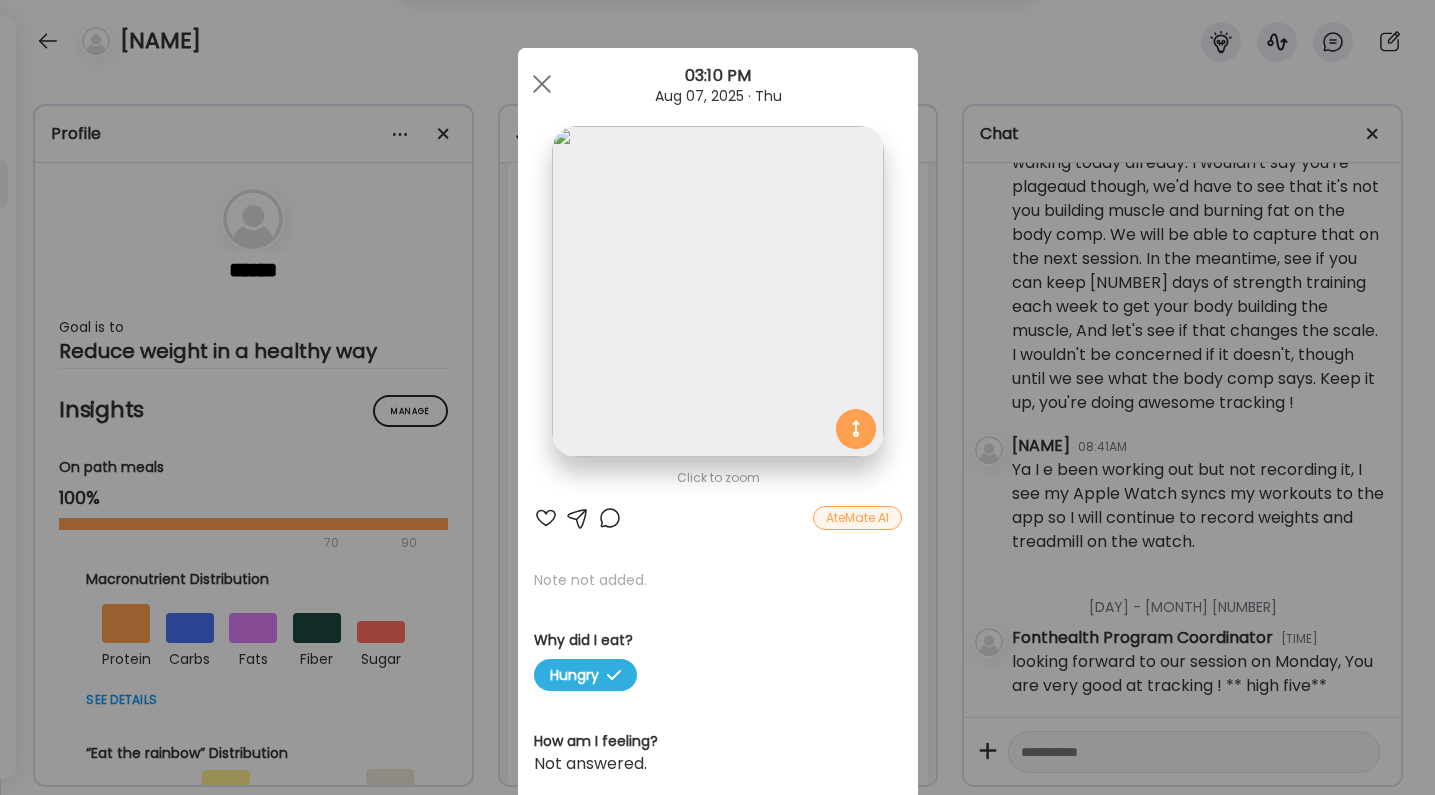 click on "Click to zoom AteMate AI Note not added. Why did I eat? Hungry How am I feeling? Not answered. Who did I eat with? Not answered. How was it? Not answered. Where did I eat? Not answered. How was it made? Not answered. How did it make me feel? Not answered." at bounding box center (718, 644) 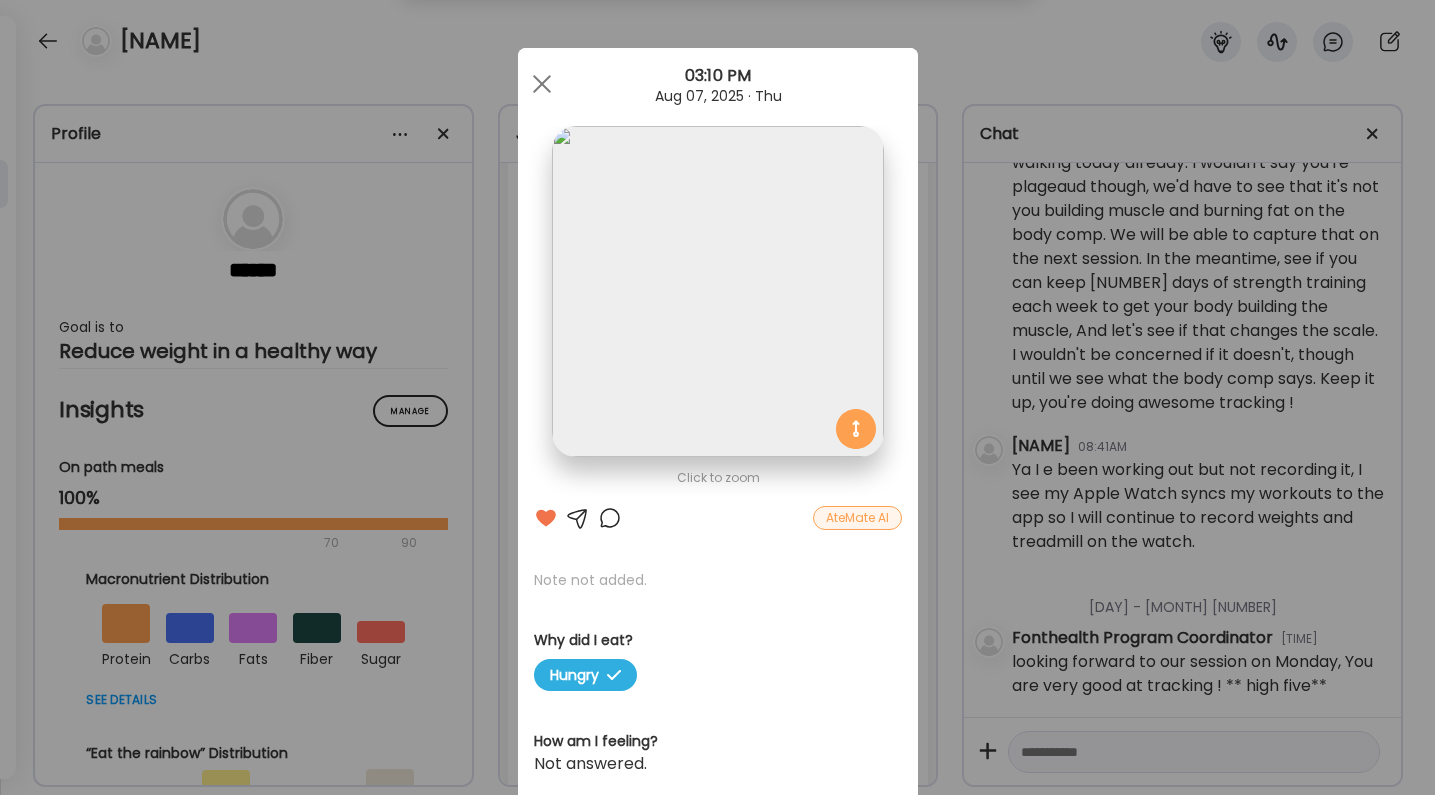 click on "Ate Coach Dashboard
Wahoo! It’s official
Take a moment to set up your Coach Profile to give your clients a smooth onboarding experience.
Skip Set up coach profile
Ate Coach Dashboard
1 Image 2 Message 3 Invite
Let’s get you quickly set up
Add a headshot or company logo for client recognition
Skip Next
Ate Coach Dashboard
1 Image 2 Message 3 Invite
Customize your welcome message
This page will be the first thing your clients will see. Add a welcome message to personalize their experience.
Header 32" at bounding box center (717, 397) 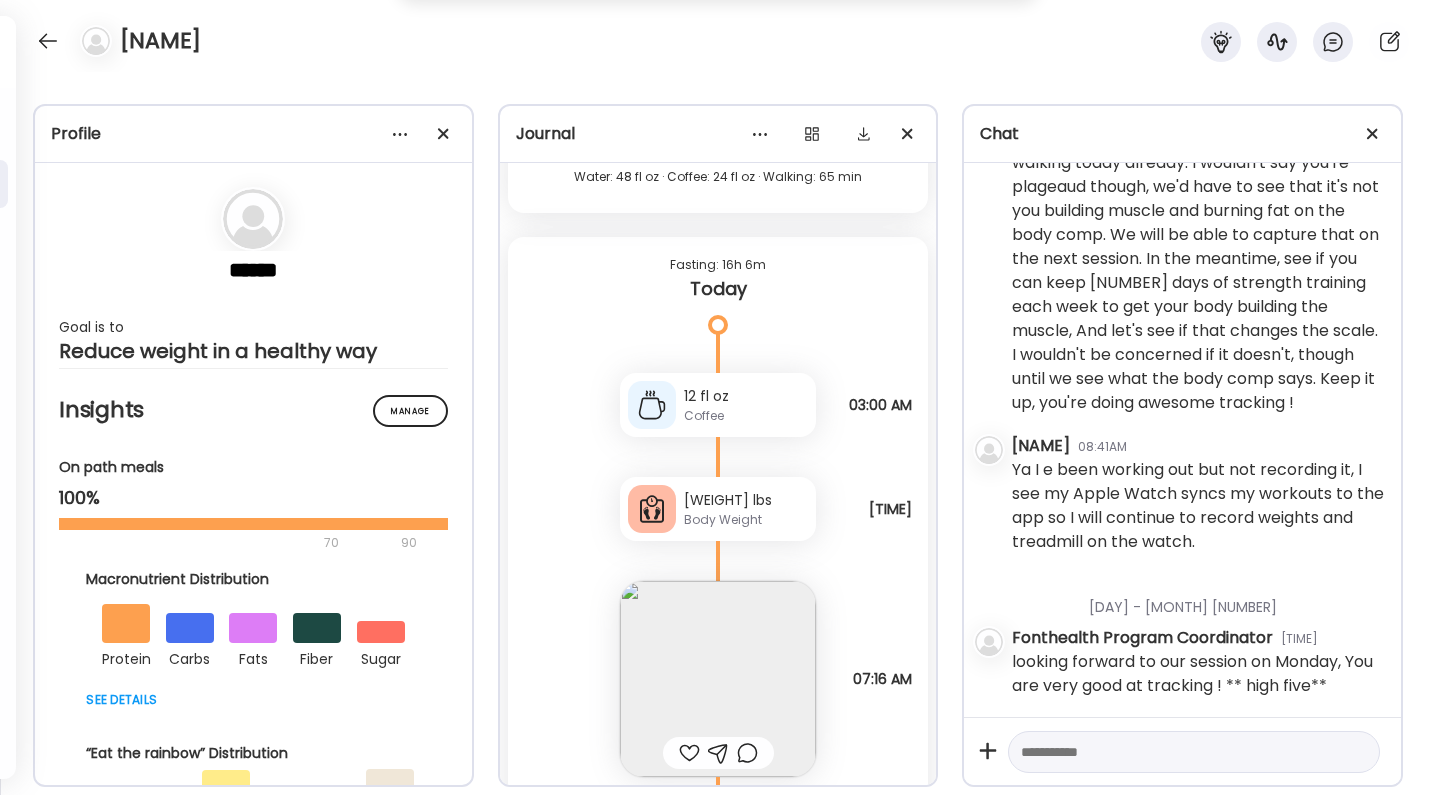 scroll, scrollTop: 63737, scrollLeft: 0, axis: vertical 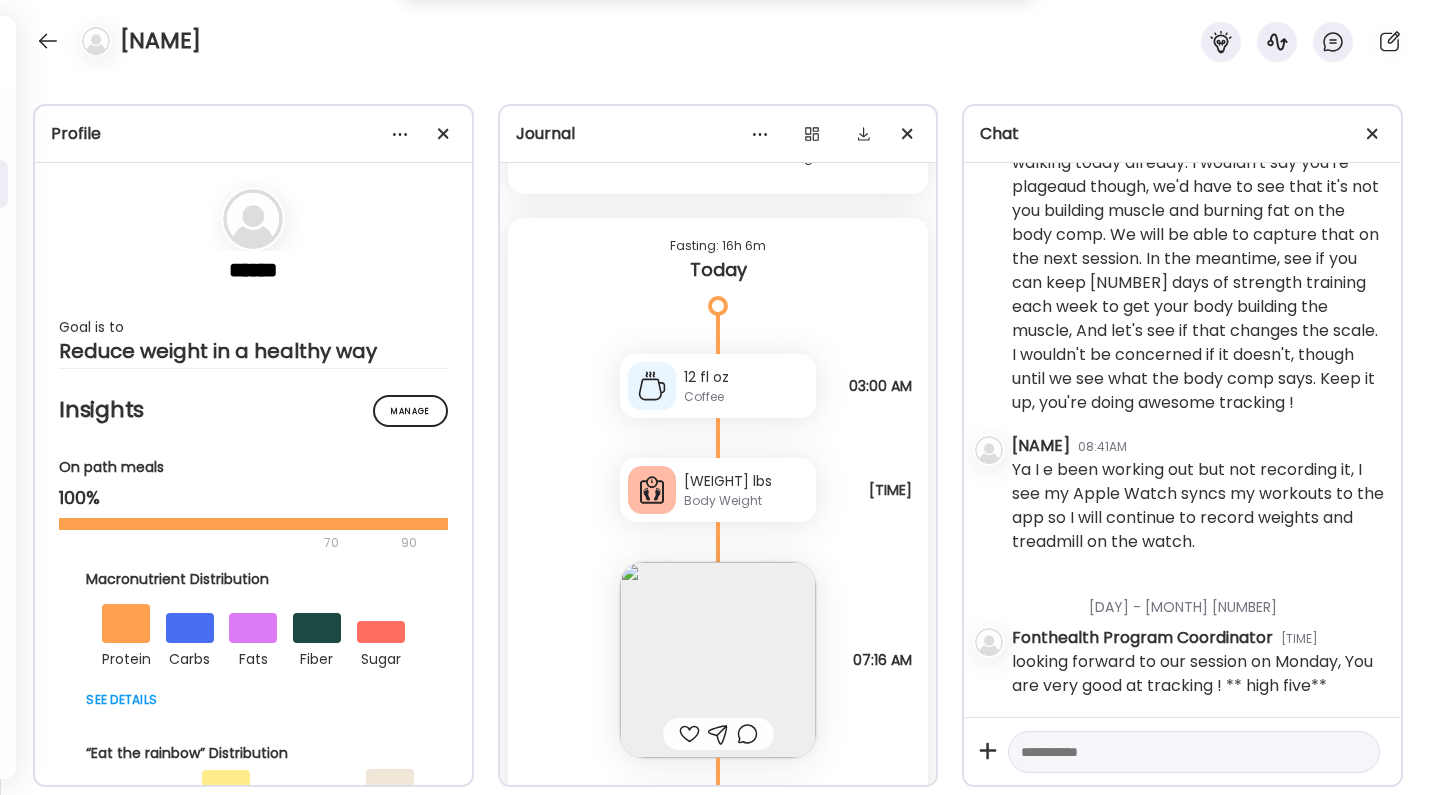 click at bounding box center [689, 734] 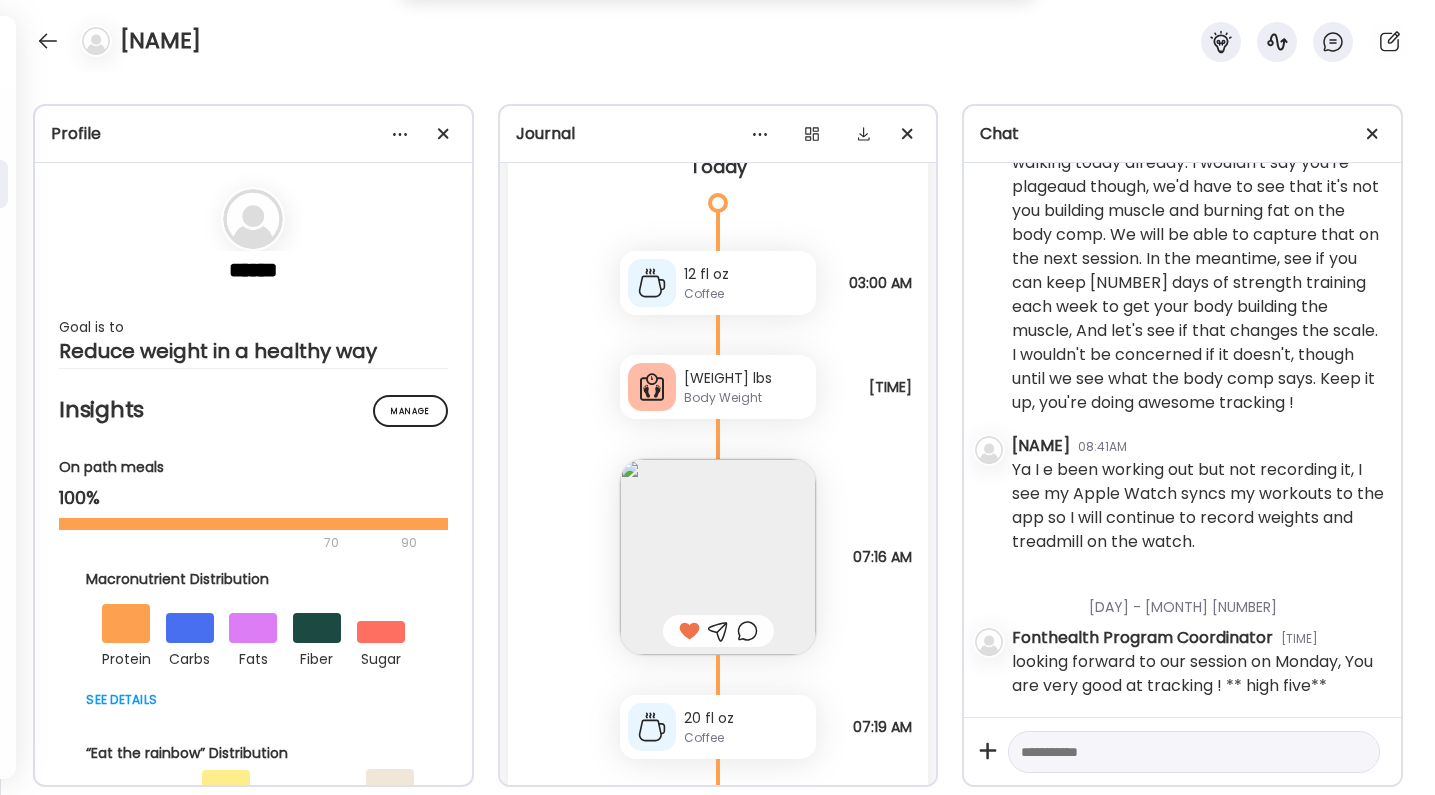 scroll, scrollTop: 63838, scrollLeft: 0, axis: vertical 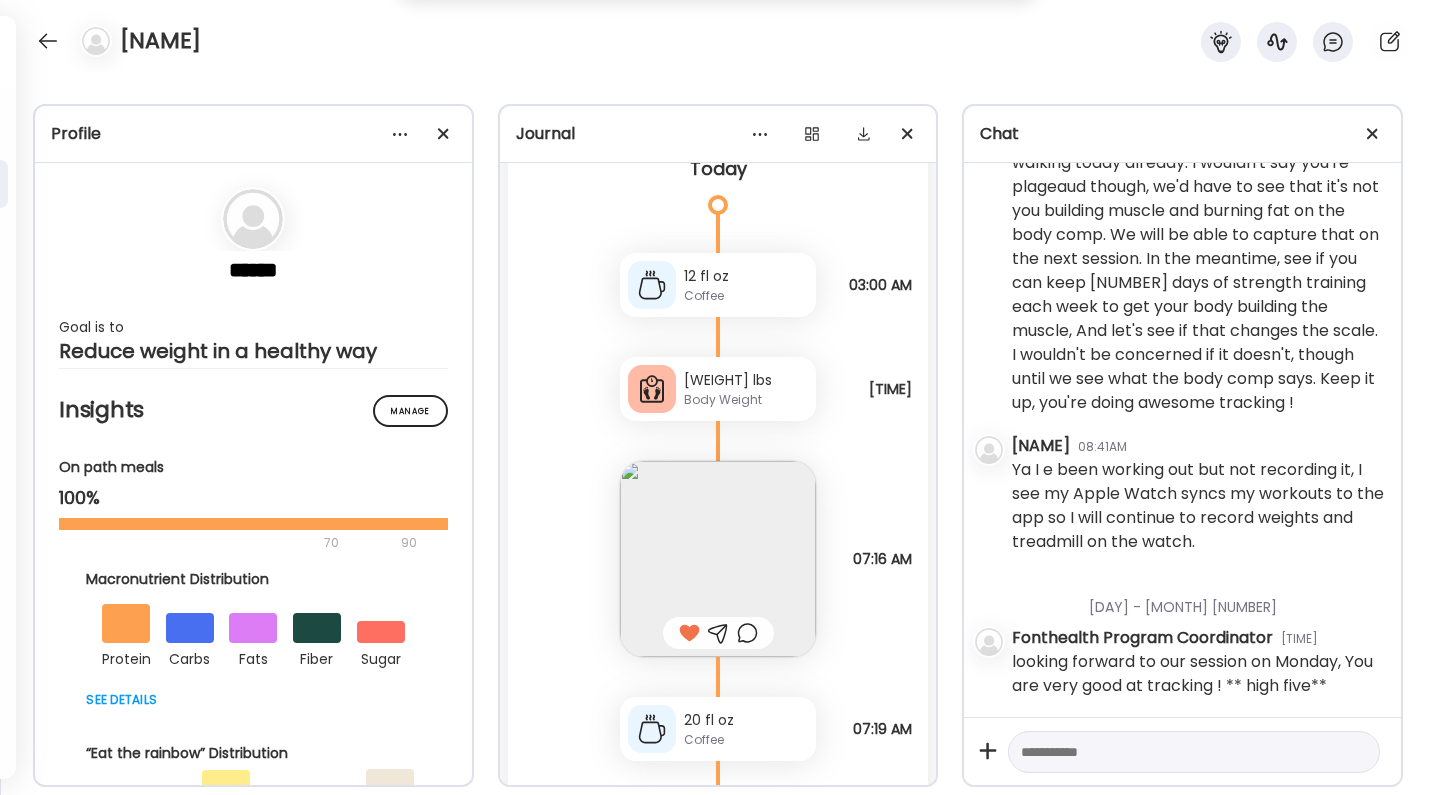 click on "Profile
******
Goal is to
Reduce weight in a healthy way
Manage
Insights
On path meals
100%
70
90
Macronutrient Distribution protein carbs fats fiber sugar “Eat the rainbow” Distribution red orange yellow green blue white Portions by Food group
Why did you eat?
vegetables
protein
grains
dairy
fruits
meat" at bounding box center (717, 433) 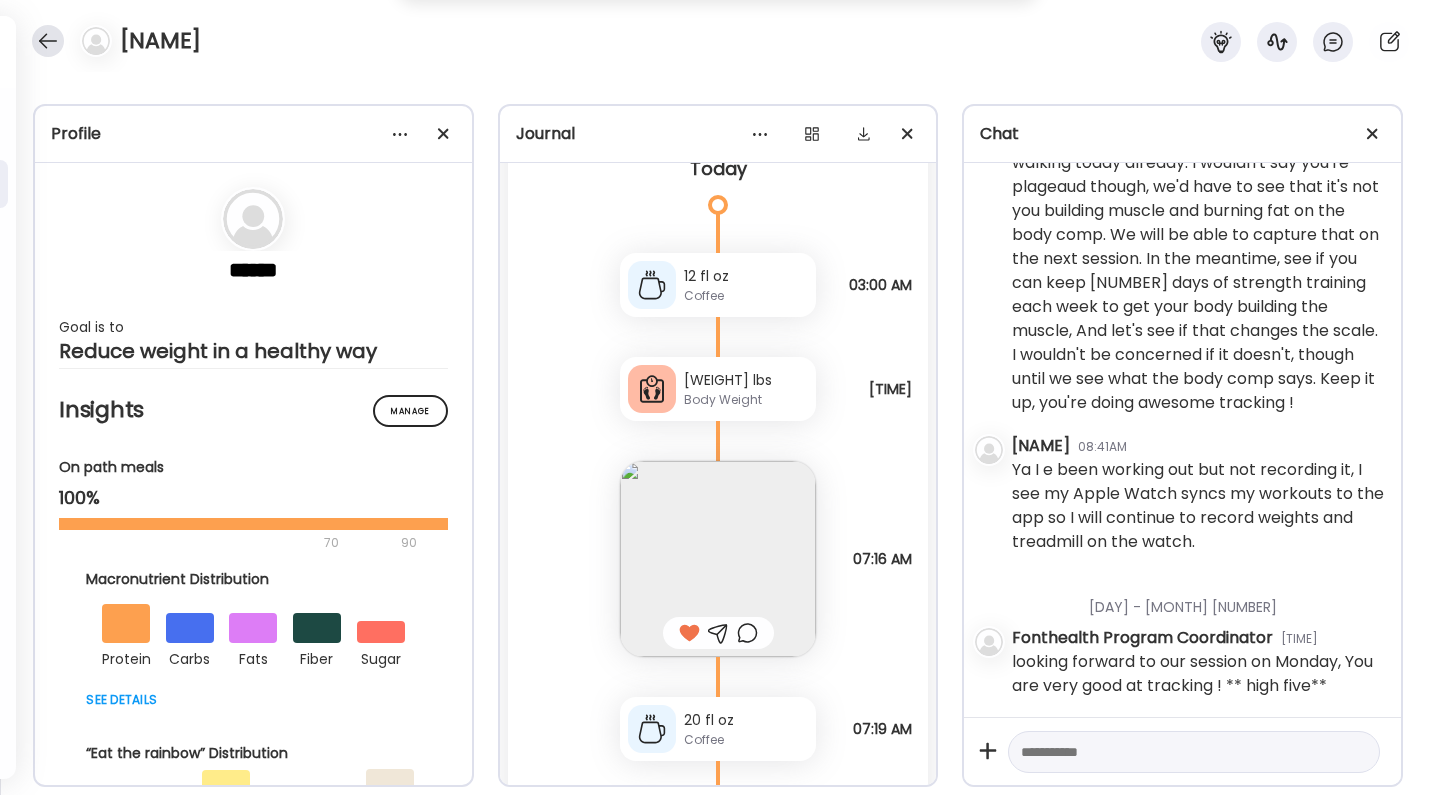 click at bounding box center (48, 41) 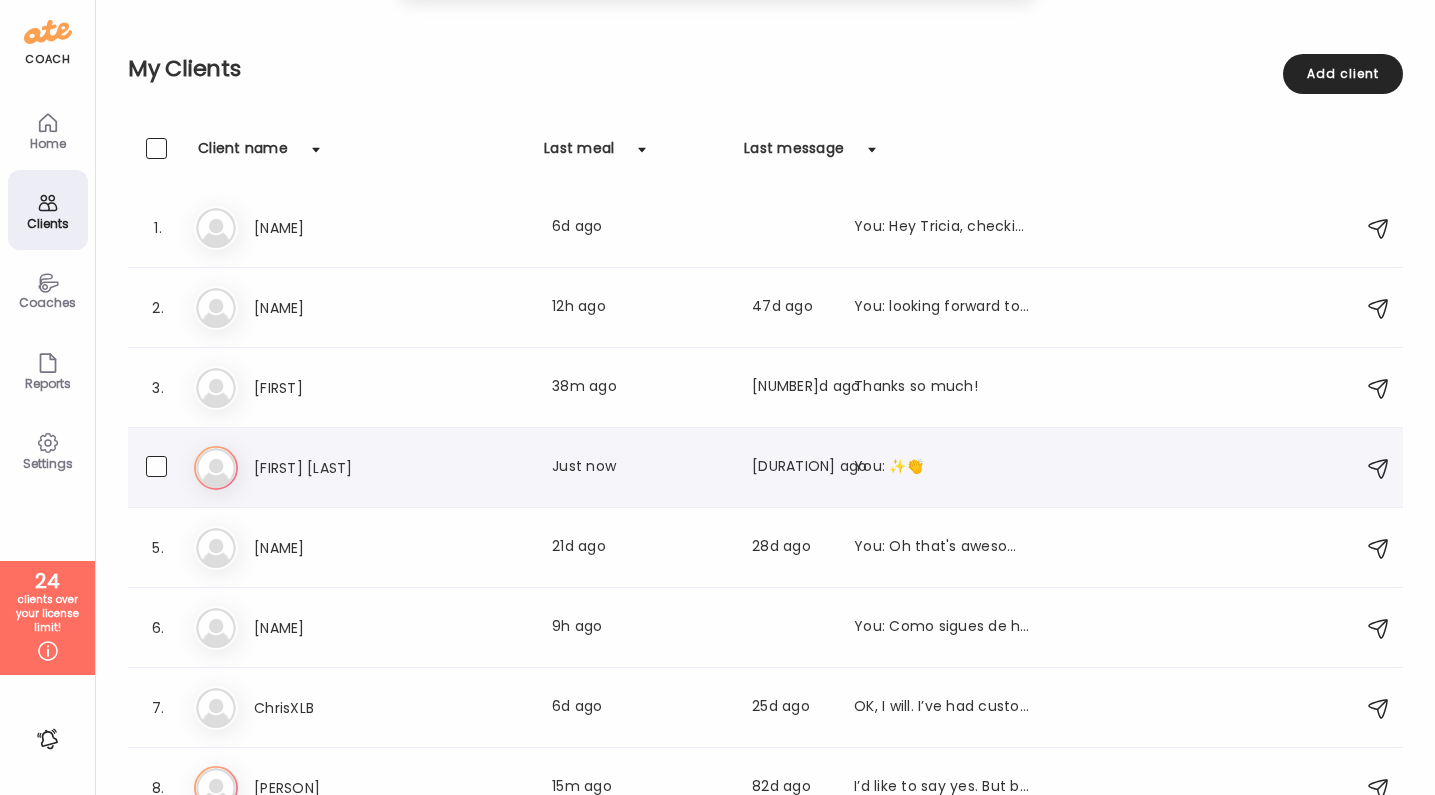 scroll, scrollTop: 0, scrollLeft: 0, axis: both 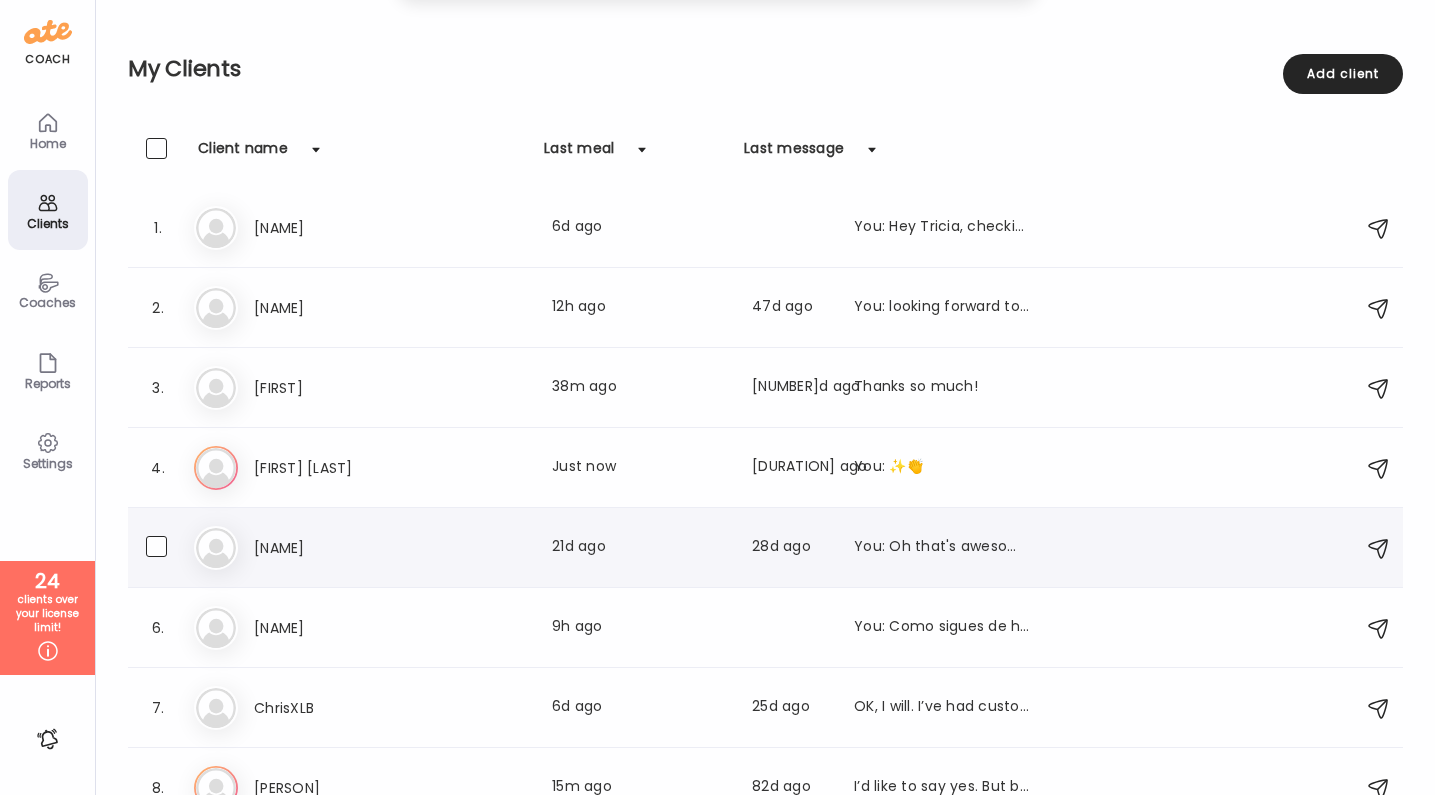 click on "[NAME]" at bounding box center (342, 548) 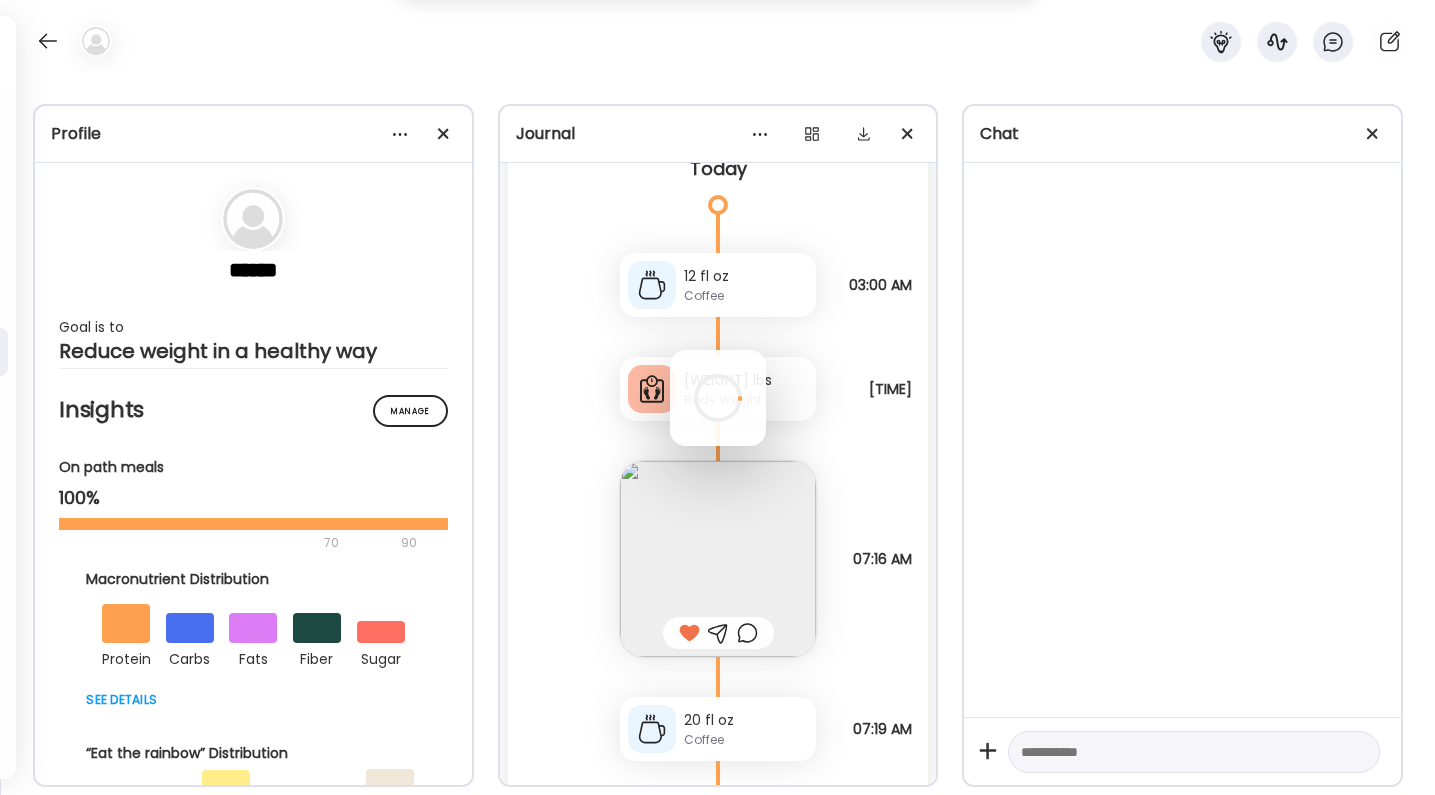 scroll, scrollTop: 5250, scrollLeft: 0, axis: vertical 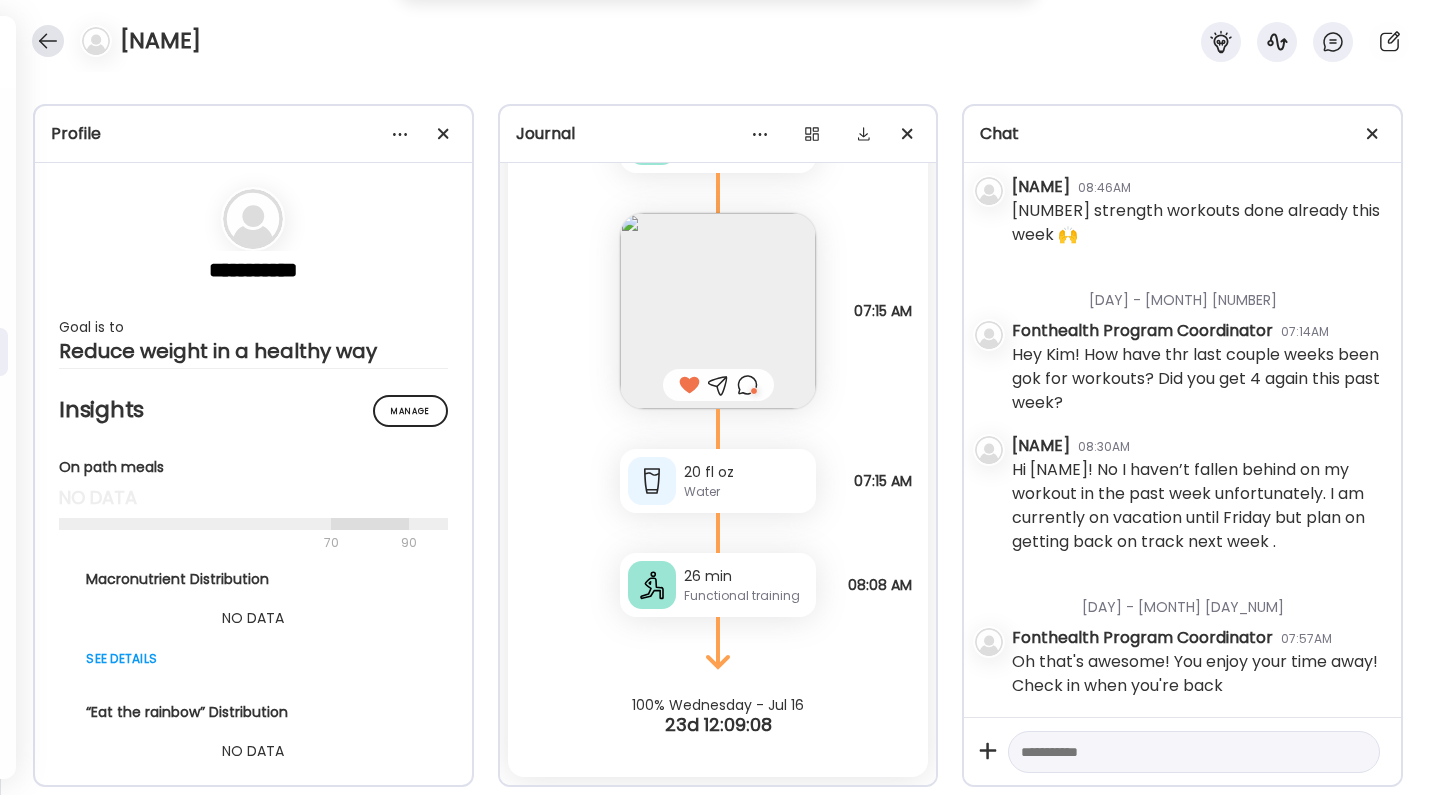 click at bounding box center (48, 41) 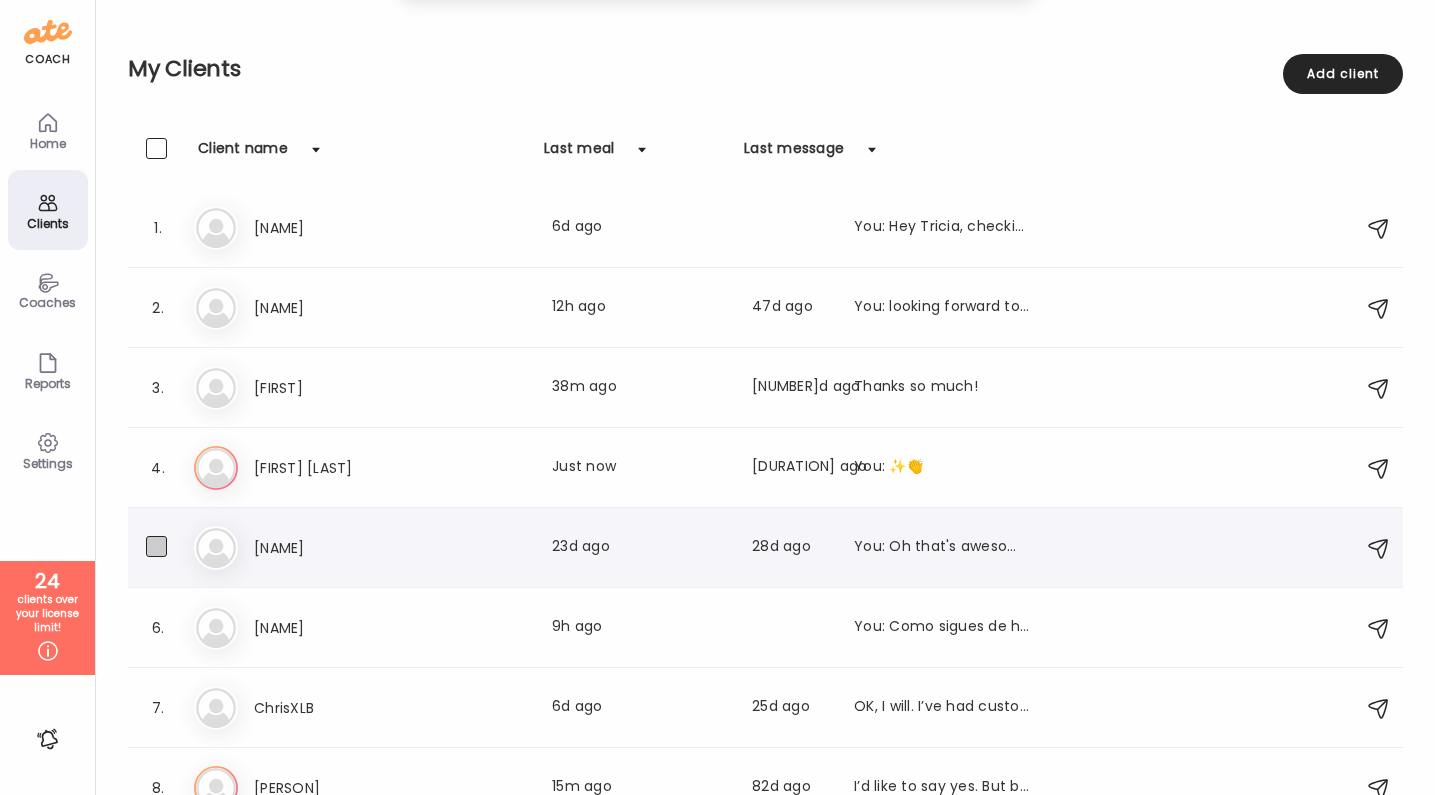 click at bounding box center (156, 546) 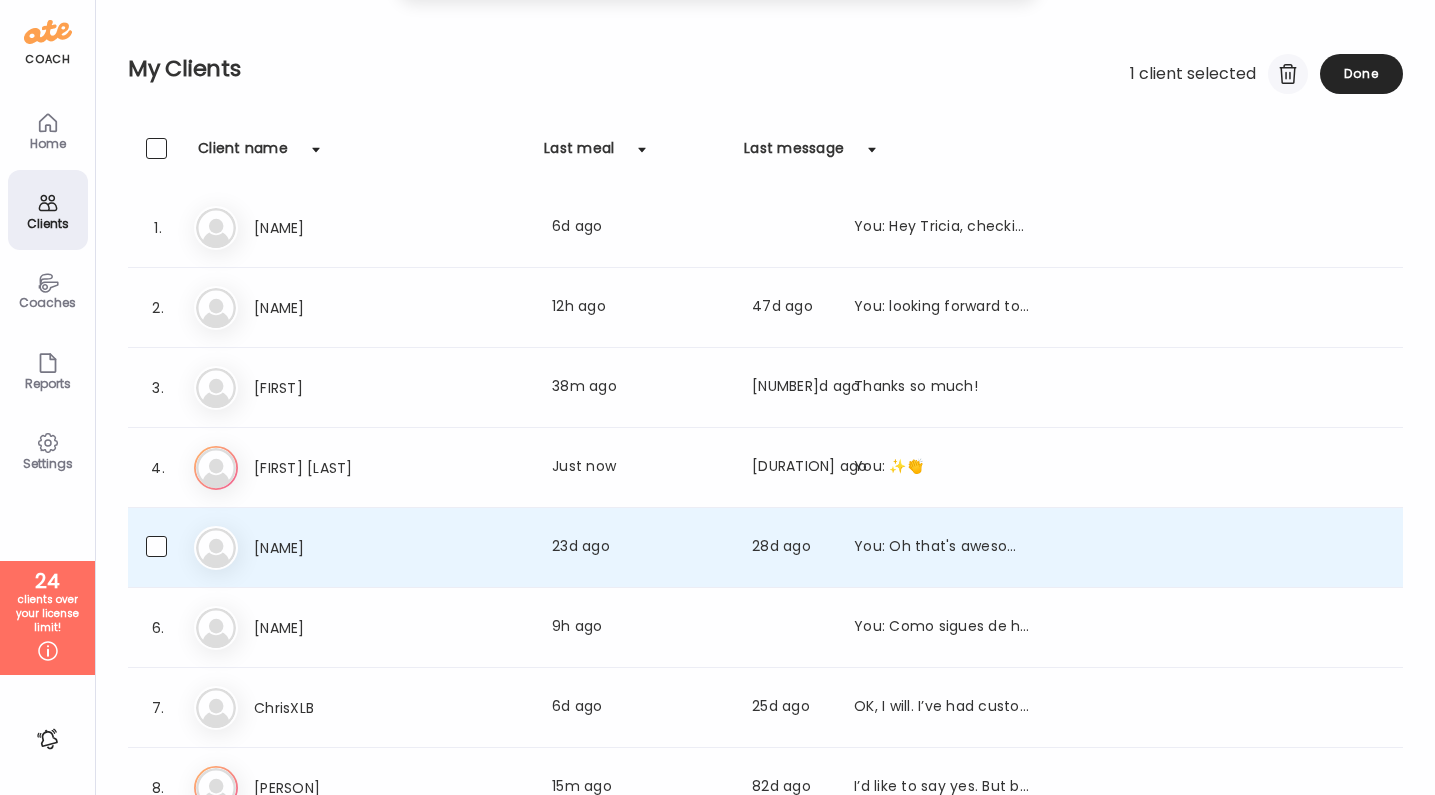 click at bounding box center (1288, 74) 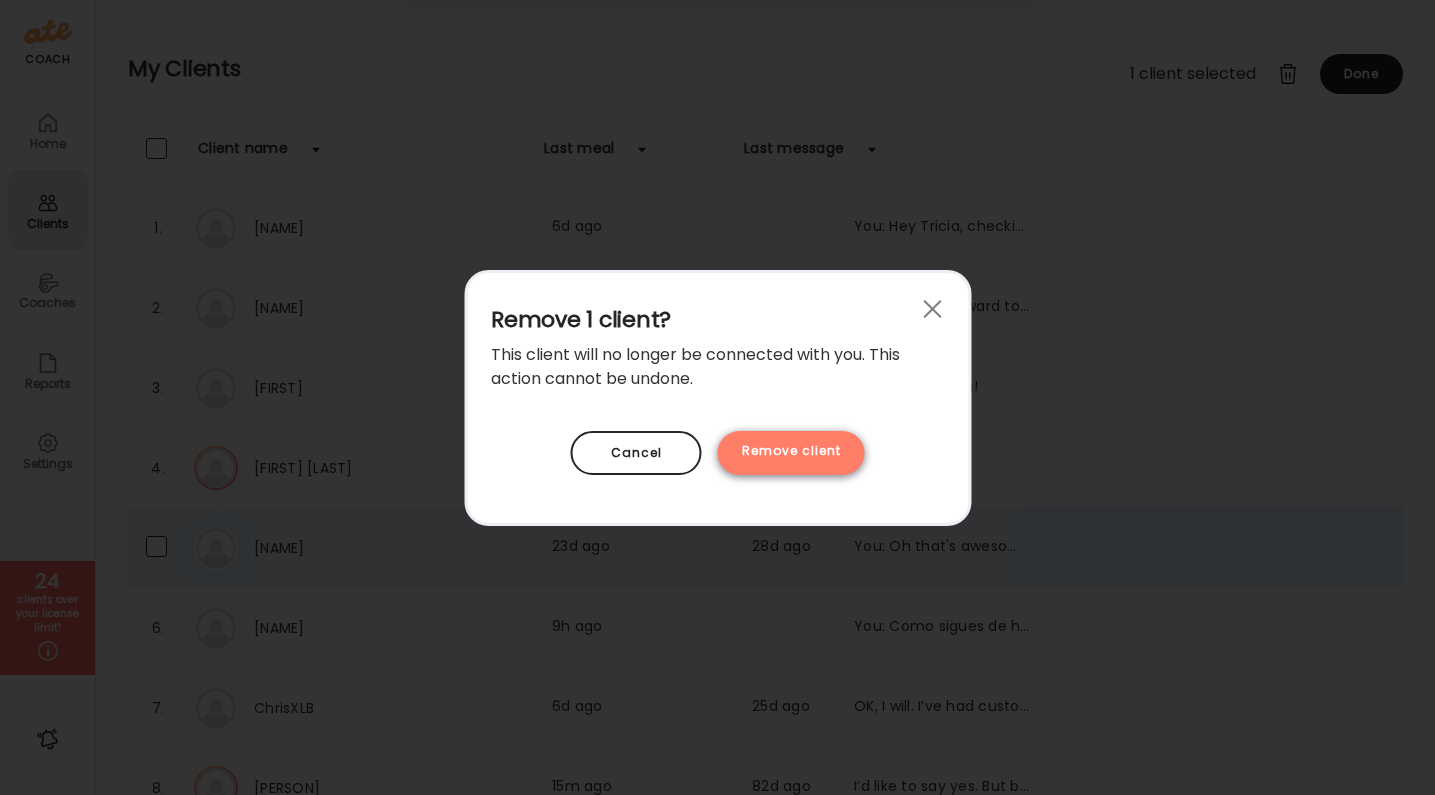 click on "Remove client" at bounding box center (791, 453) 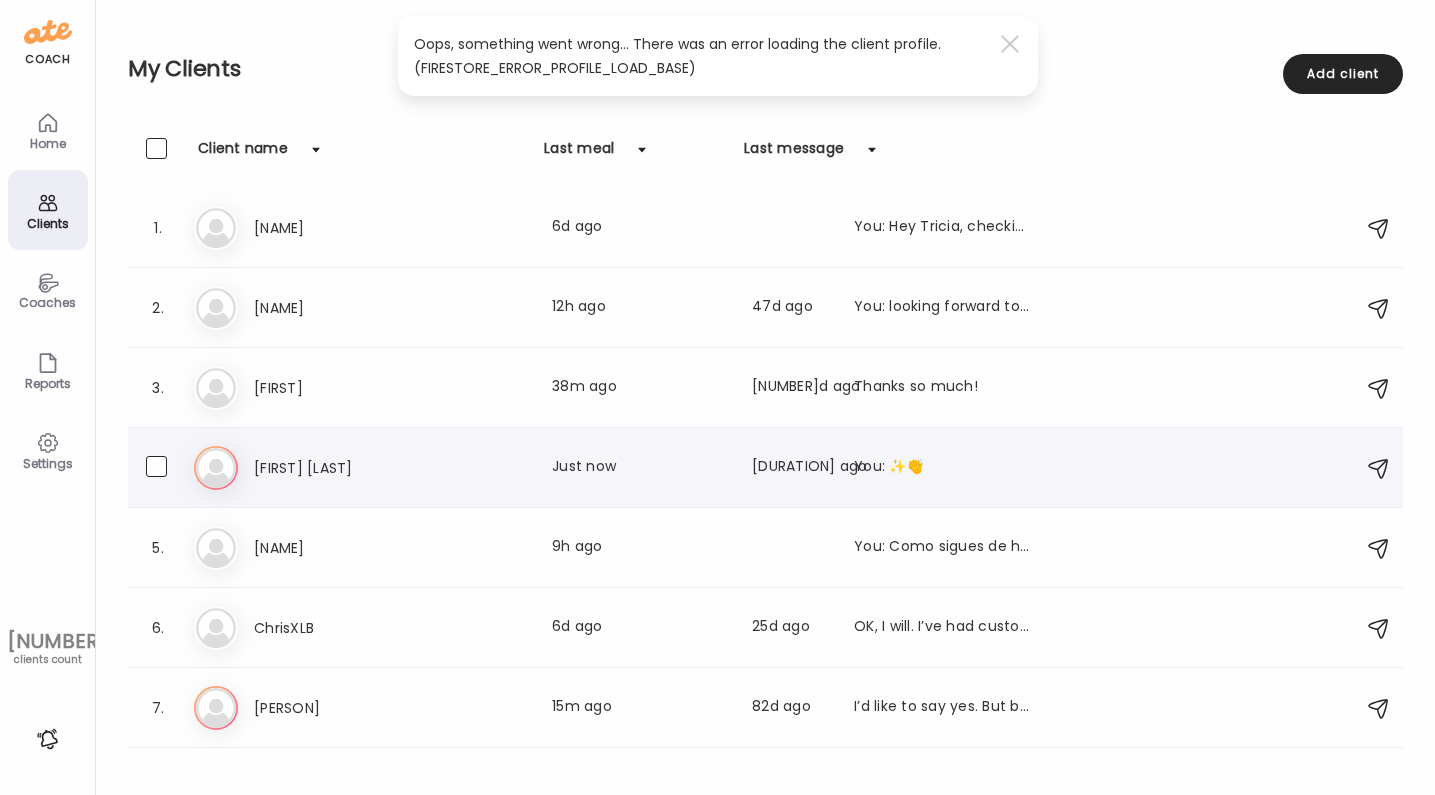 click at bounding box center (216, 468) 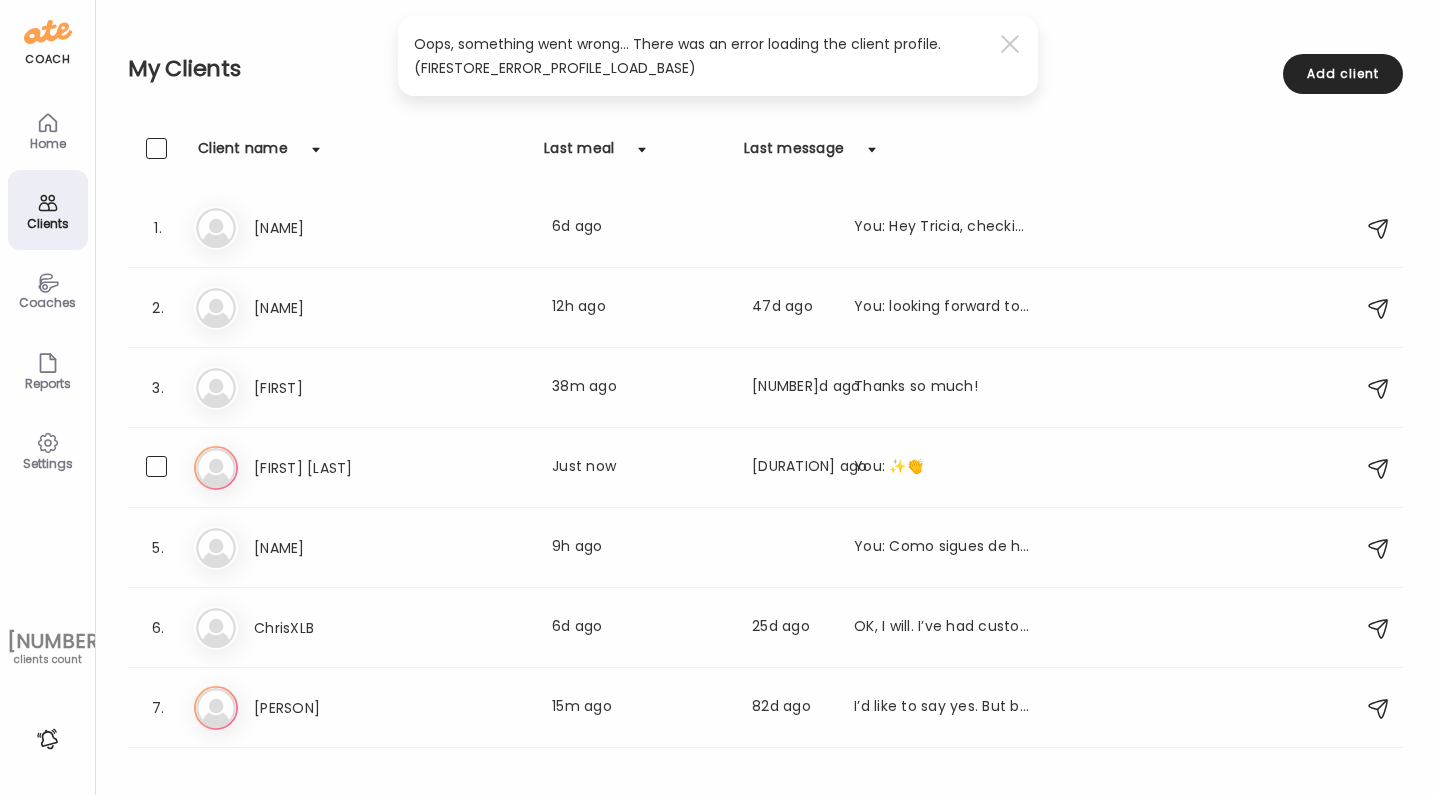 scroll, scrollTop: 0, scrollLeft: 0, axis: both 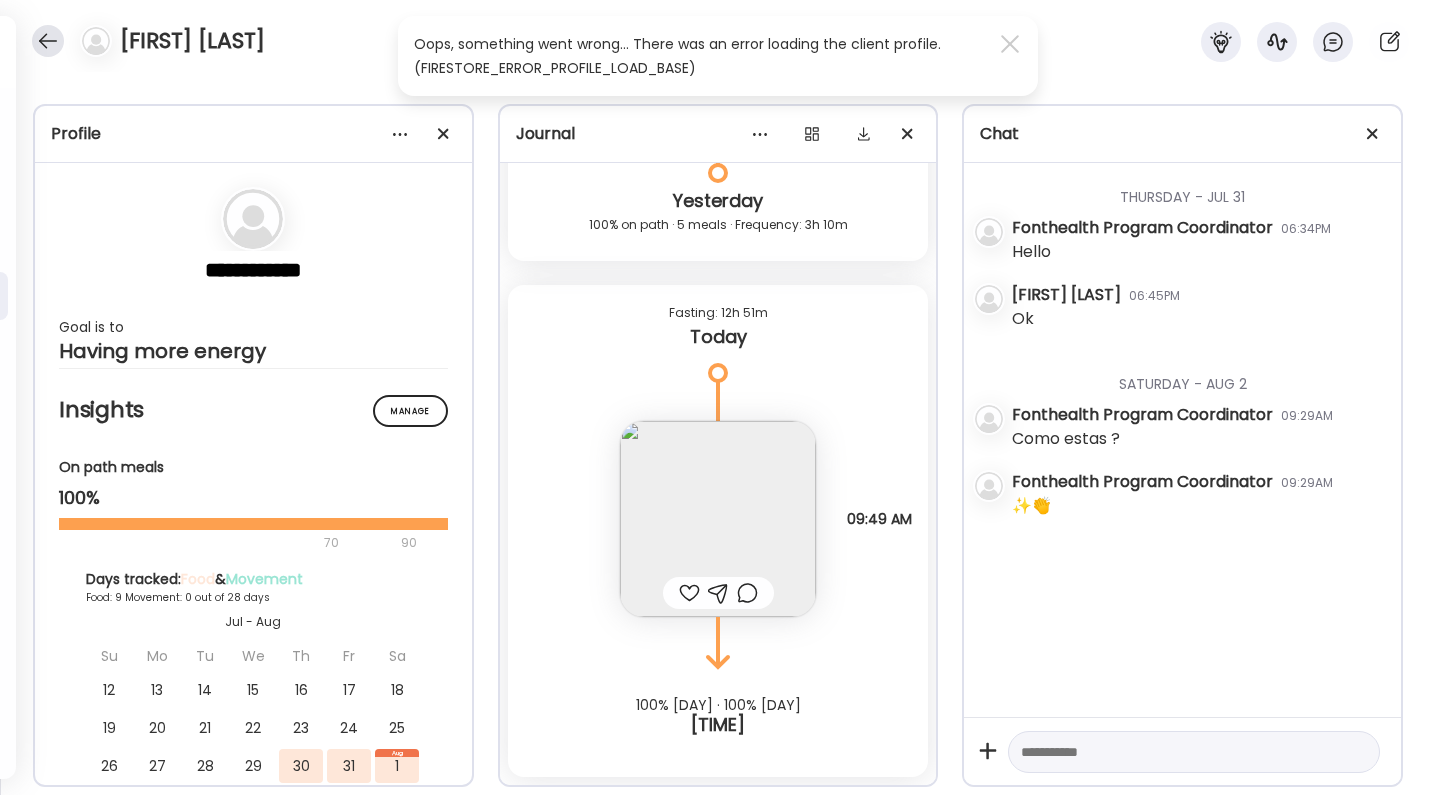 click at bounding box center (48, 41) 